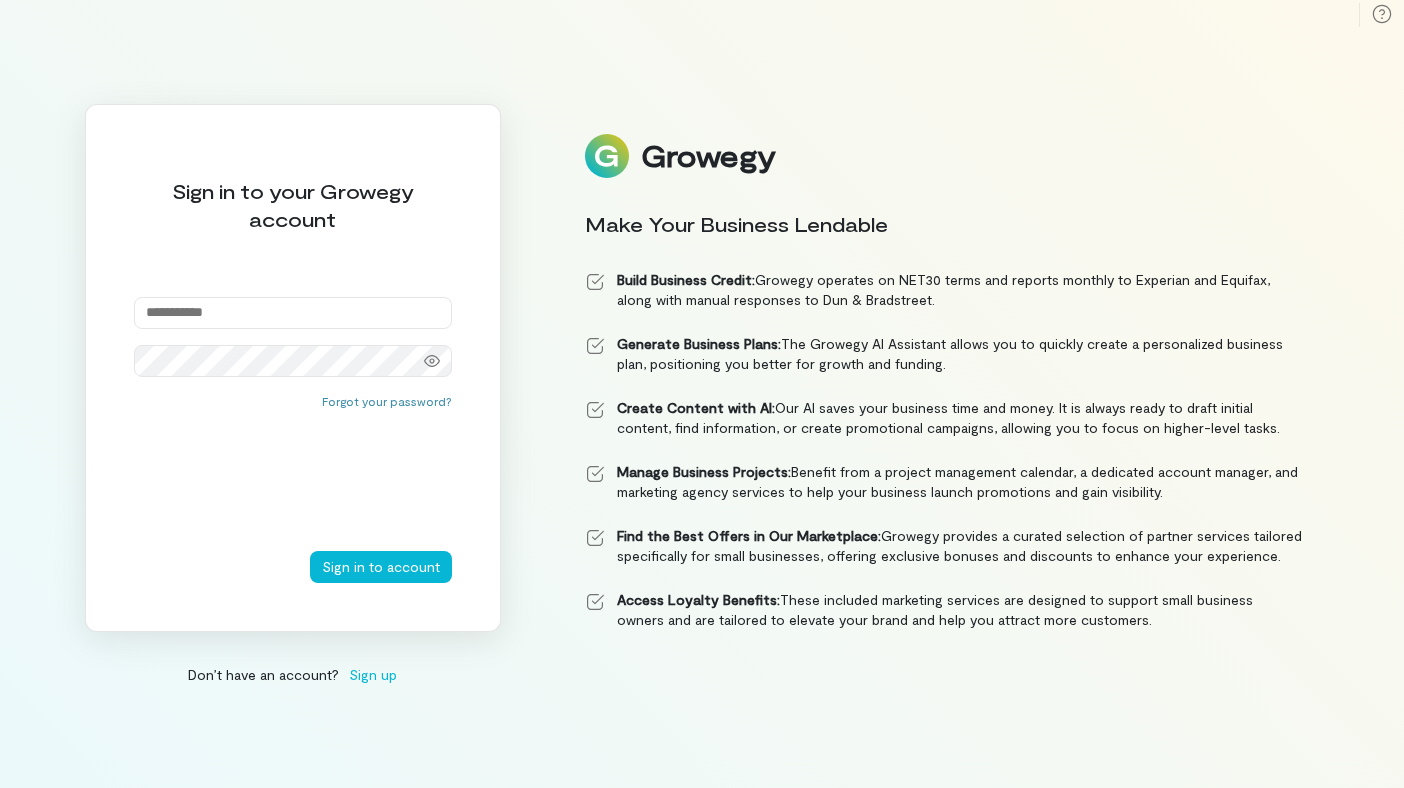 scroll, scrollTop: 0, scrollLeft: 0, axis: both 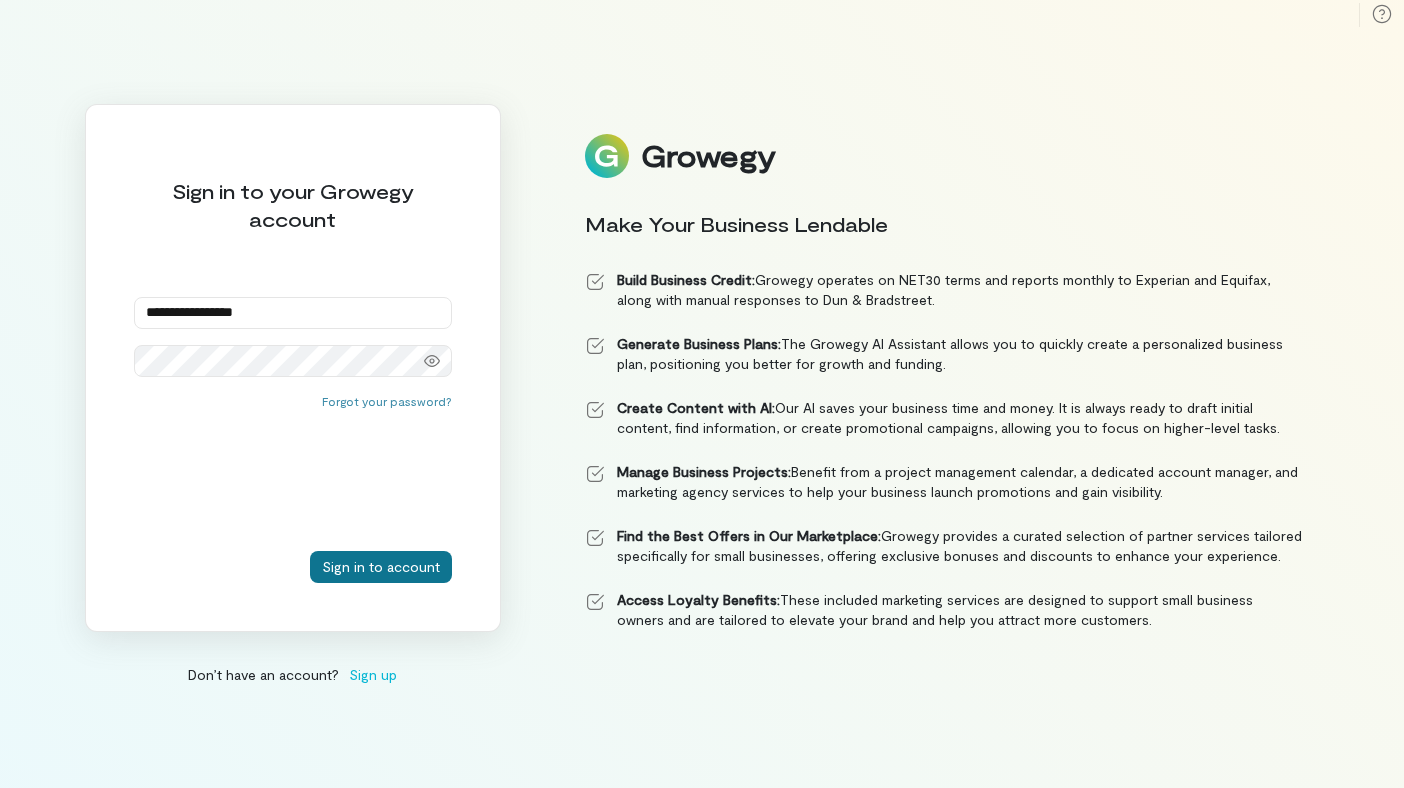 click on "Sign in to account" at bounding box center (381, 567) 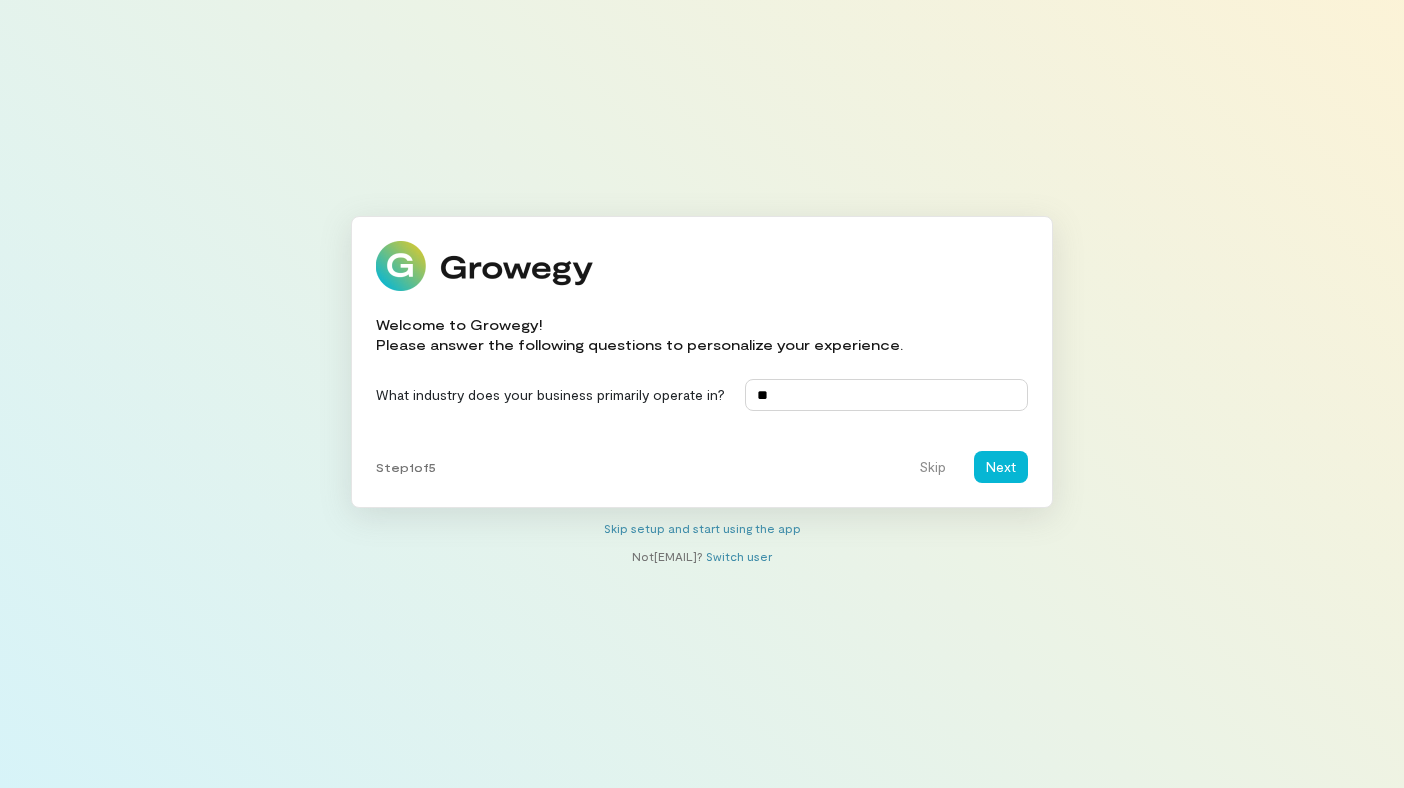 type on "*" 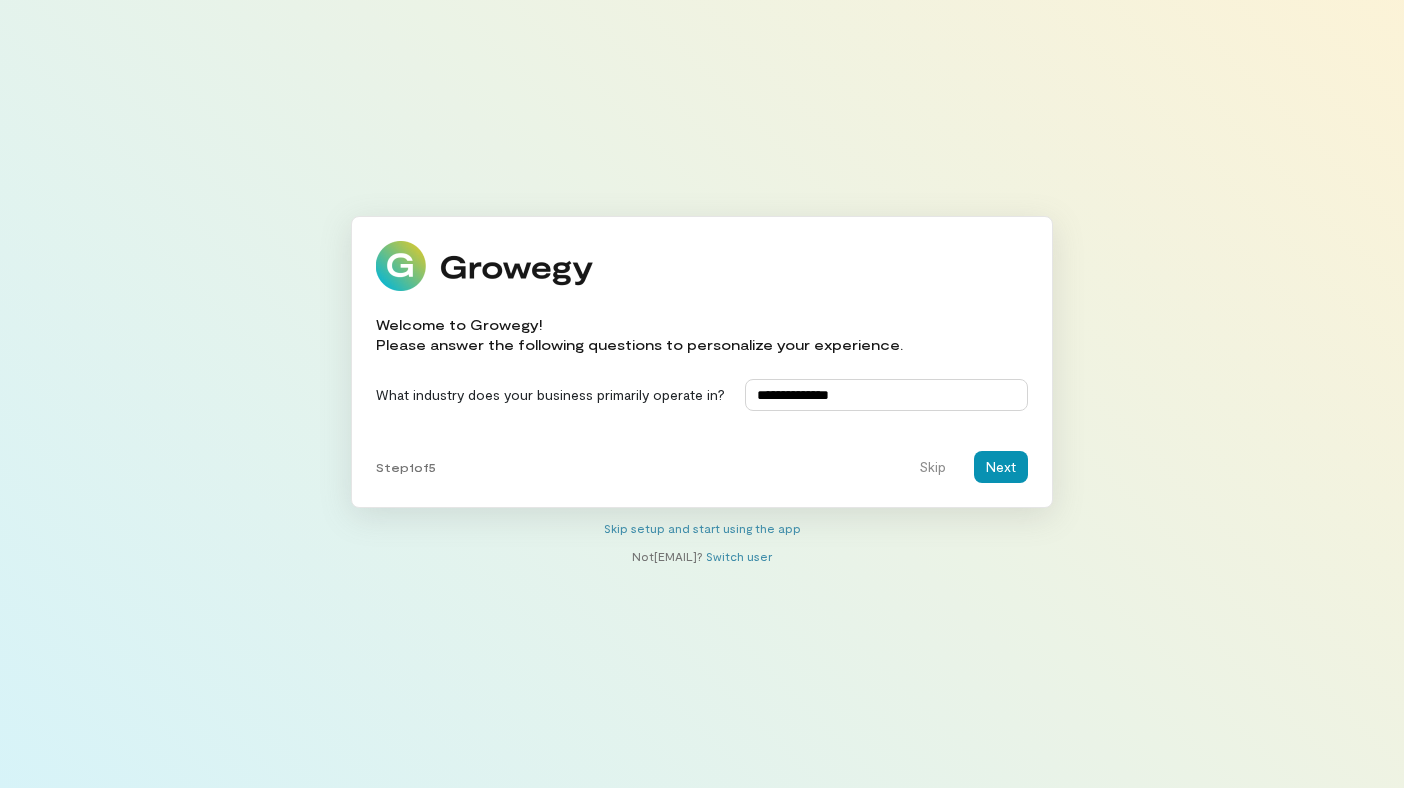 type on "**********" 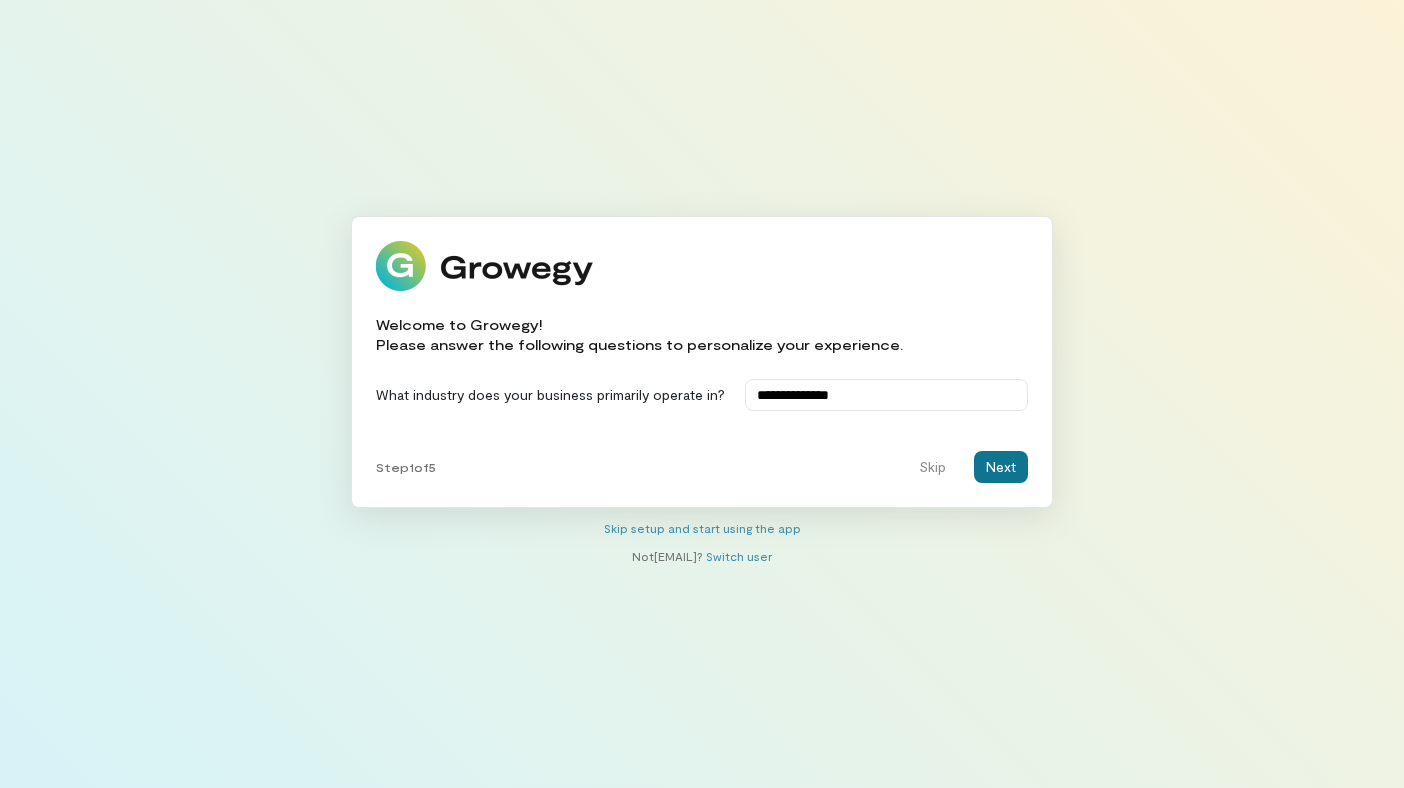 click on "Next" at bounding box center (1001, 467) 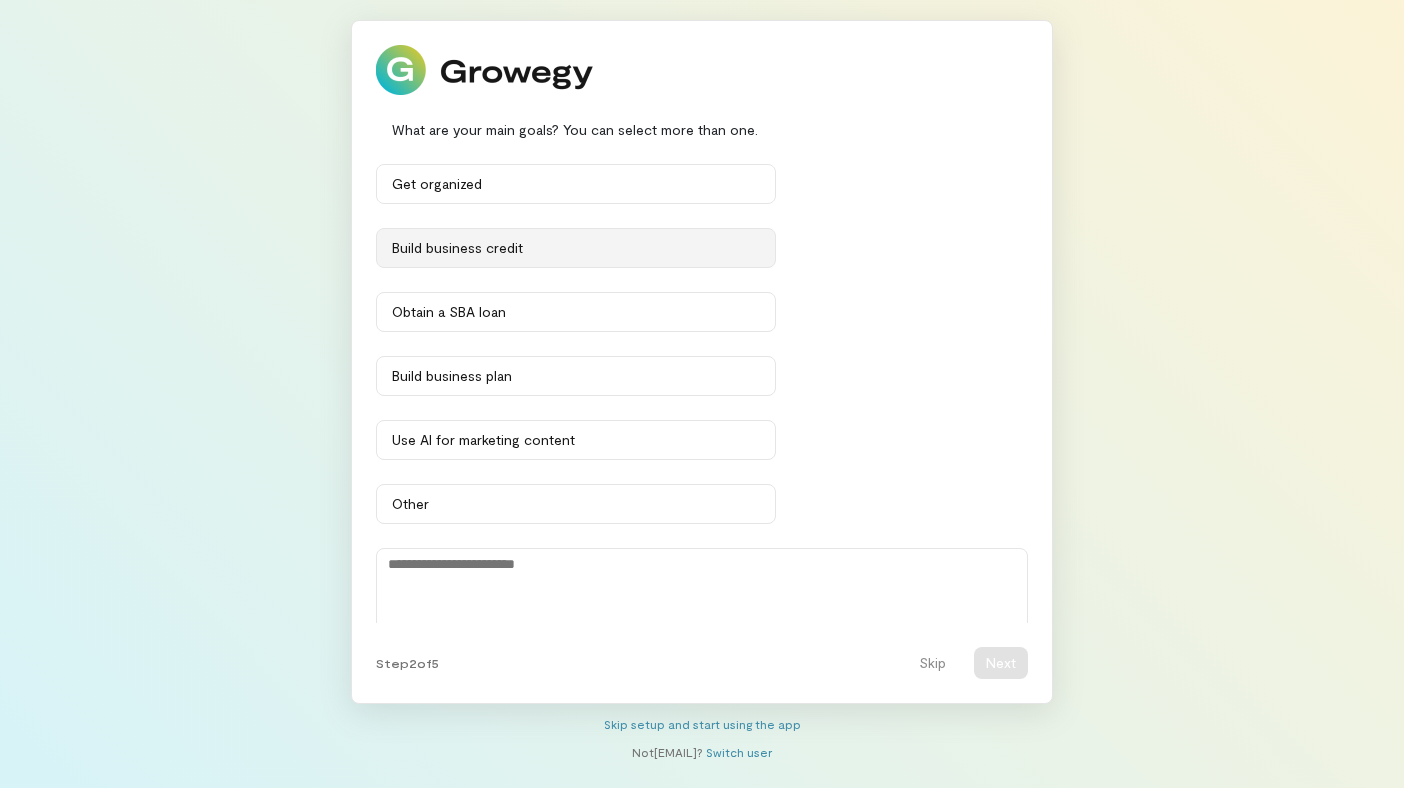 click on "Build business credit" at bounding box center (576, 248) 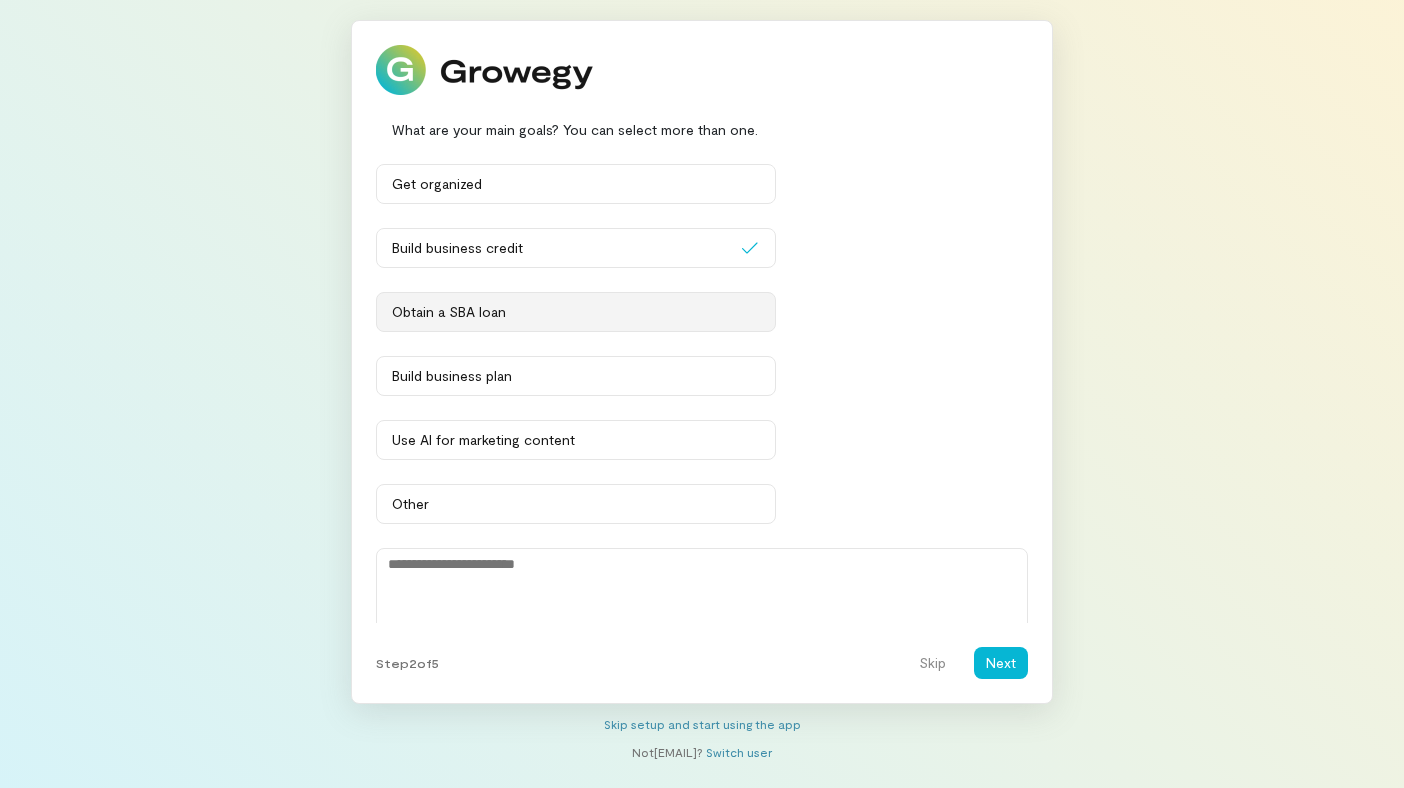 click on "Obtain a SBA loan" at bounding box center (576, 312) 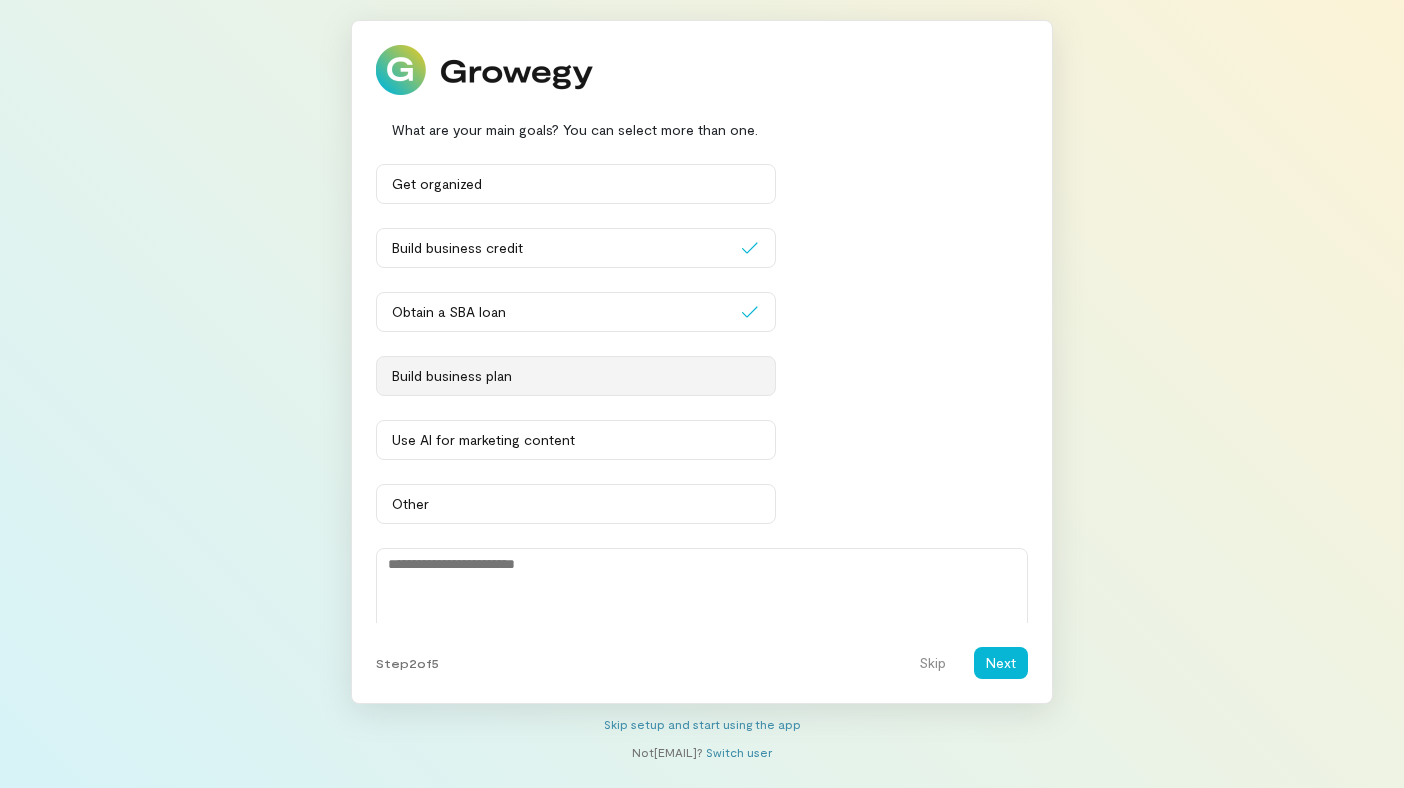 click on "Build business plan" at bounding box center [576, 376] 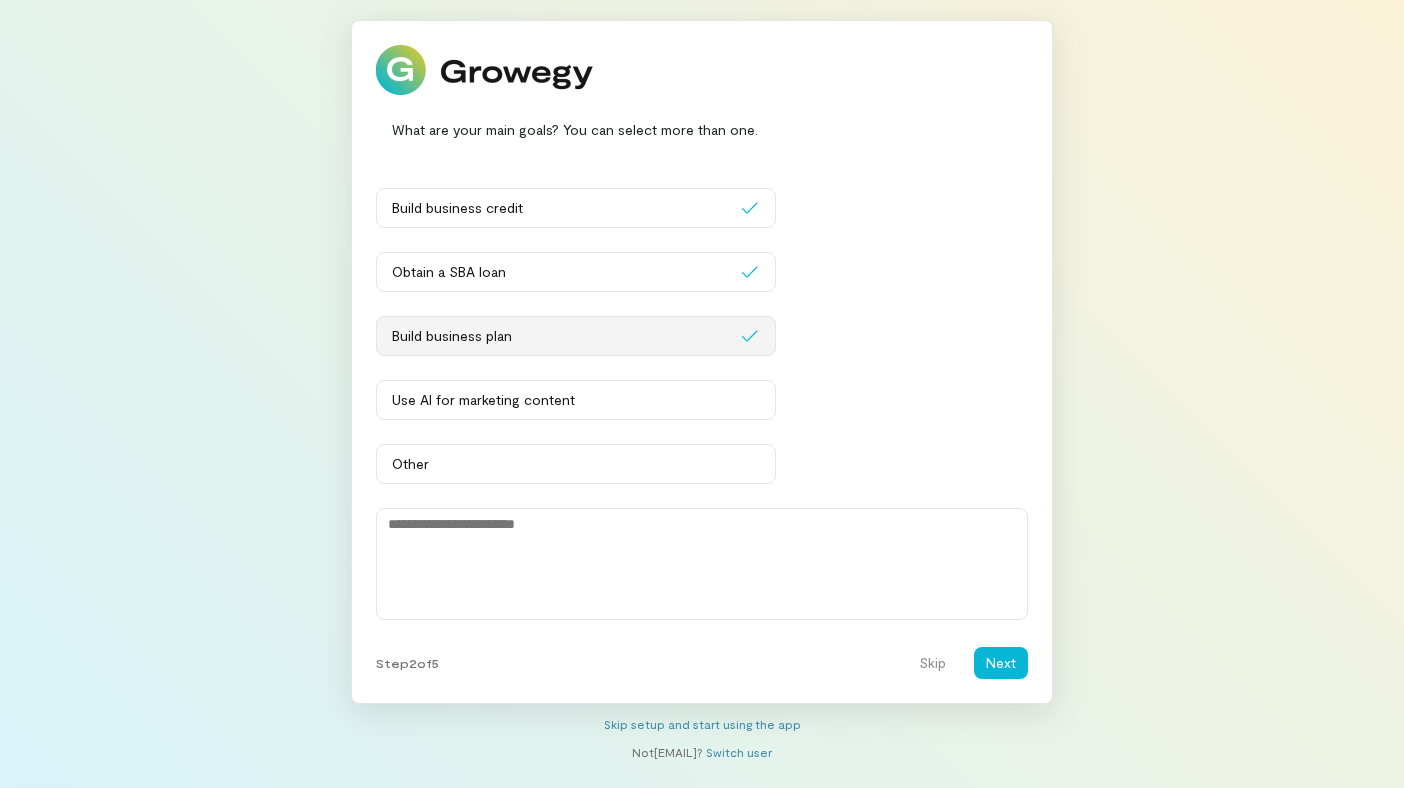 scroll, scrollTop: 0, scrollLeft: 0, axis: both 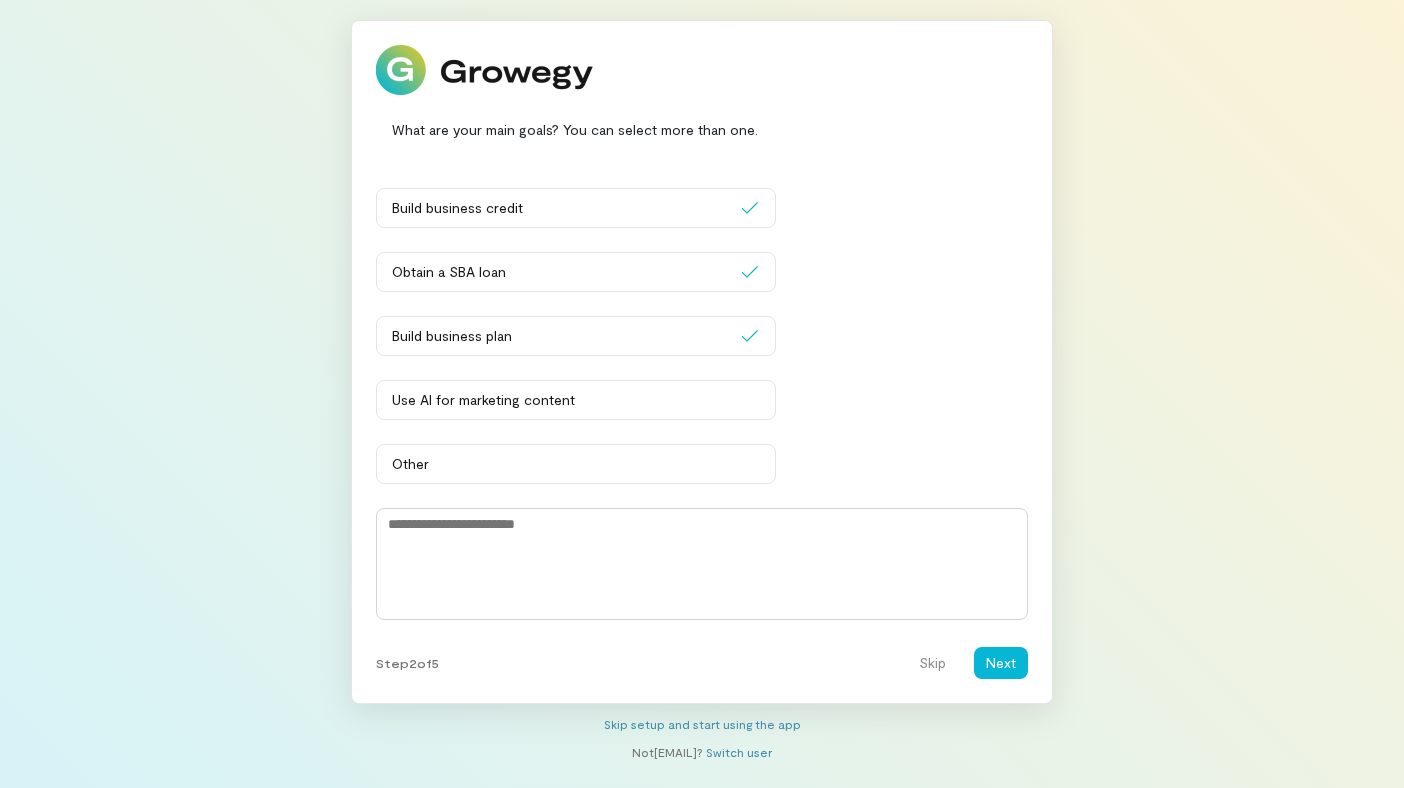 click at bounding box center (702, 564) 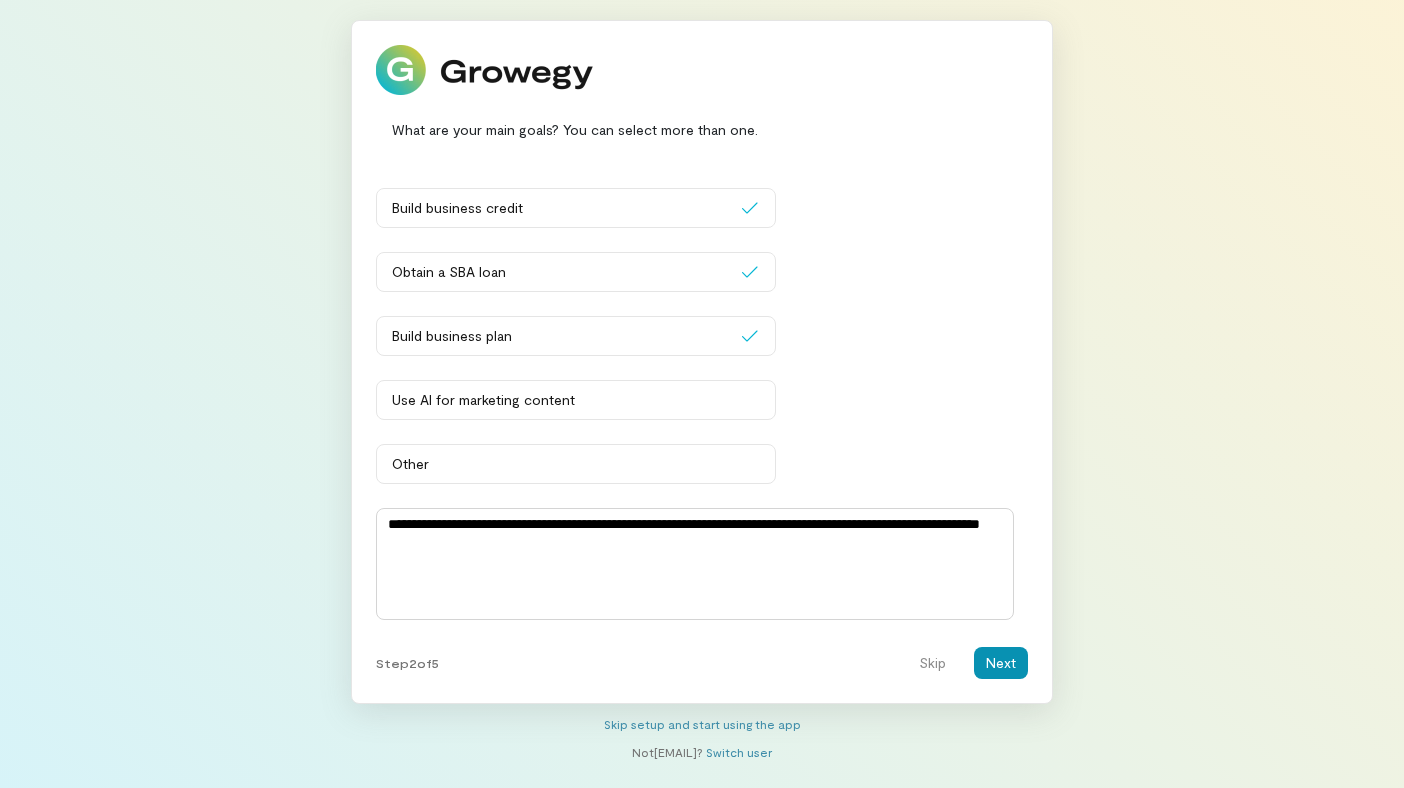 type on "**********" 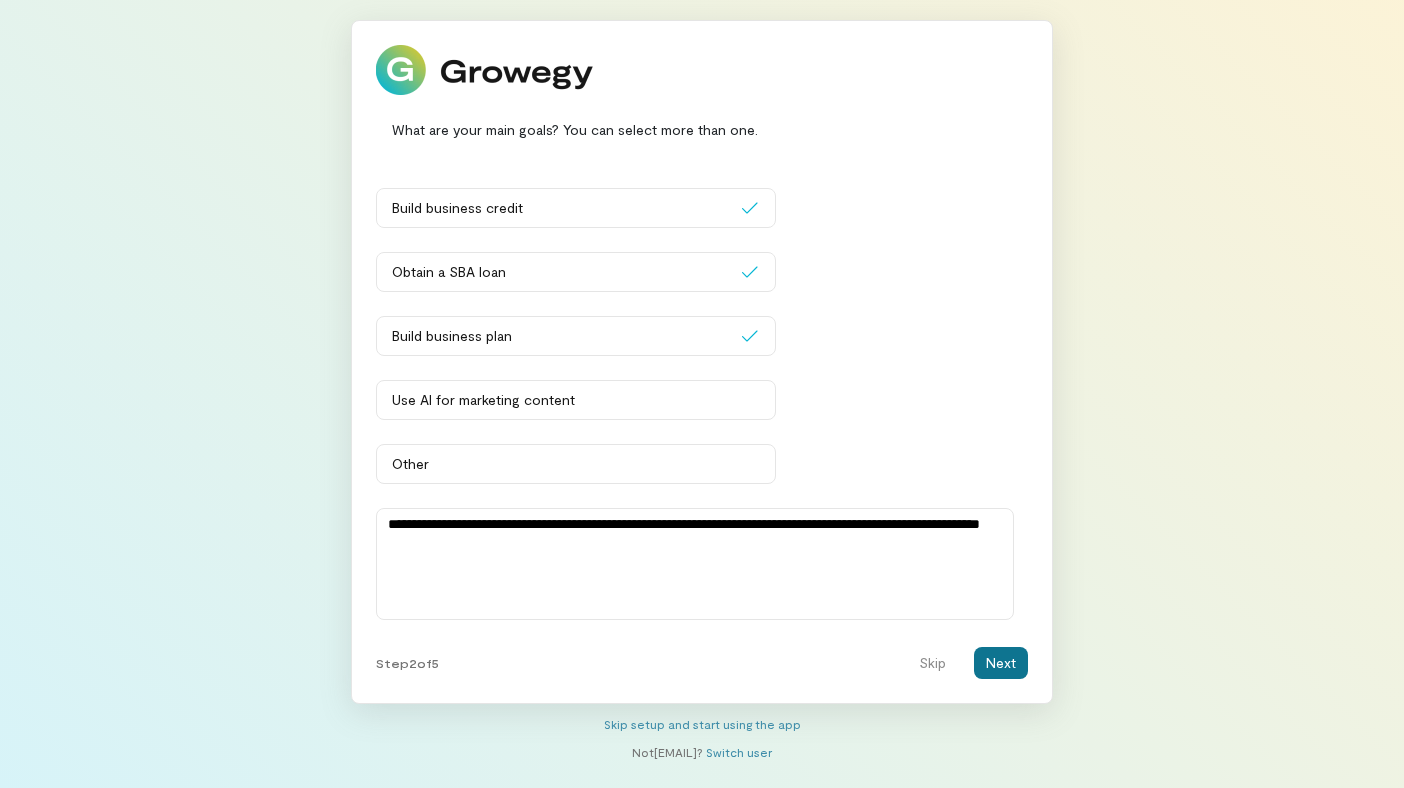 click on "Next" at bounding box center [1001, 663] 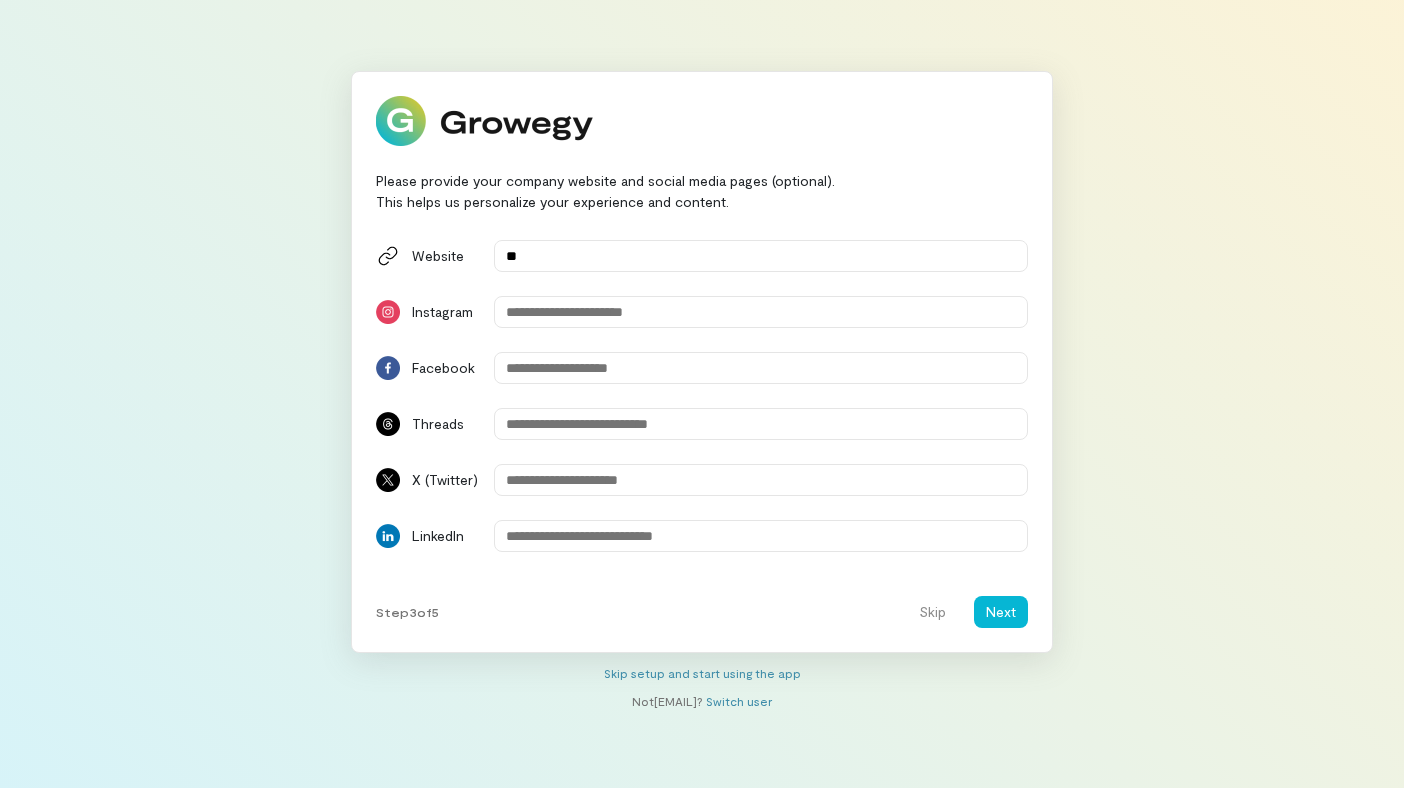 type on "*" 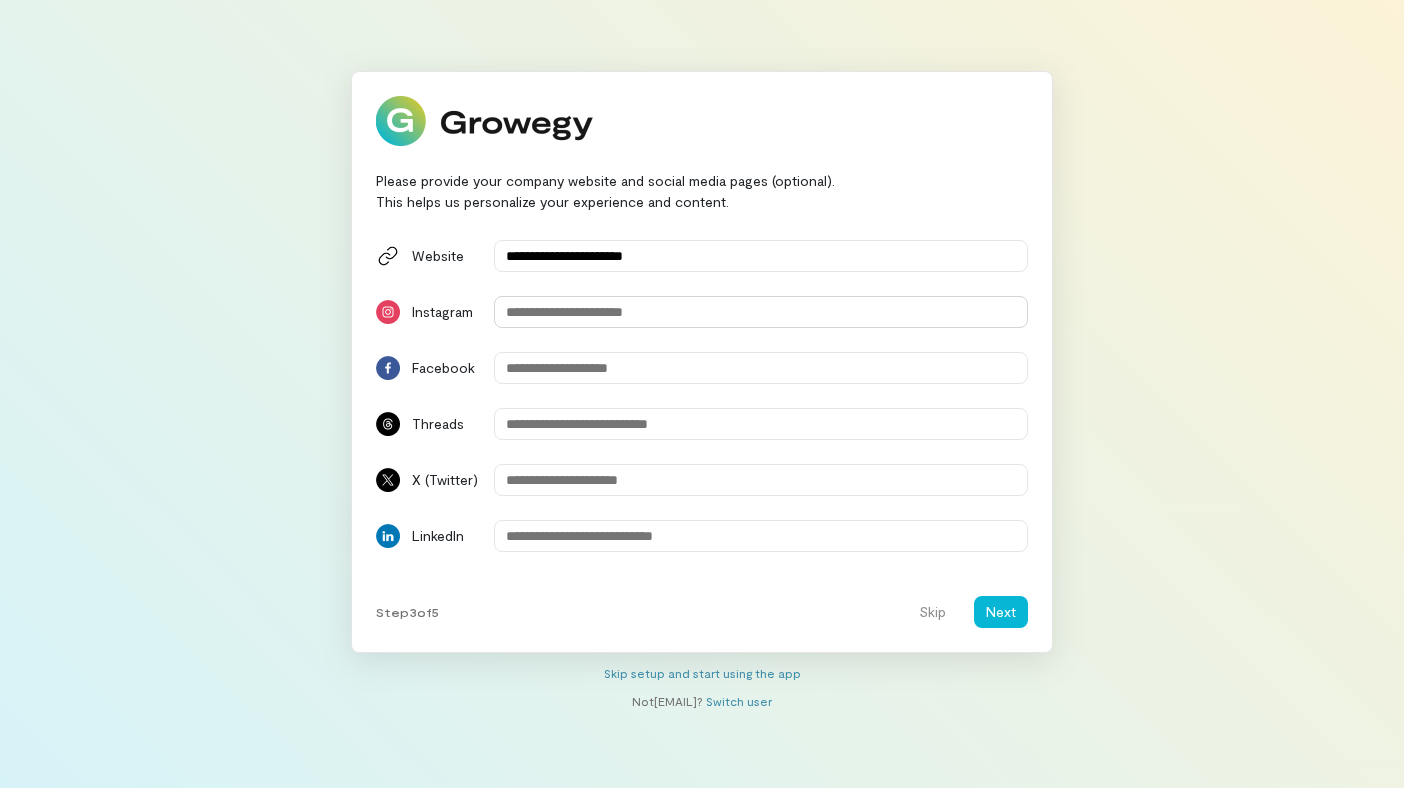 type on "**********" 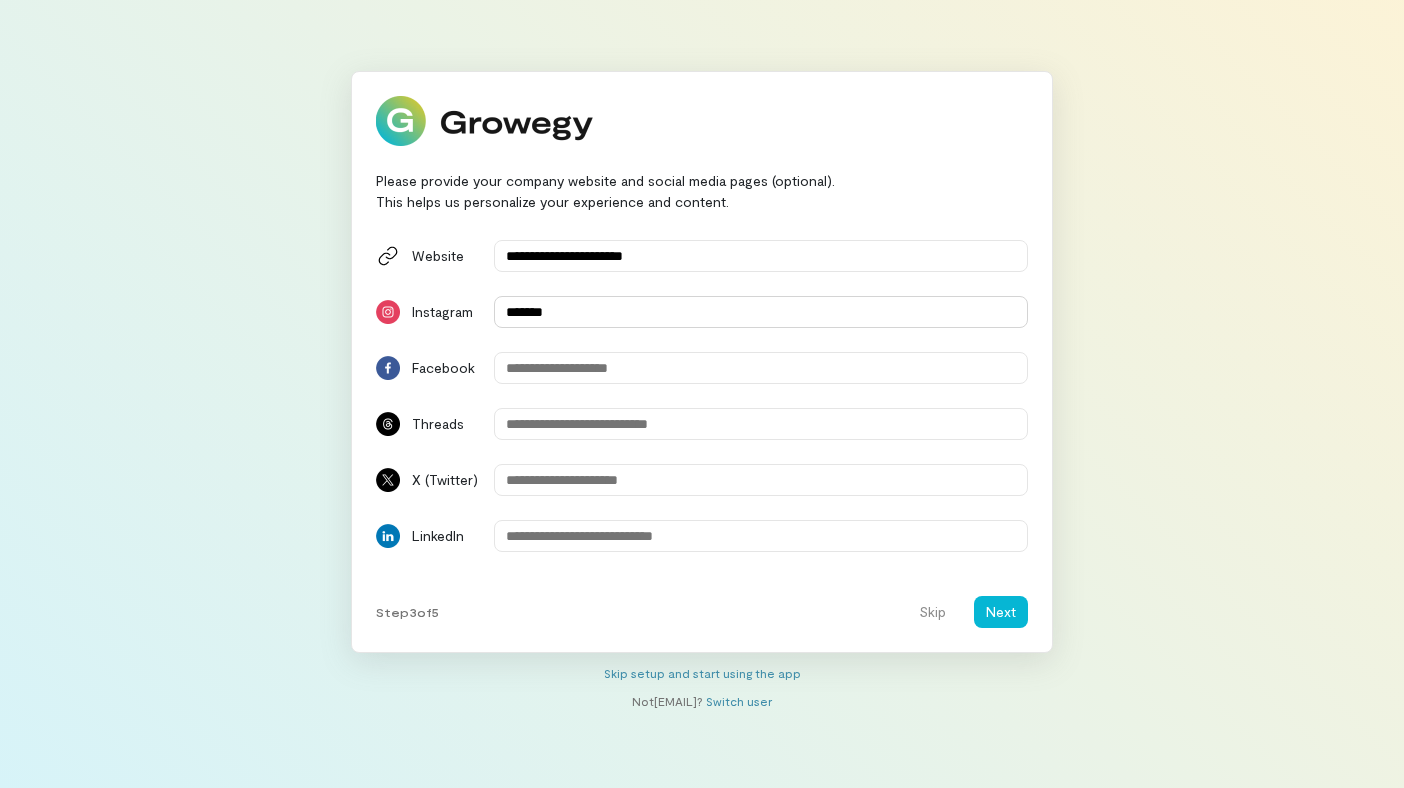 click on "*******" at bounding box center (761, 312) 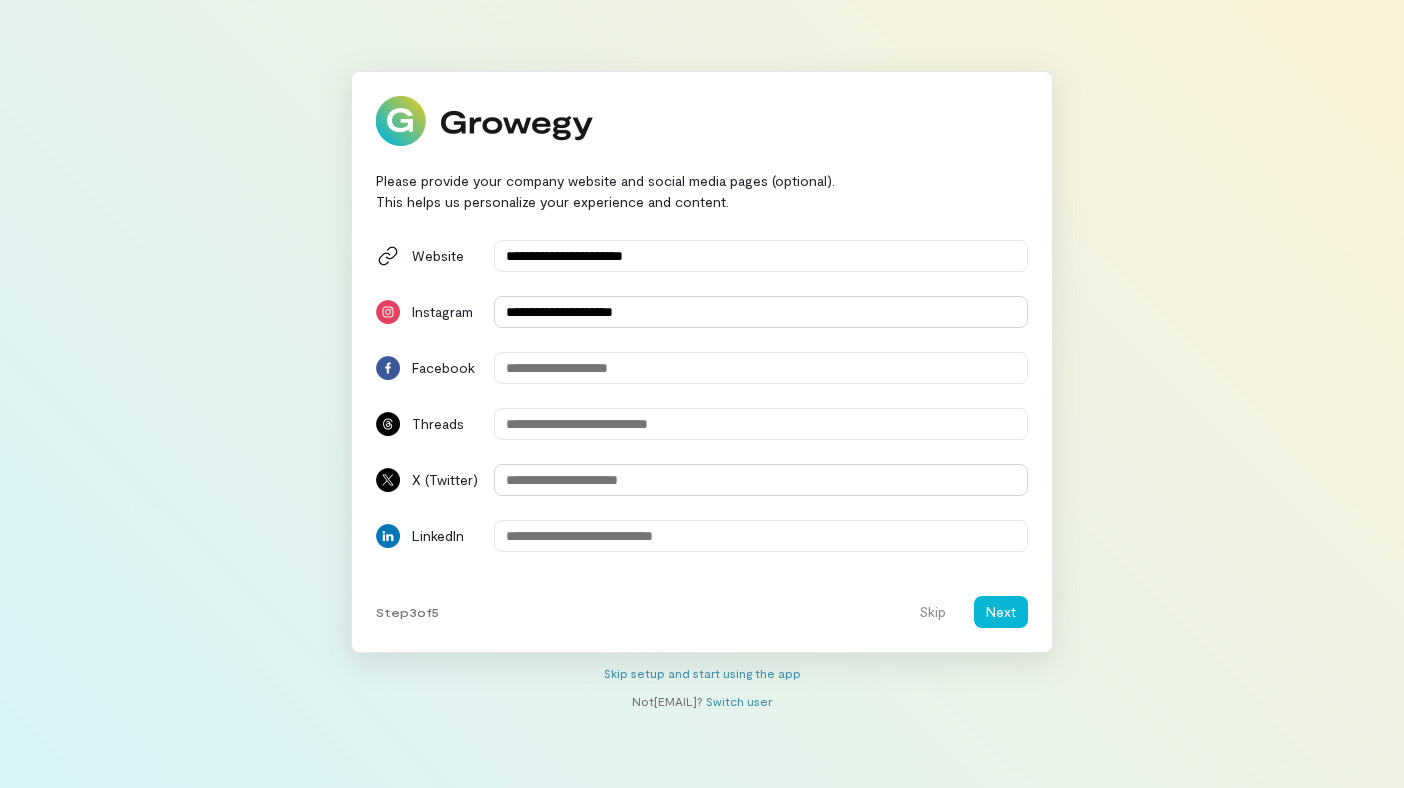 type on "**********" 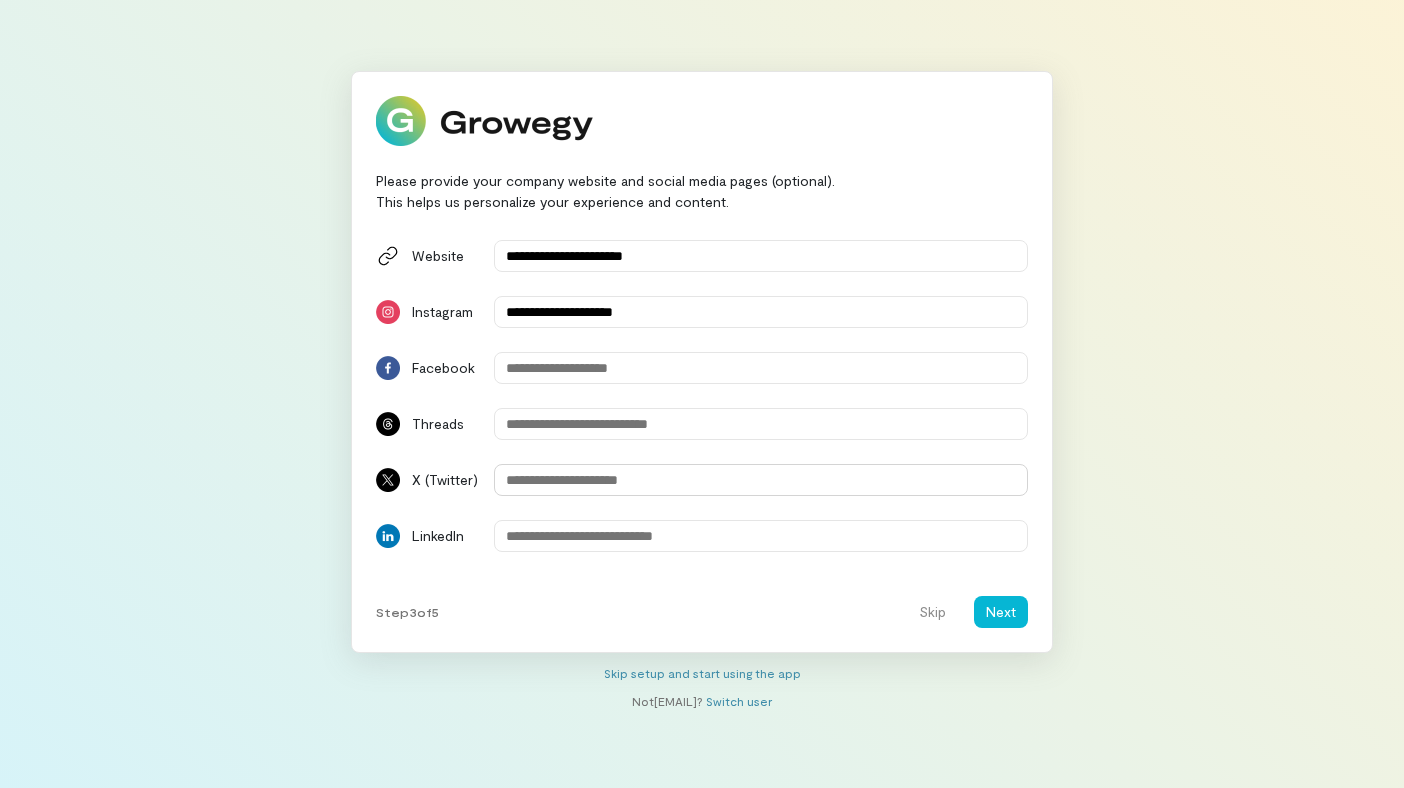click at bounding box center (761, 480) 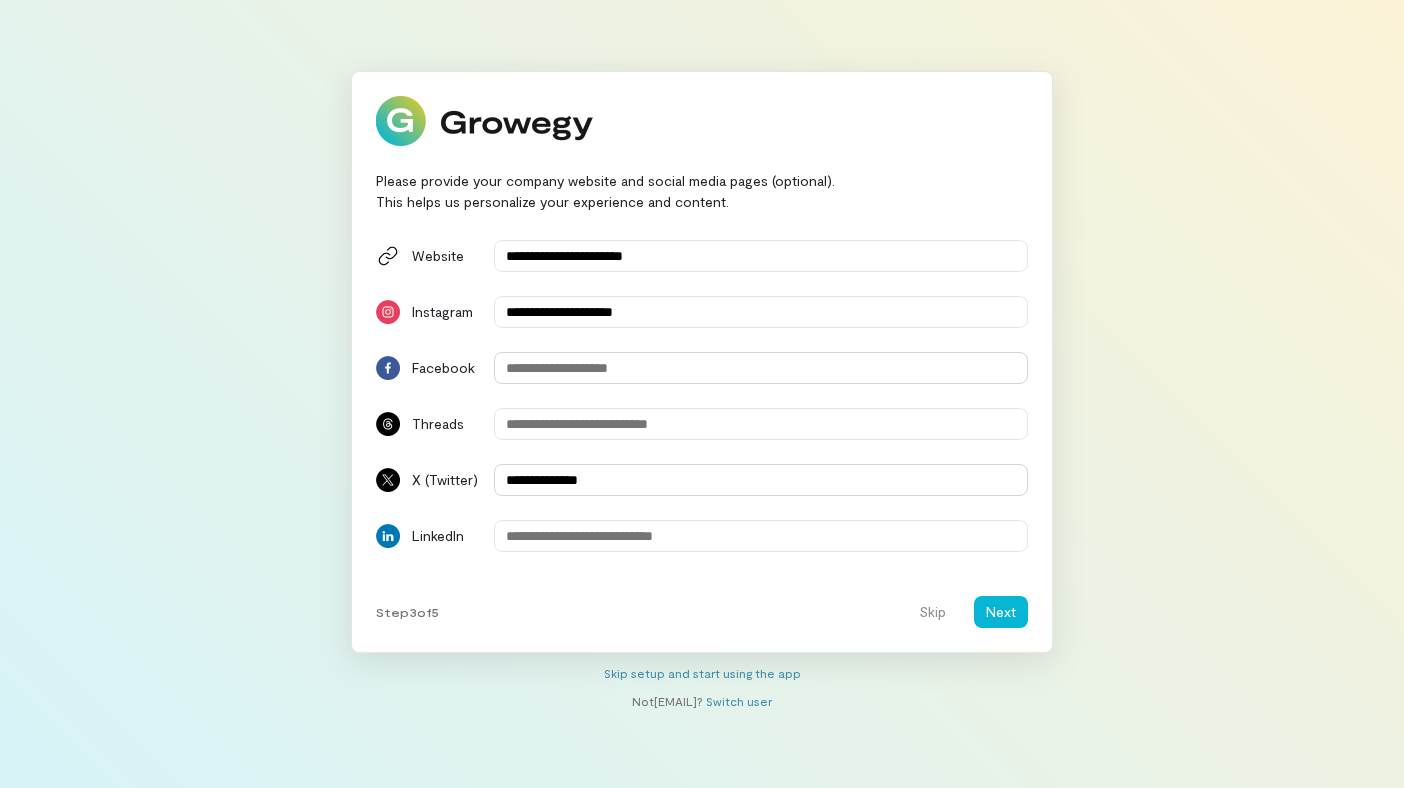type on "**********" 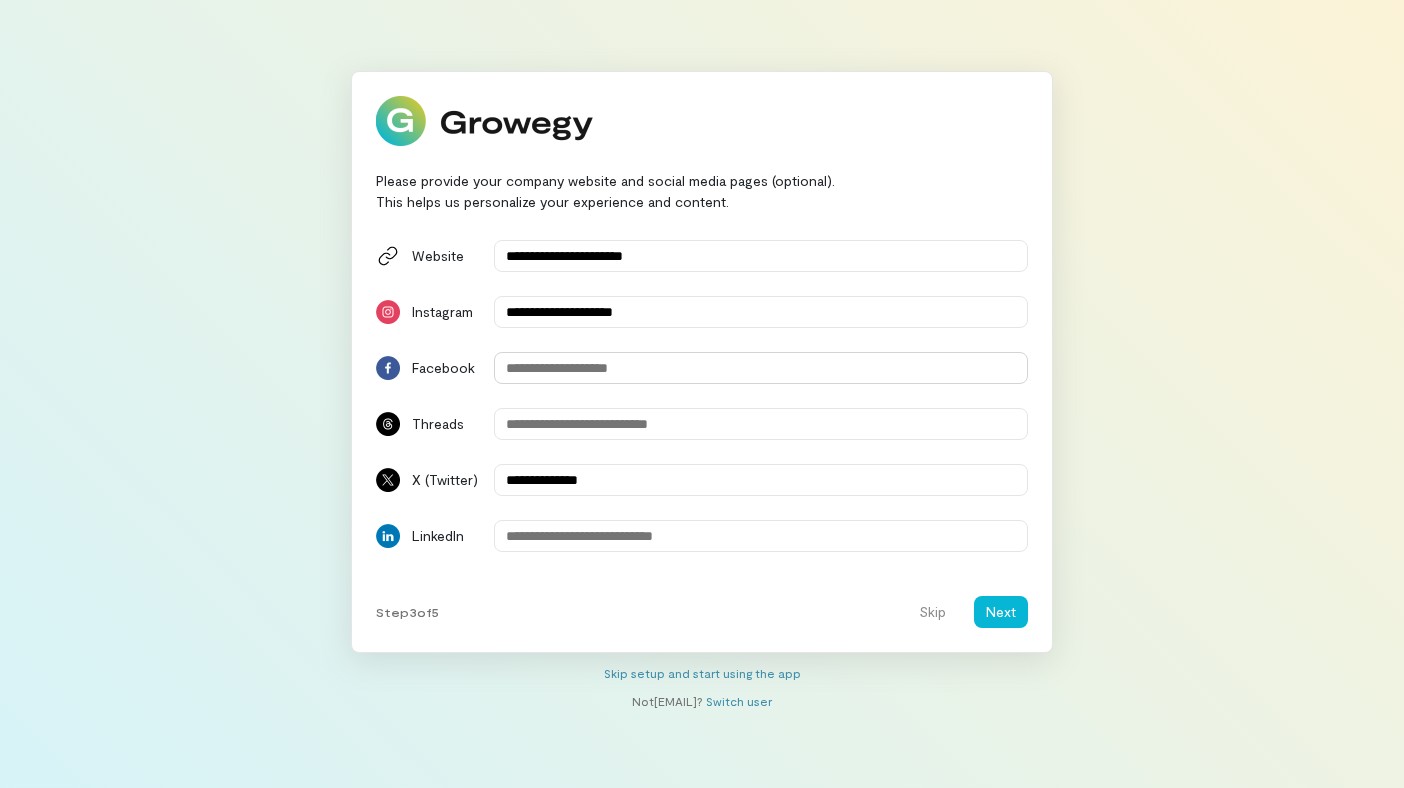 click at bounding box center [761, 368] 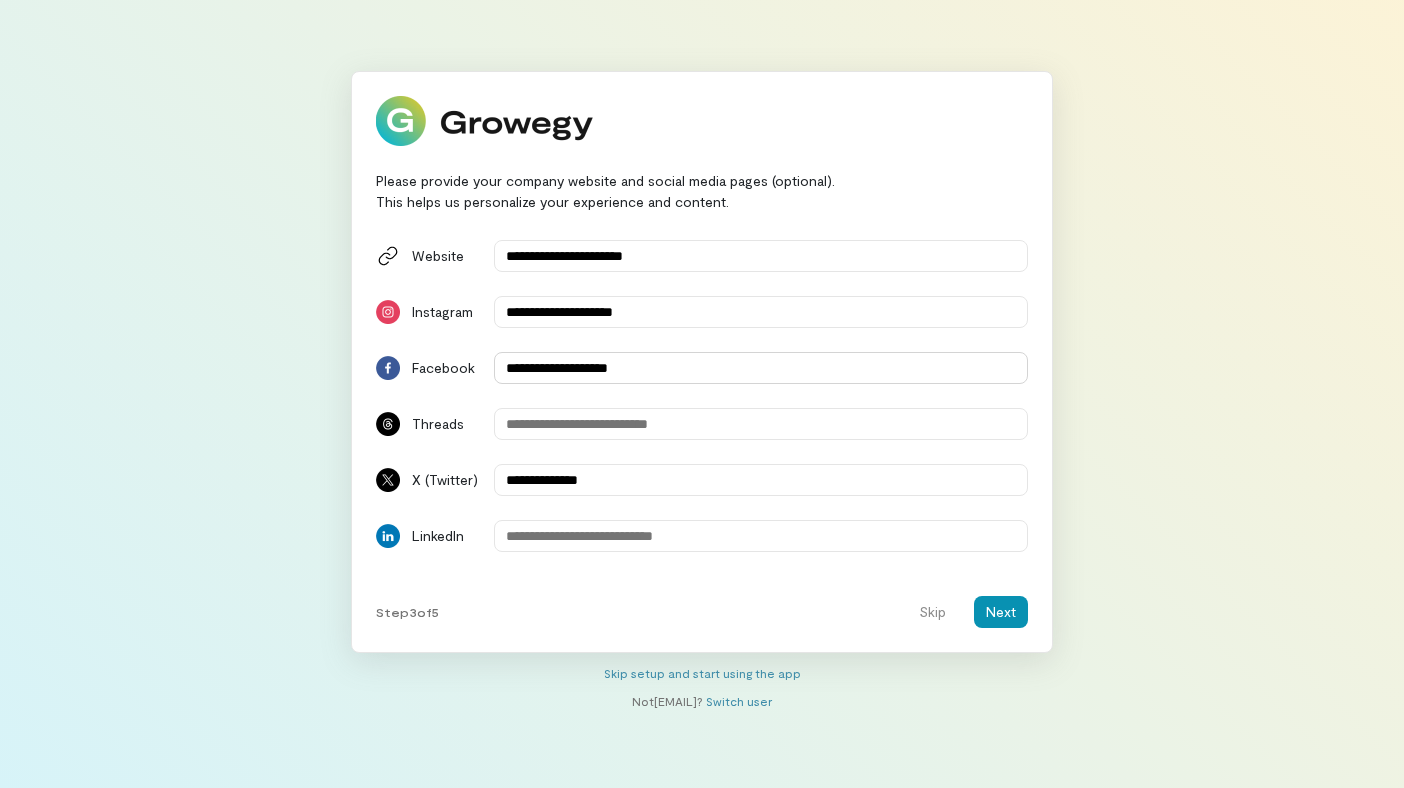 type on "**********" 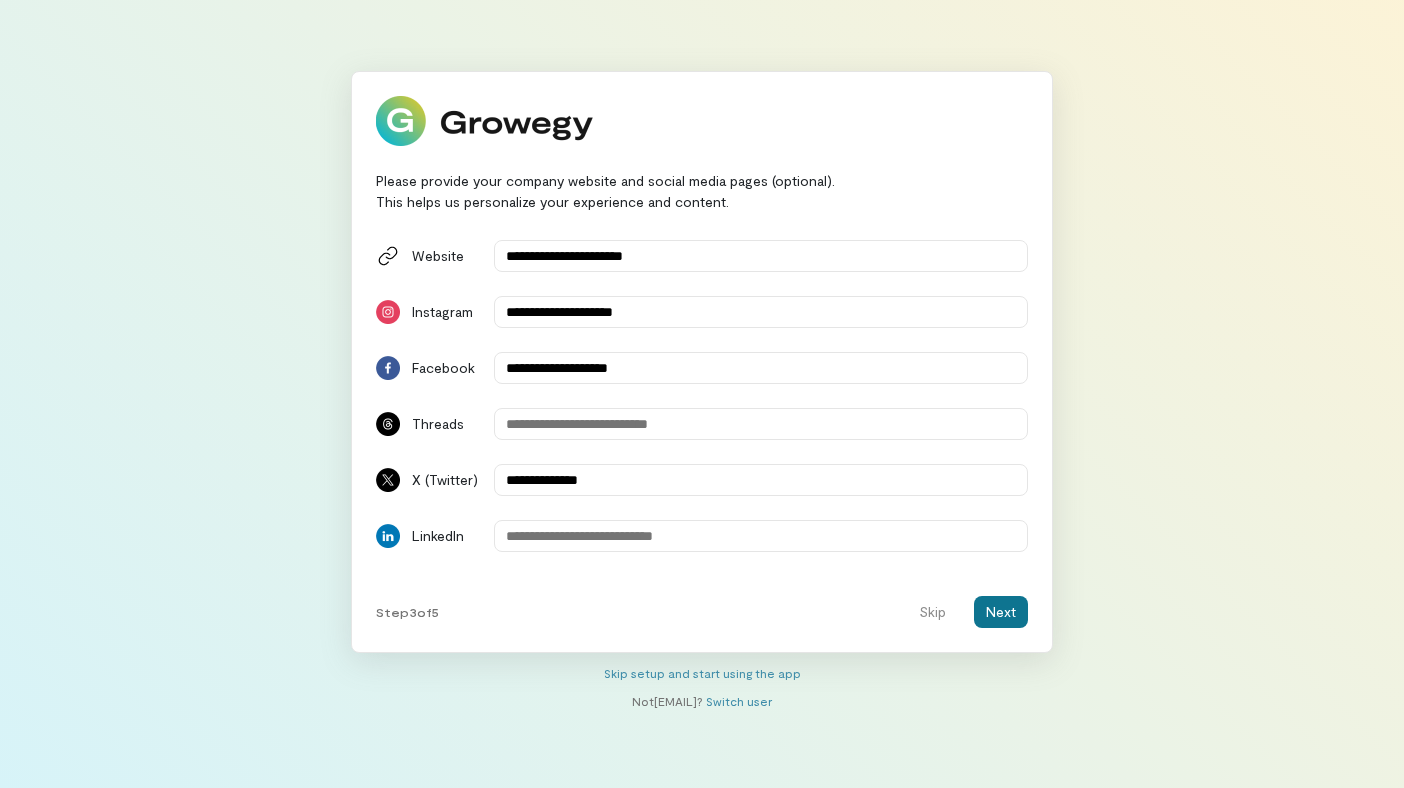 click on "Next" at bounding box center (1001, 612) 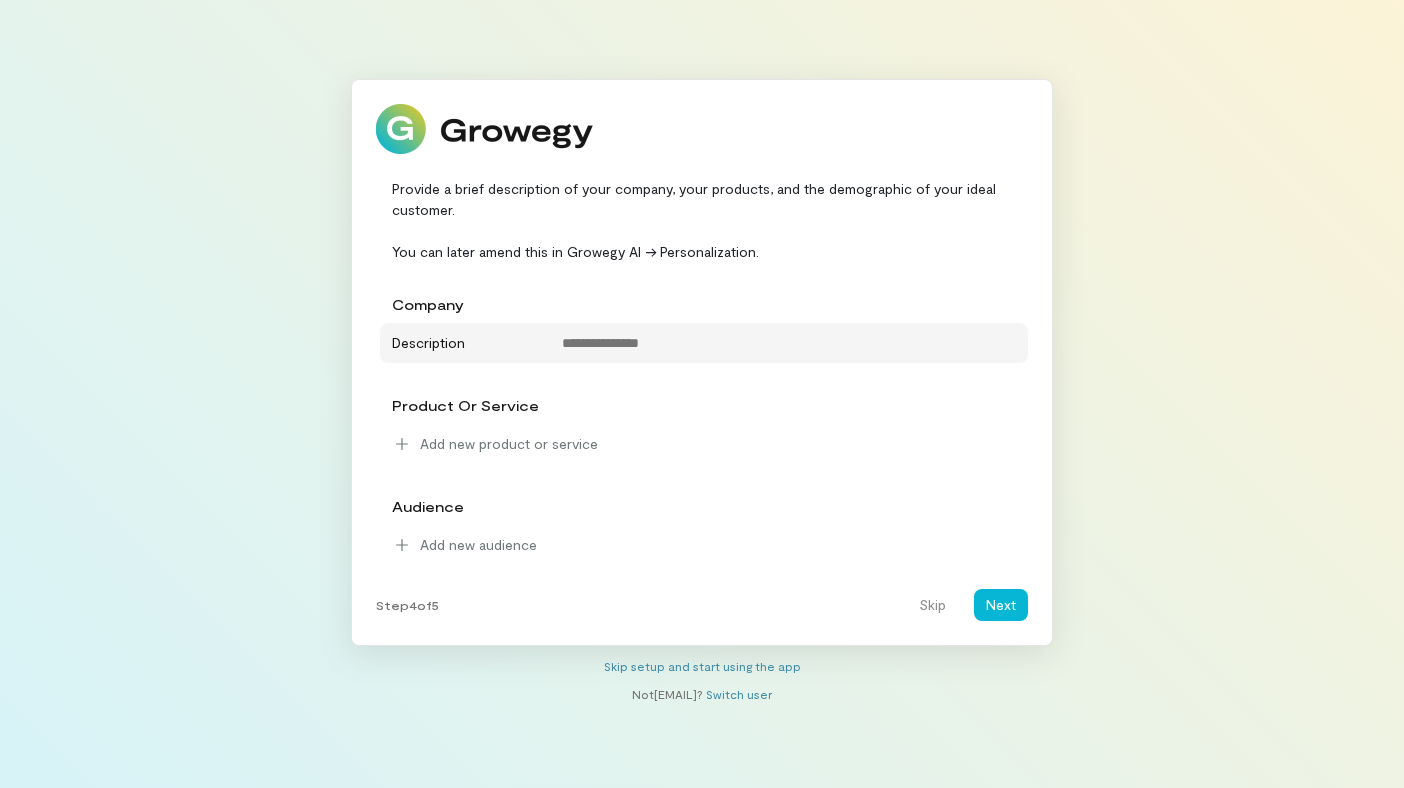 click on "Description" at bounding box center [461, 340] 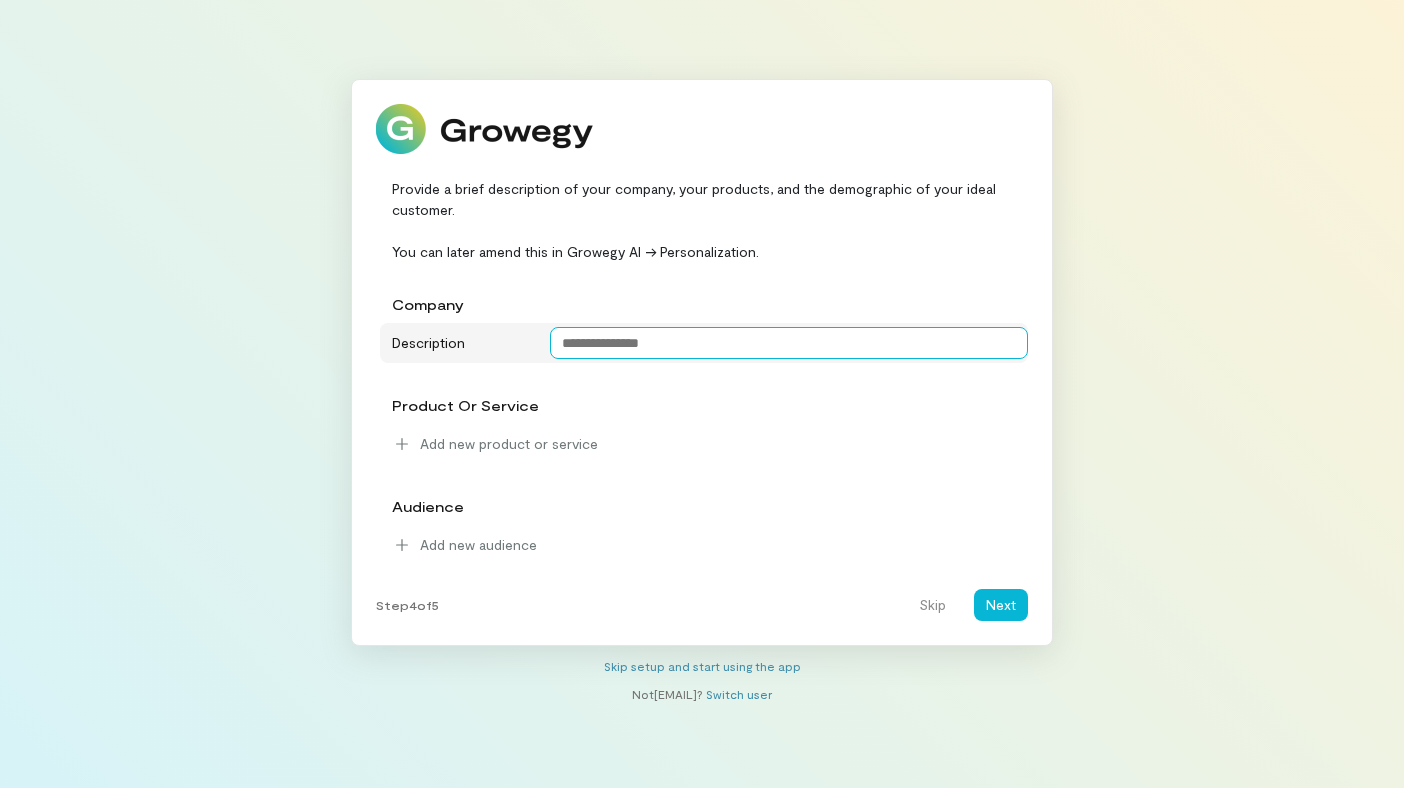 click at bounding box center [789, 343] 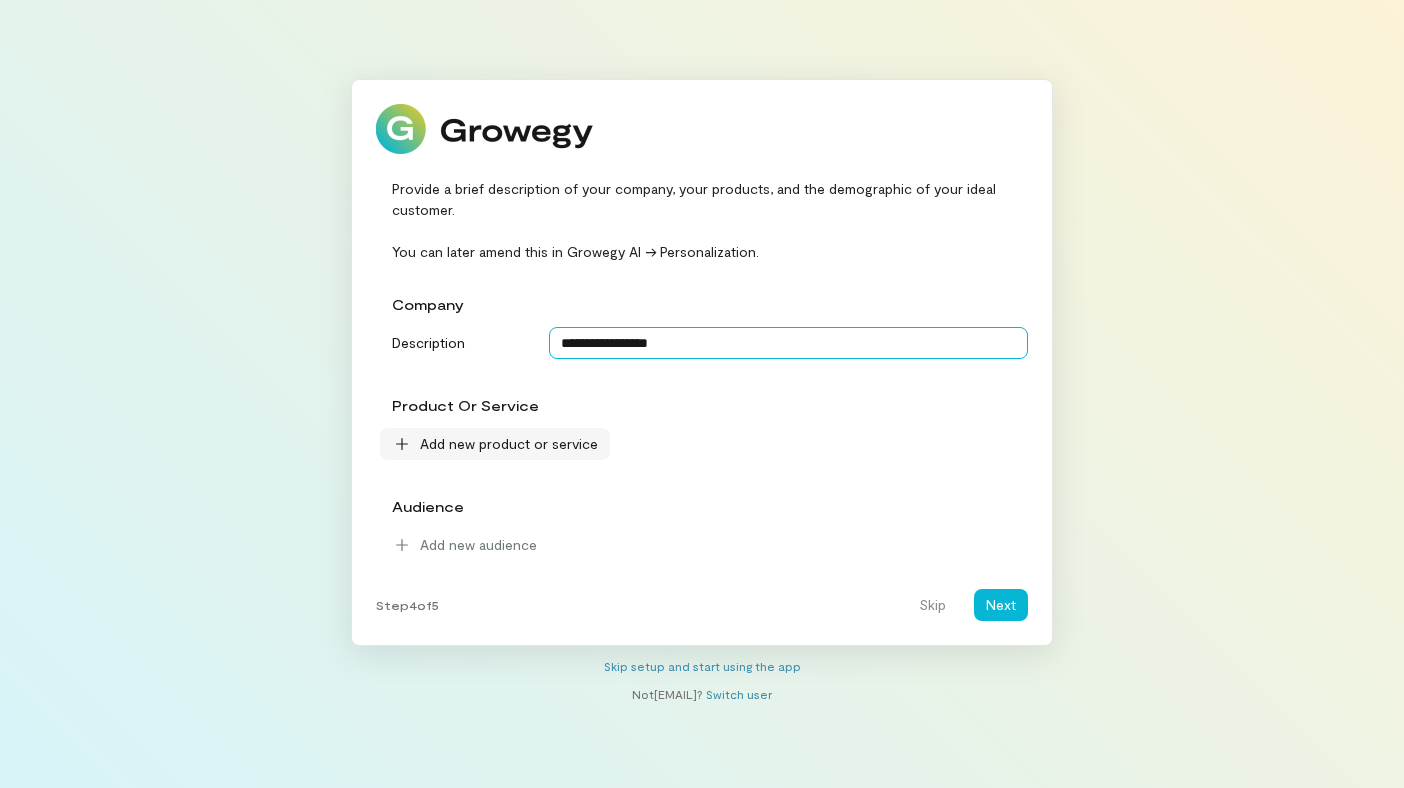 type on "**********" 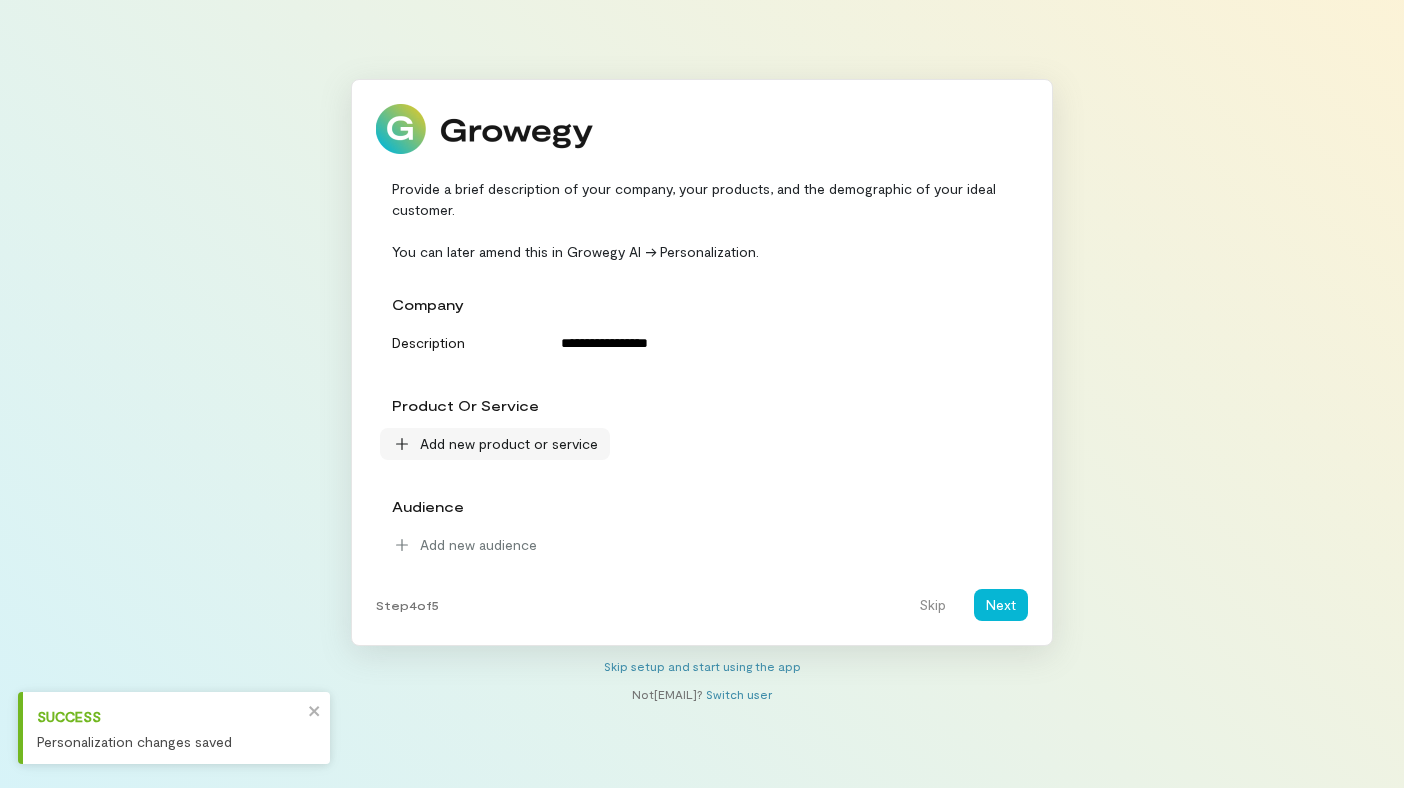 click on "Add new product or service" at bounding box center (509, 444) 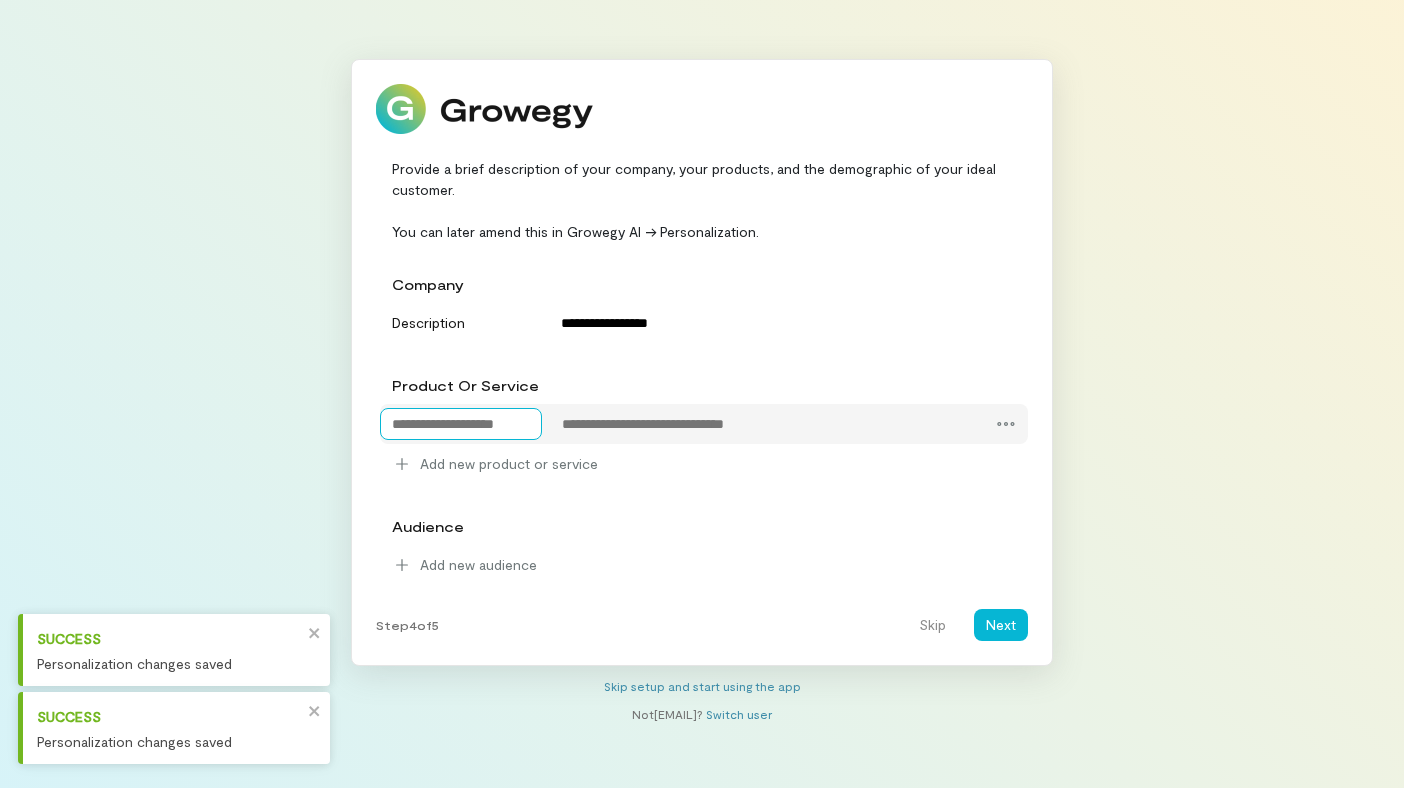 click at bounding box center (461, 424) 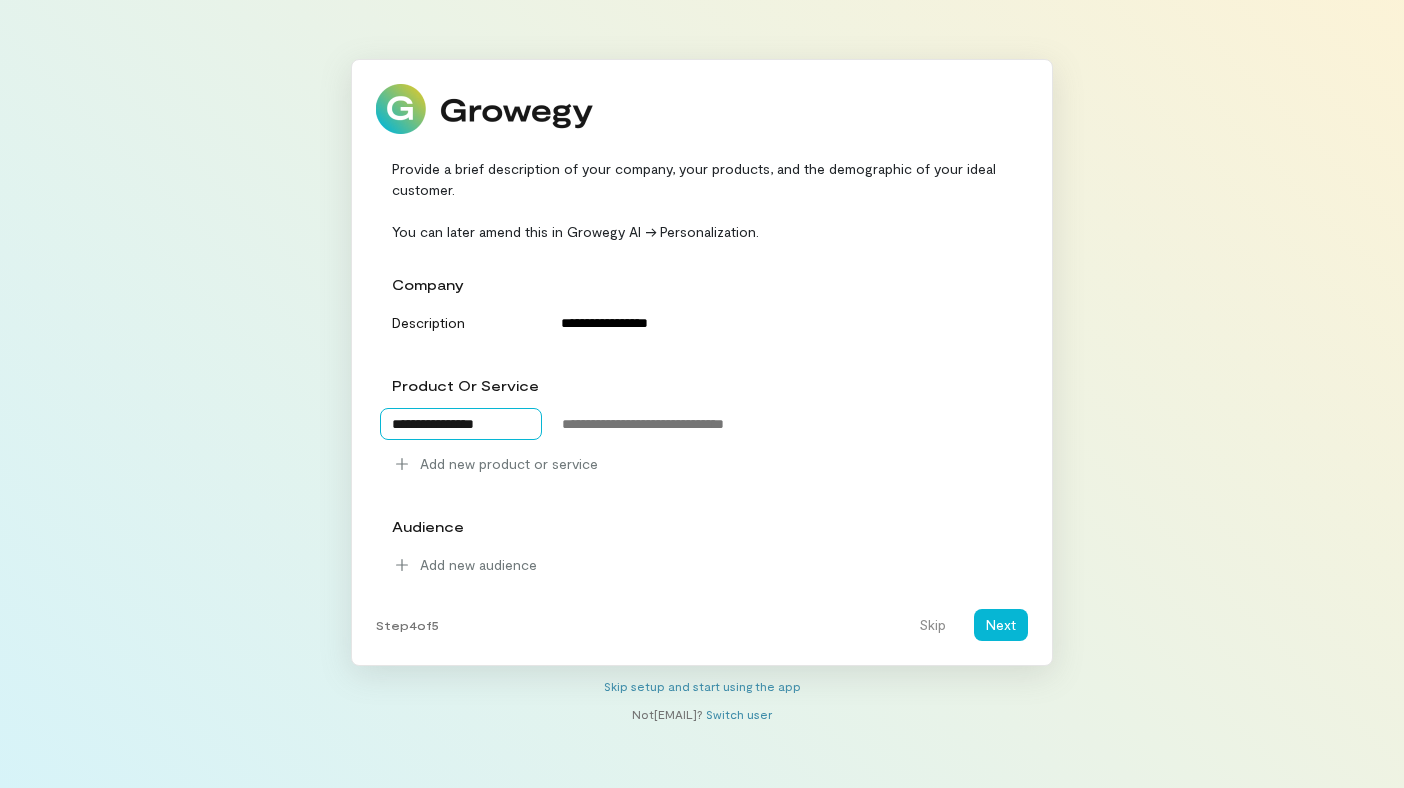 type on "**********" 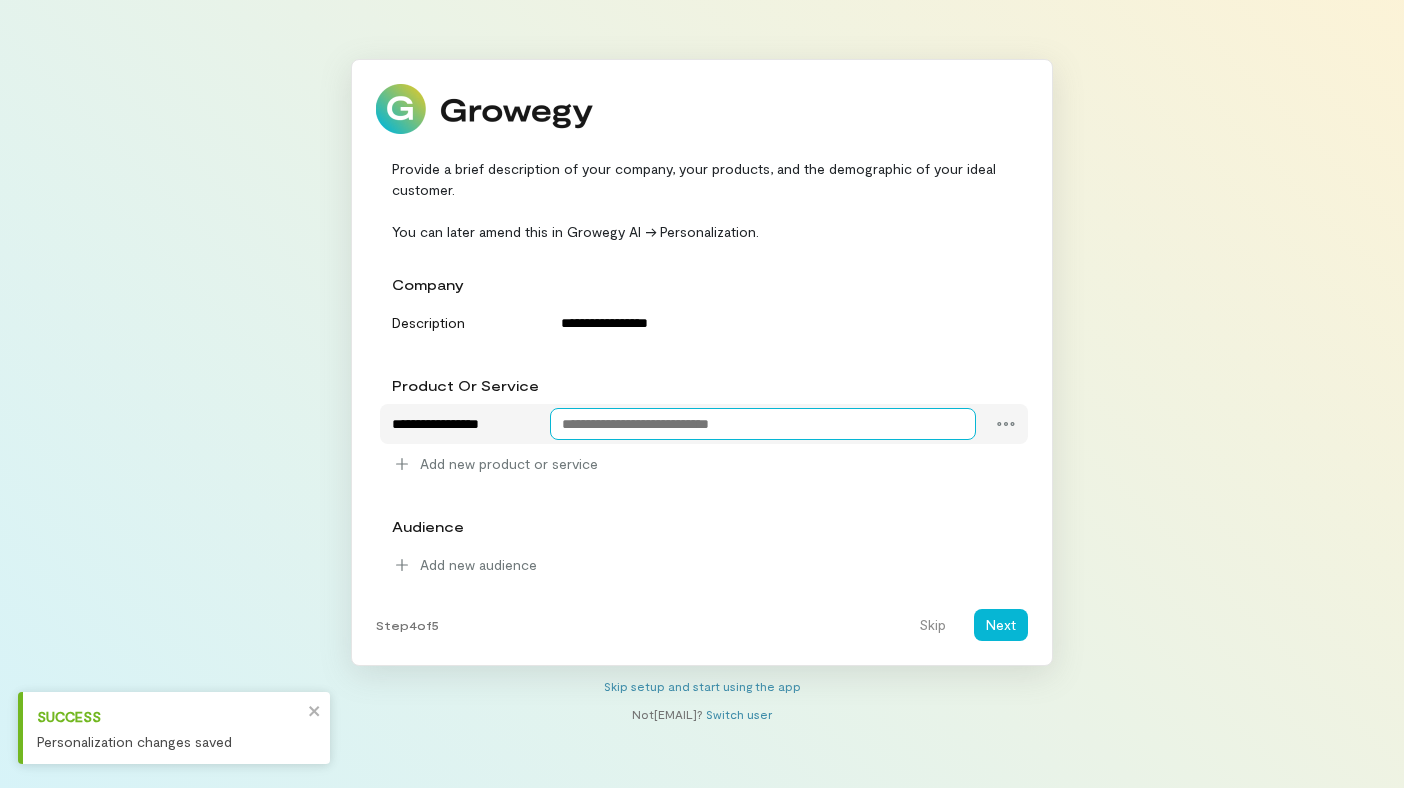 click at bounding box center [763, 424] 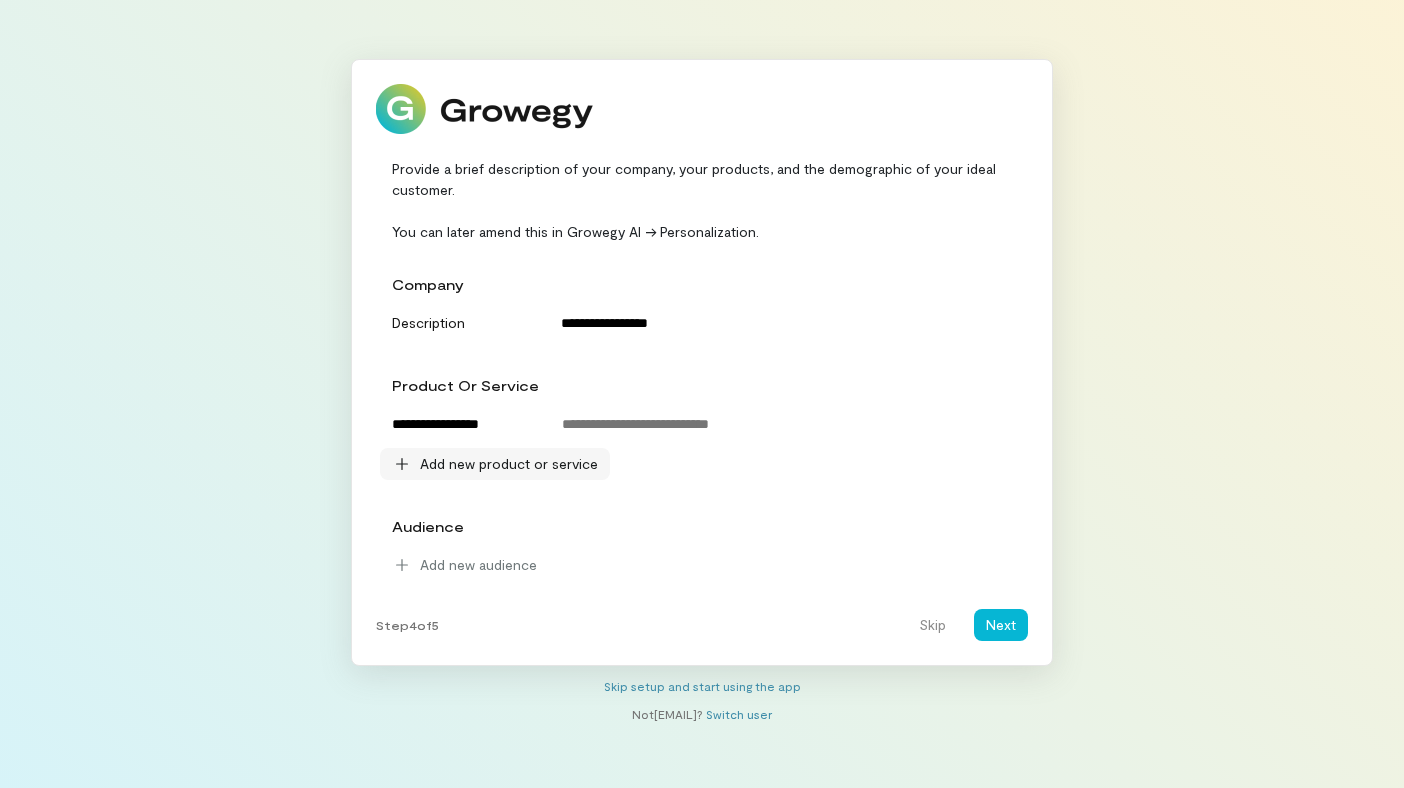 click on "Add new product or service" at bounding box center [509, 464] 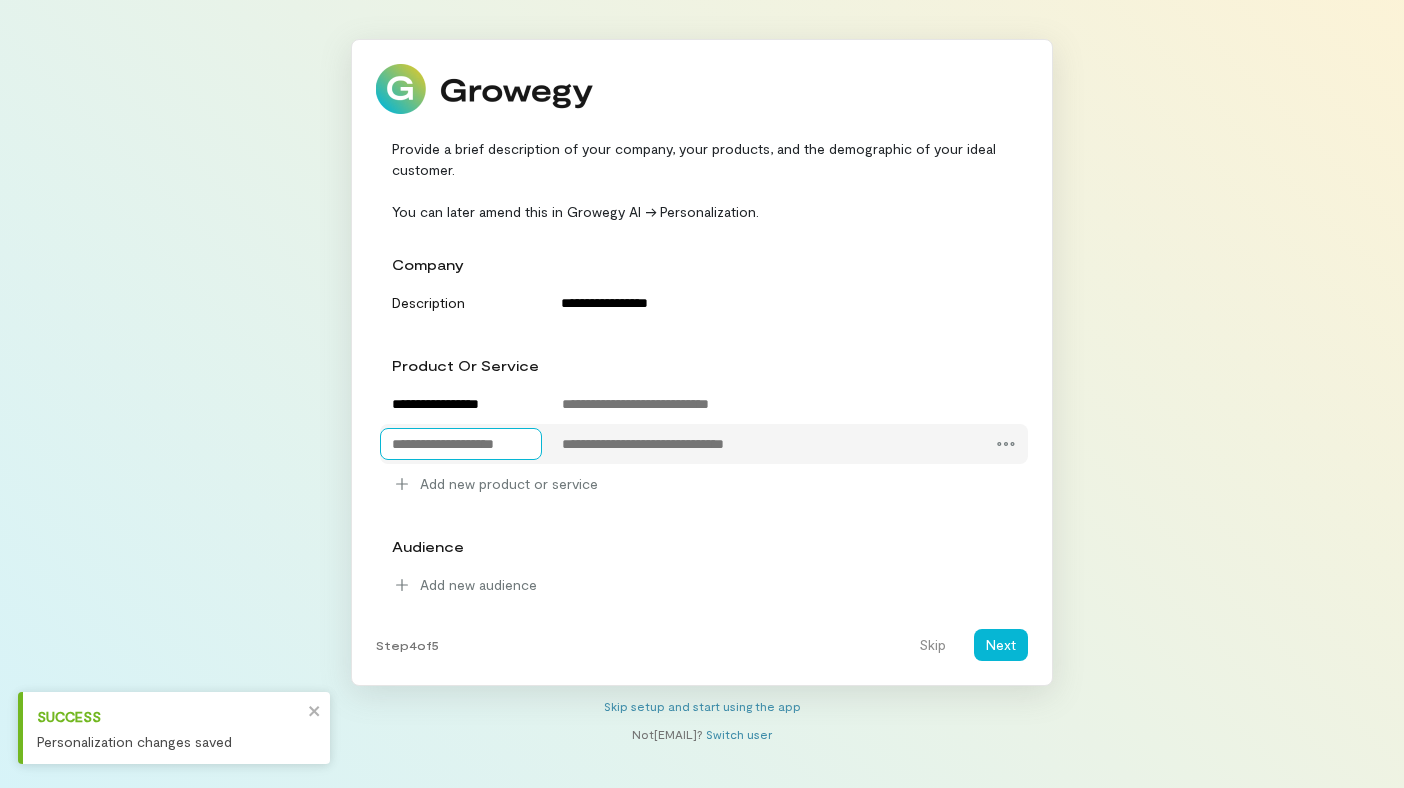 click at bounding box center (461, 444) 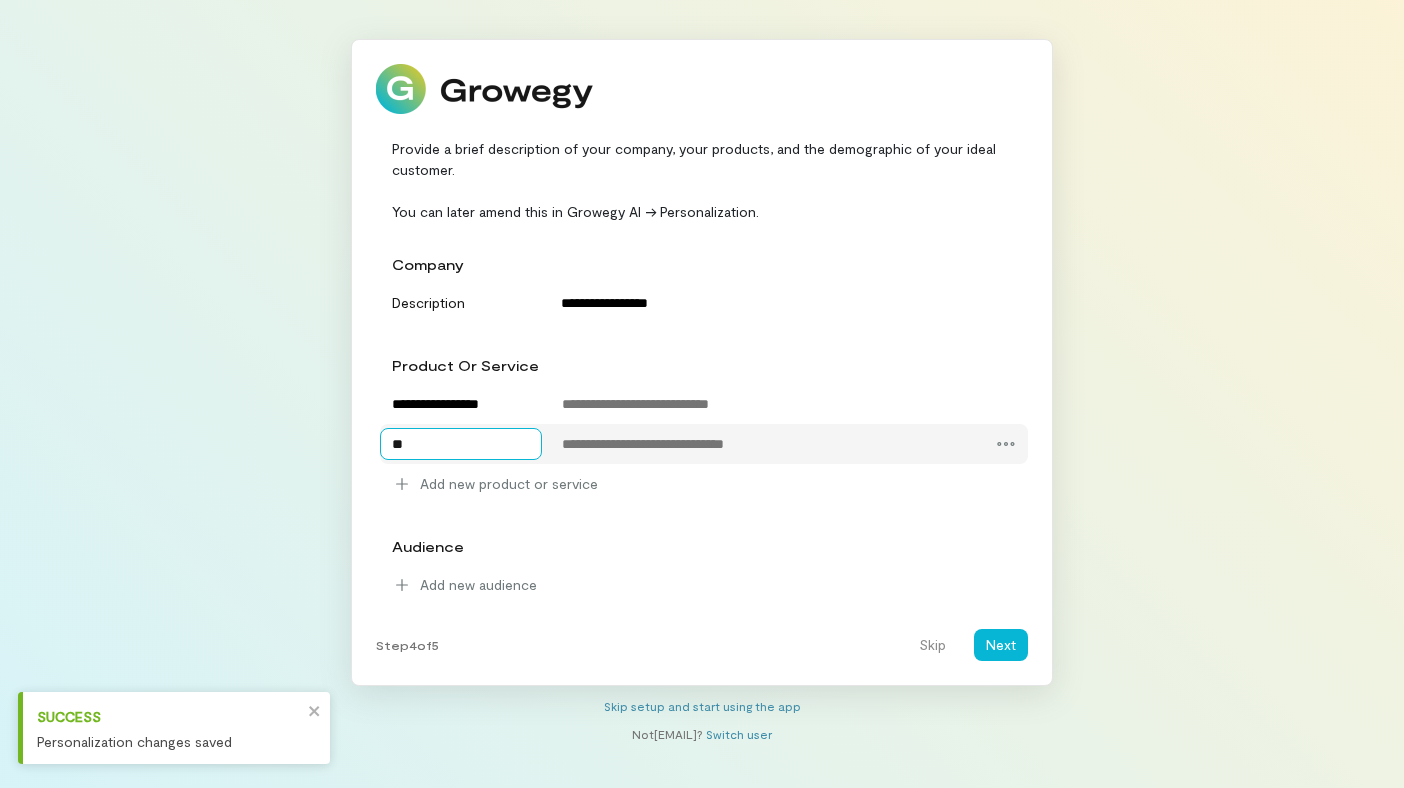 type on "*" 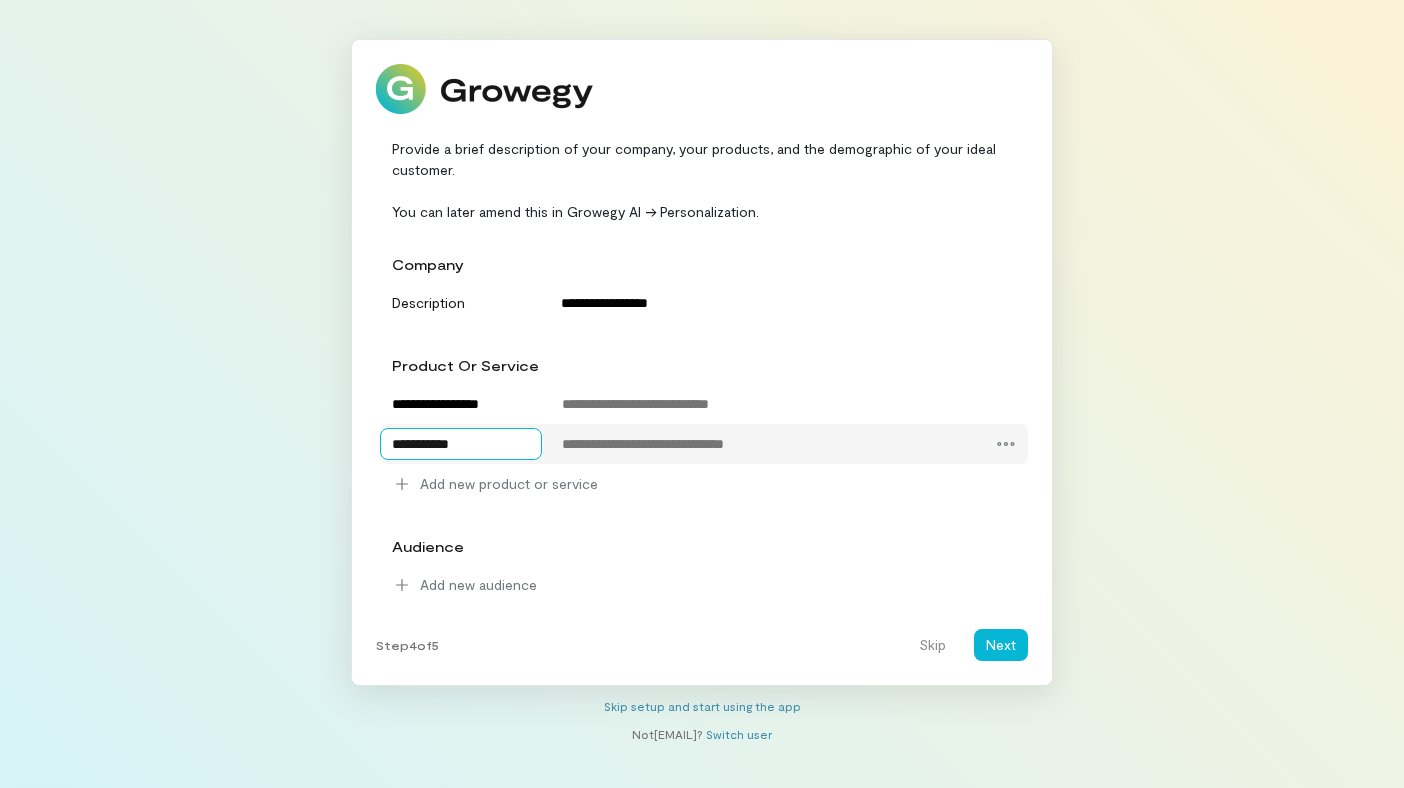 type on "**********" 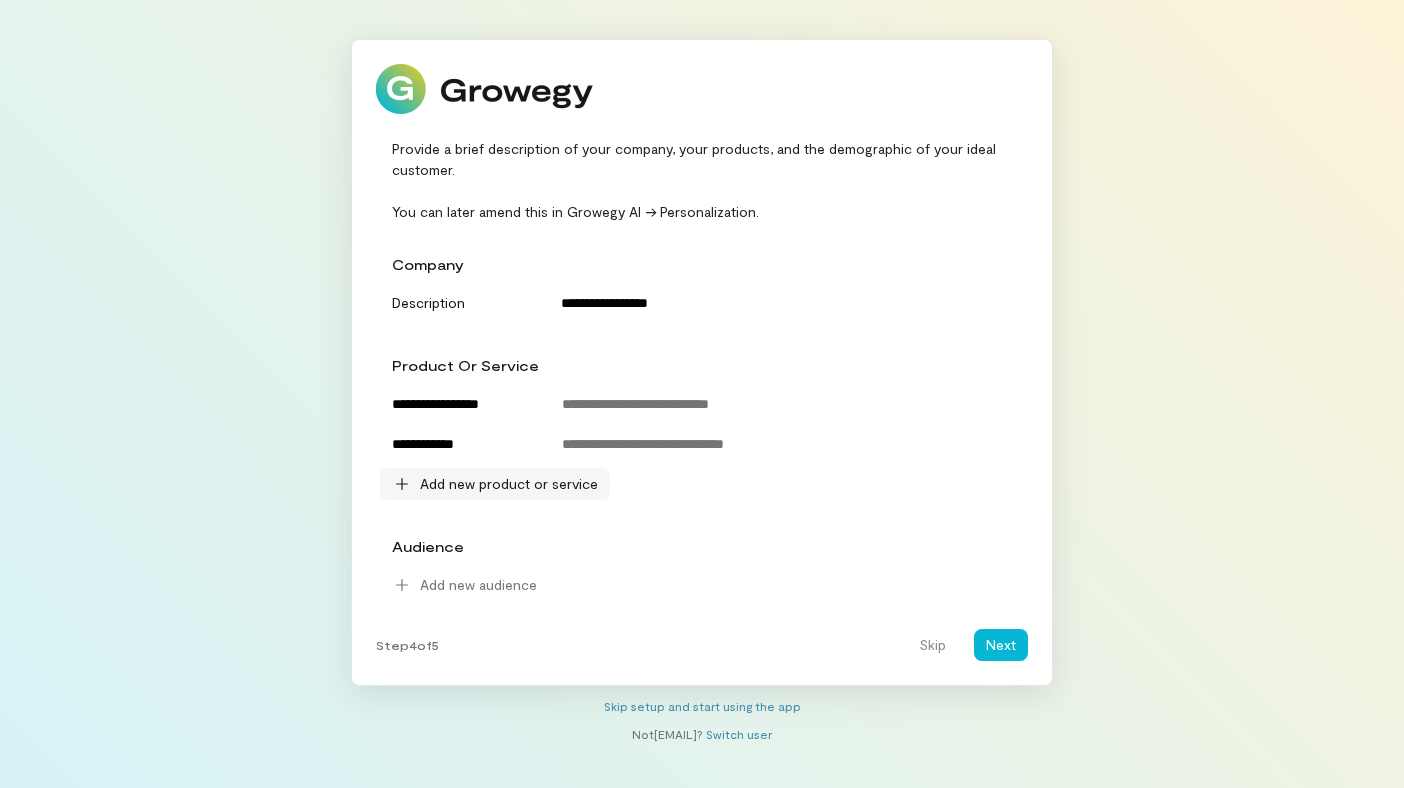 click on "Add new product or service" at bounding box center [509, 484] 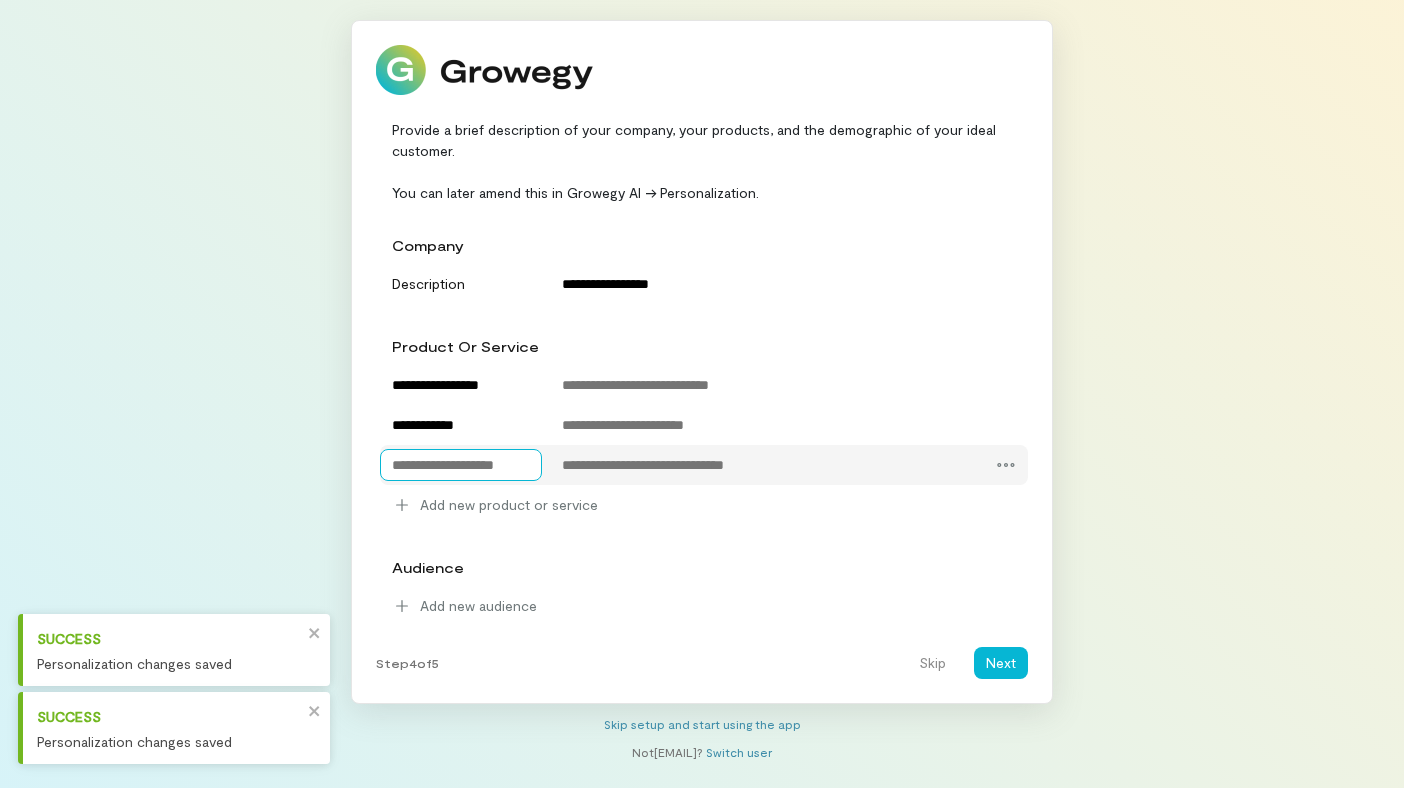 click at bounding box center (461, 465) 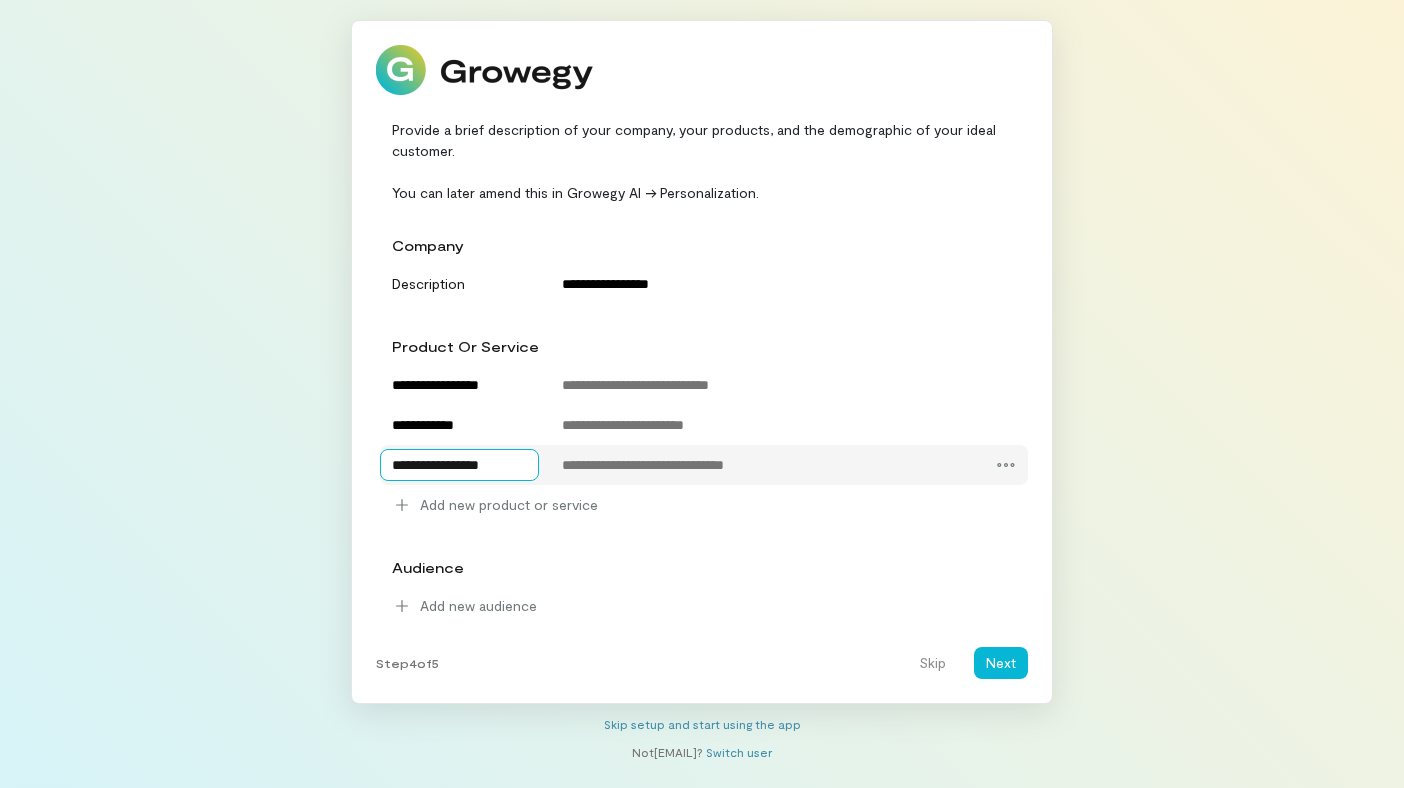 type on "**********" 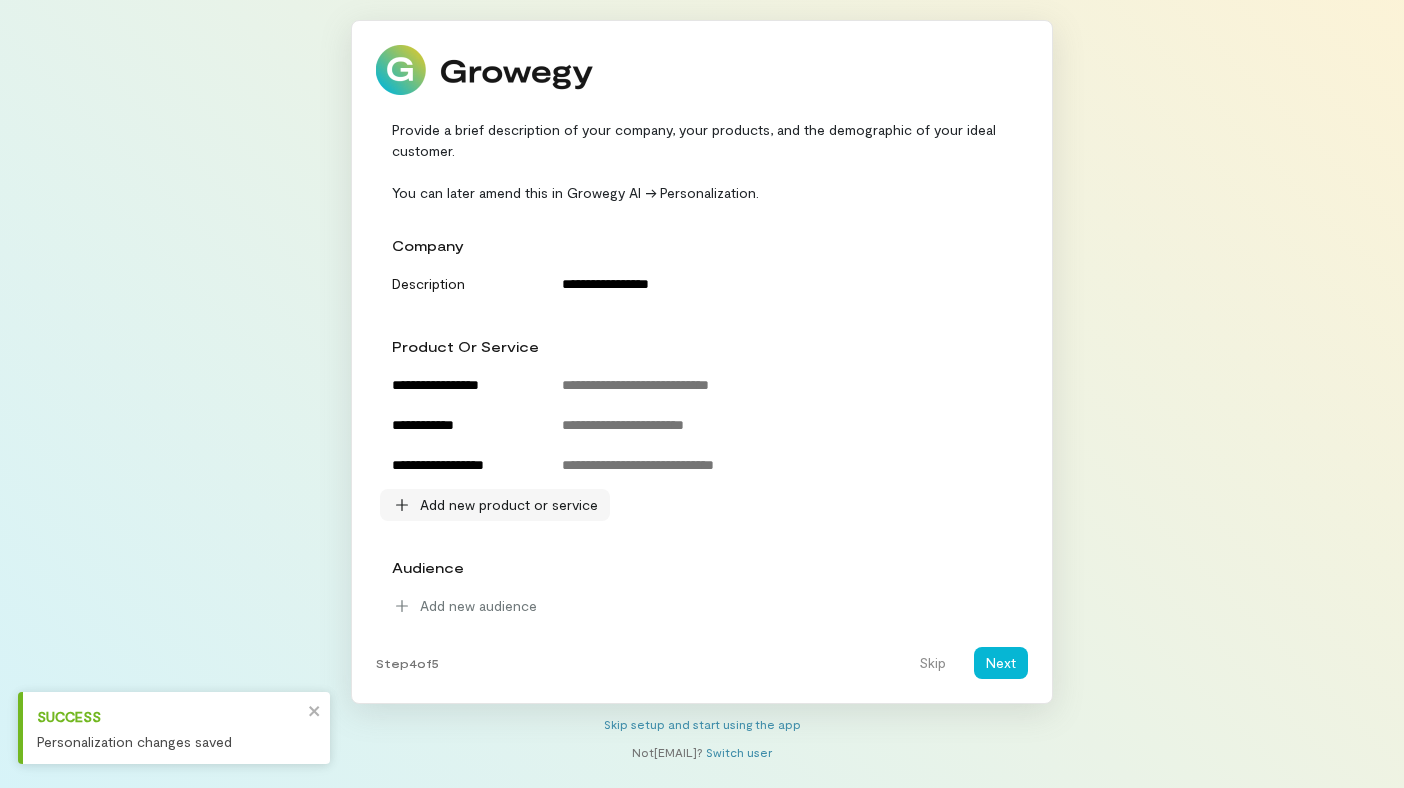 click on "Add new product or service" at bounding box center [509, 505] 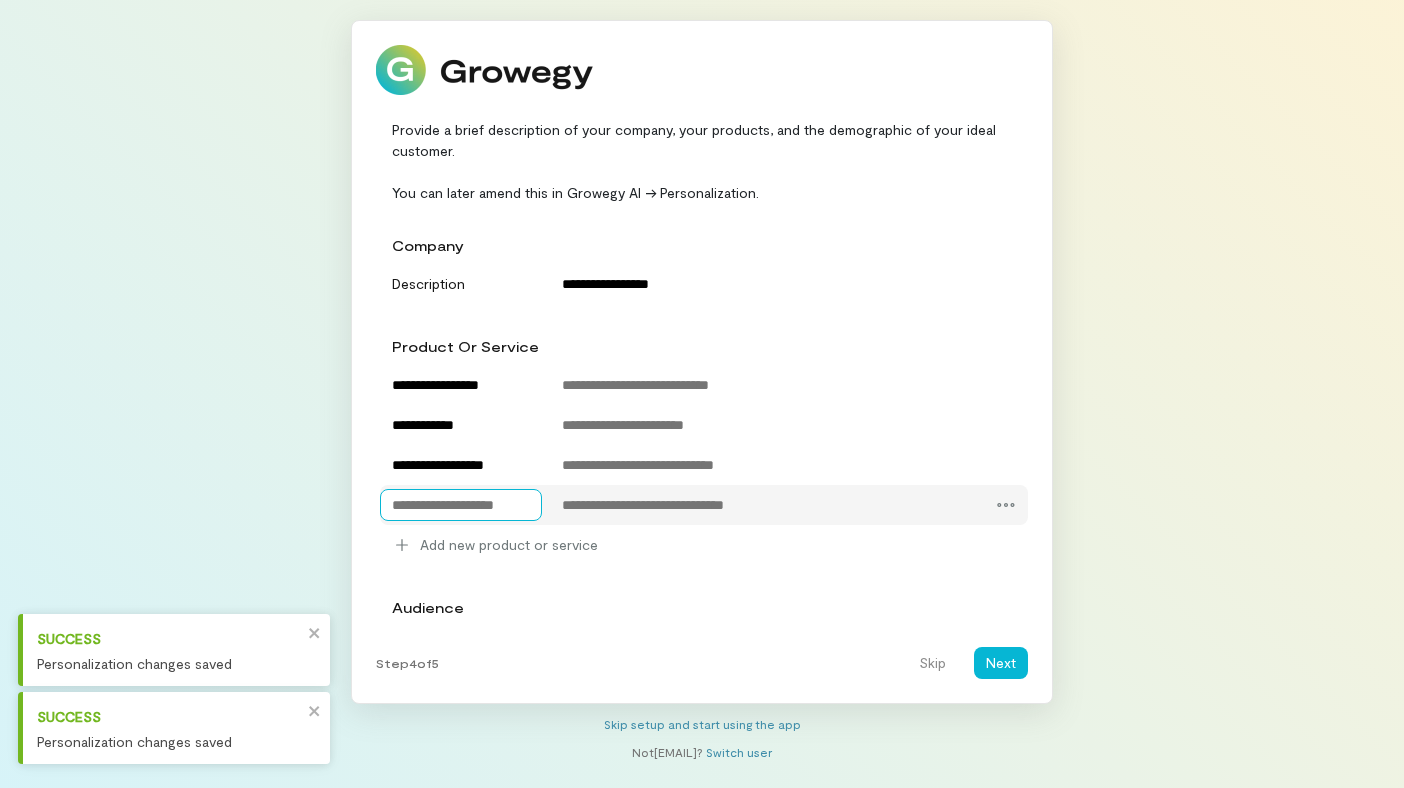 click at bounding box center (461, 505) 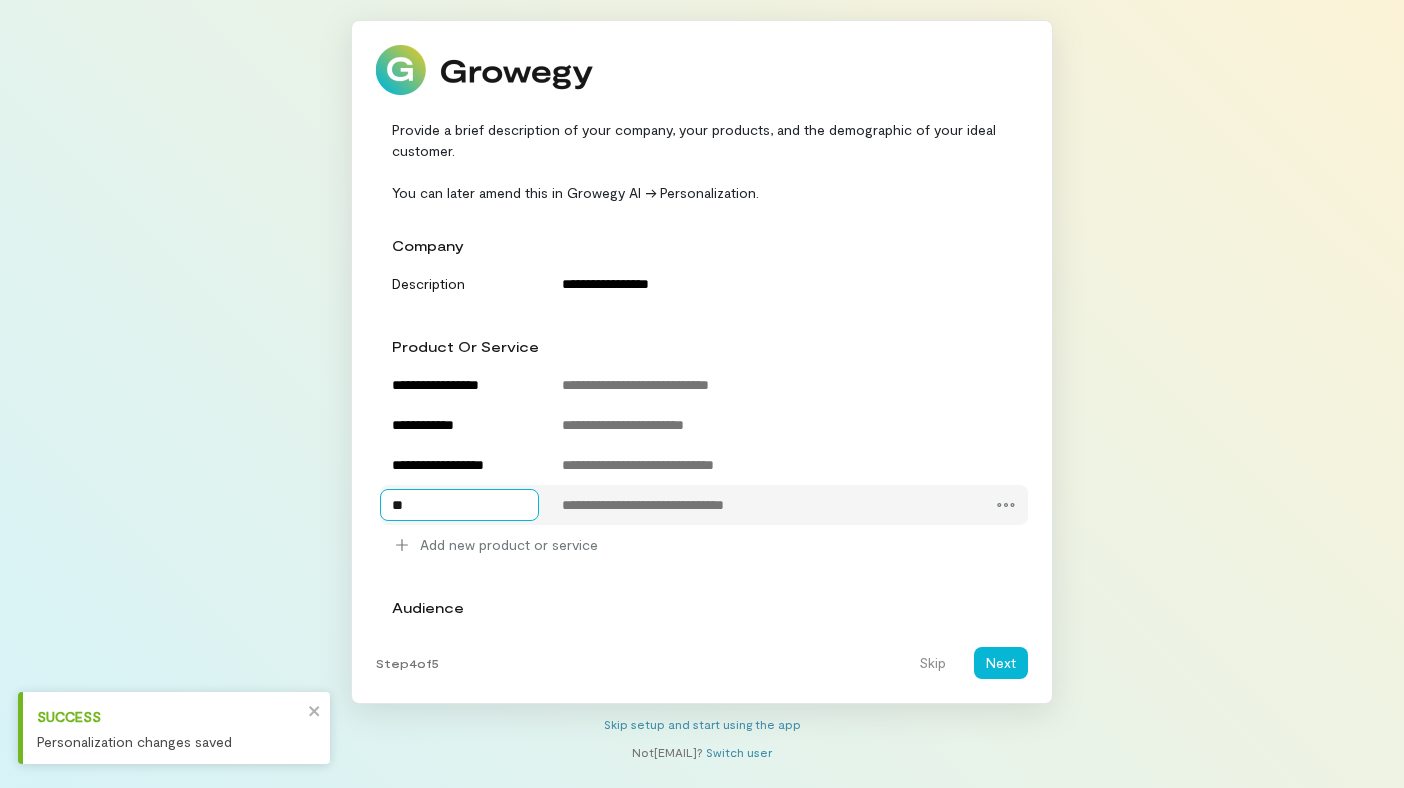type on "*" 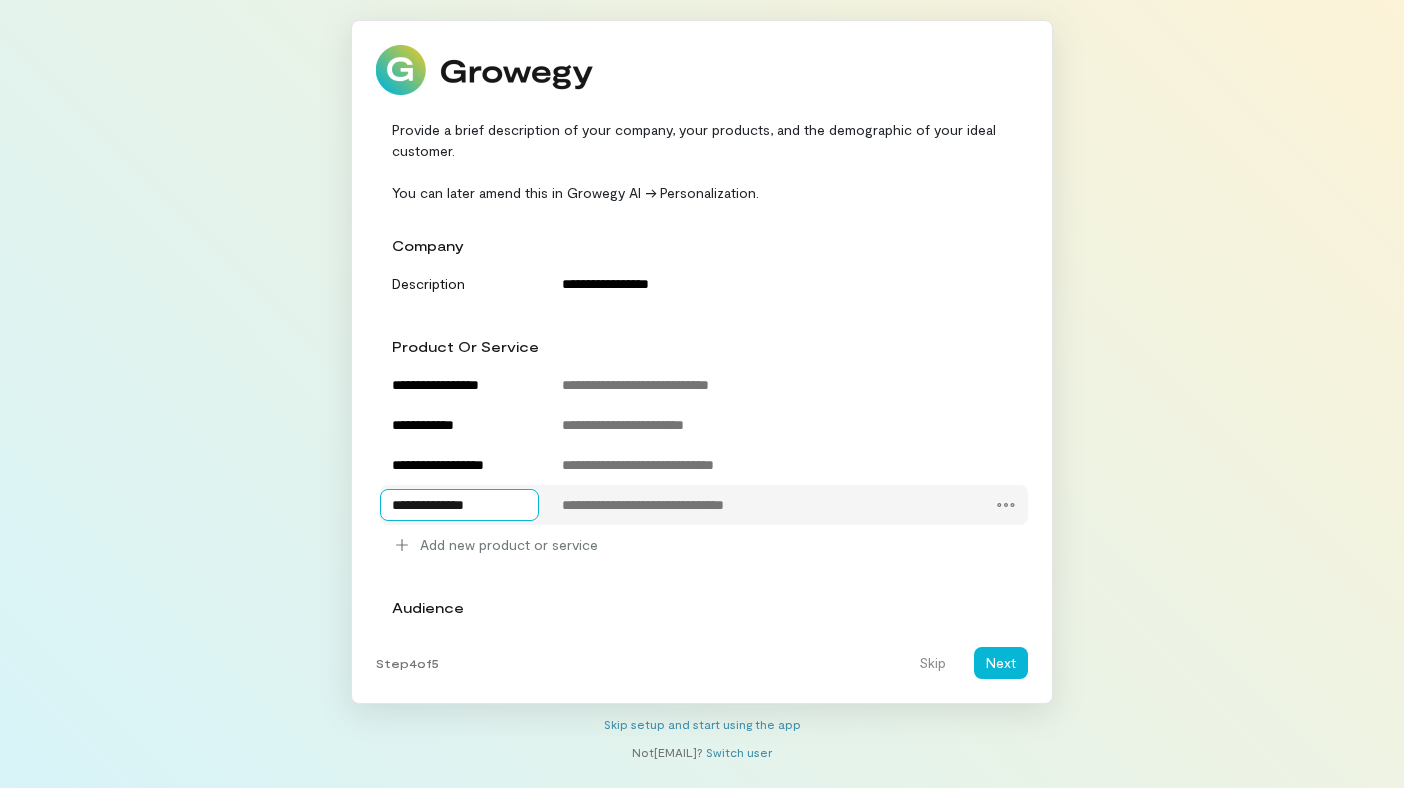 type on "**********" 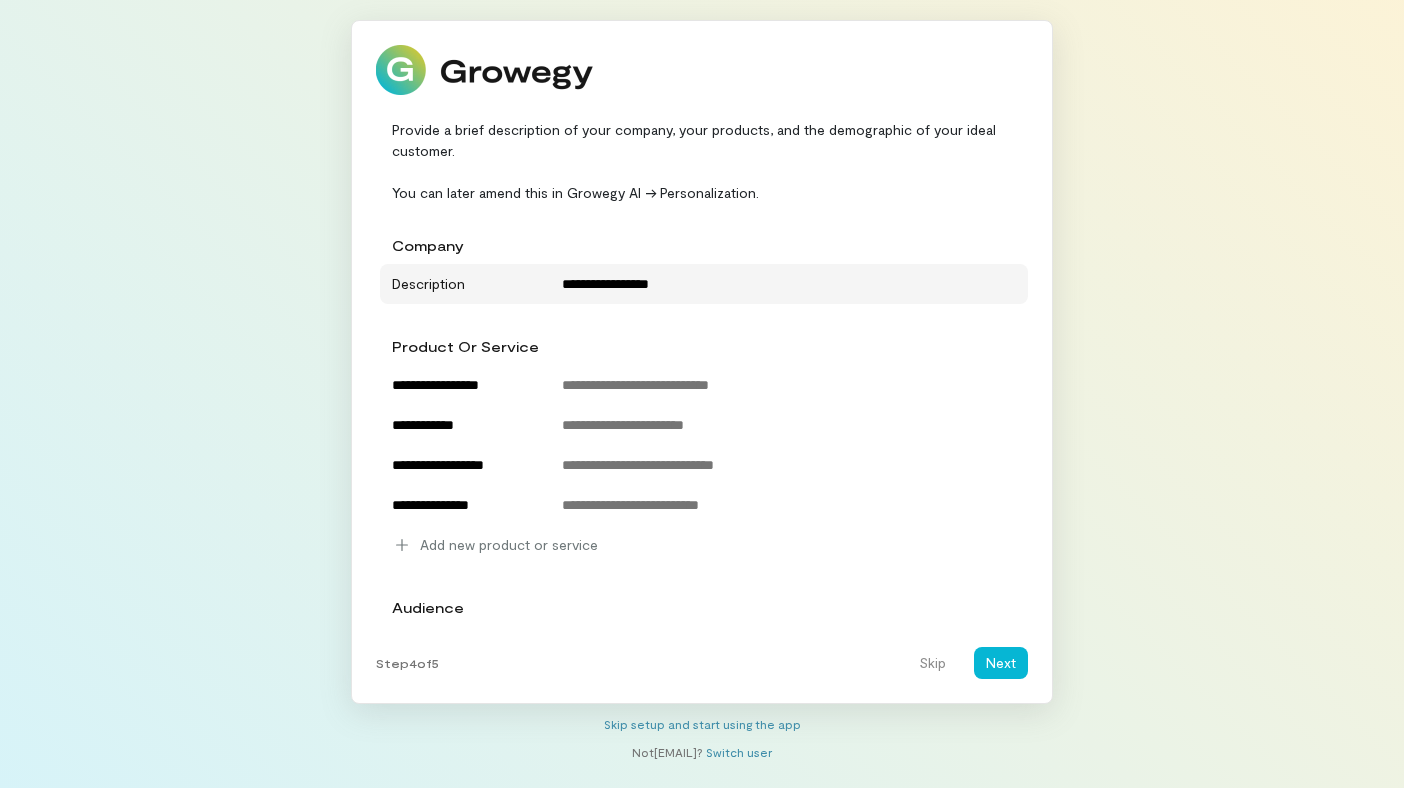 click on "Description" at bounding box center (461, 281) 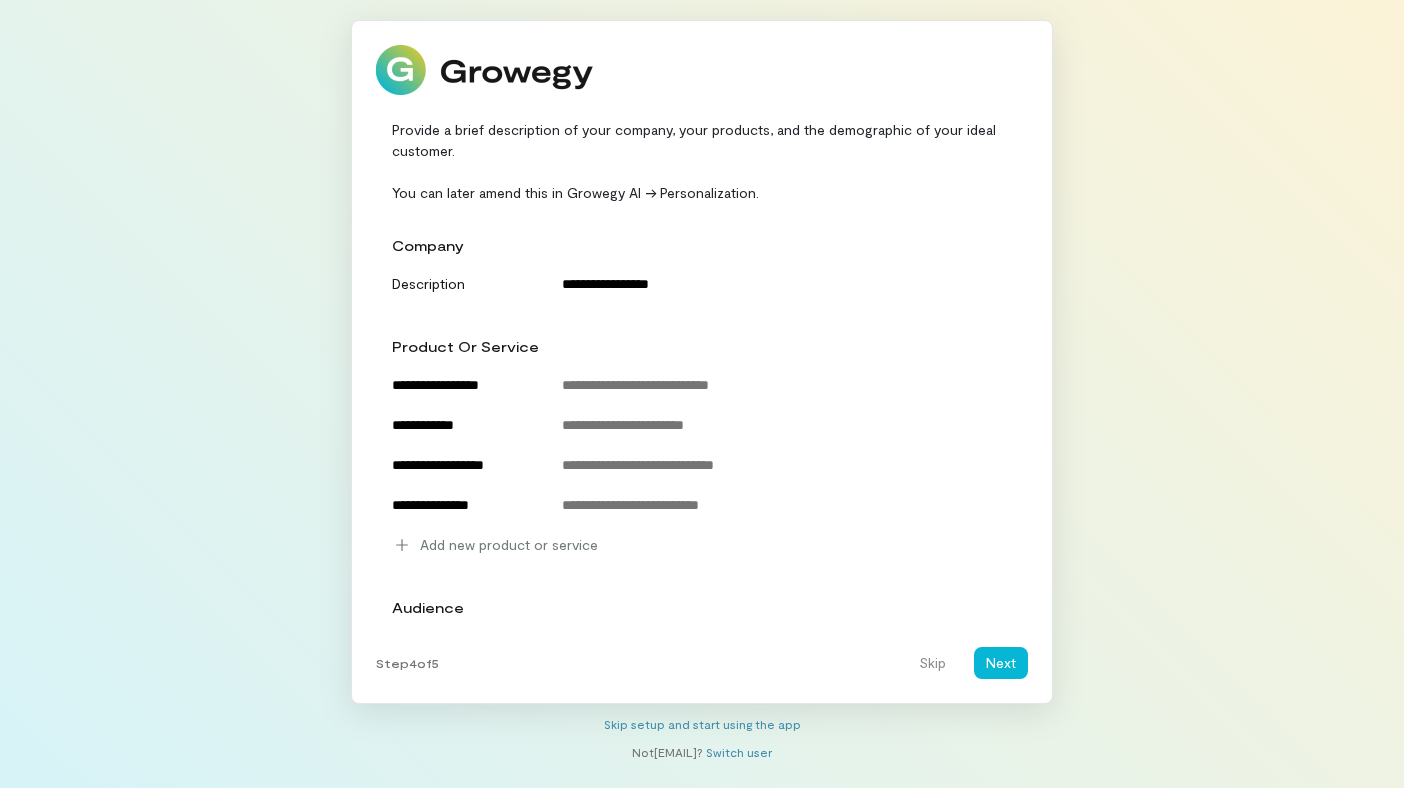 scroll, scrollTop: 41, scrollLeft: 0, axis: vertical 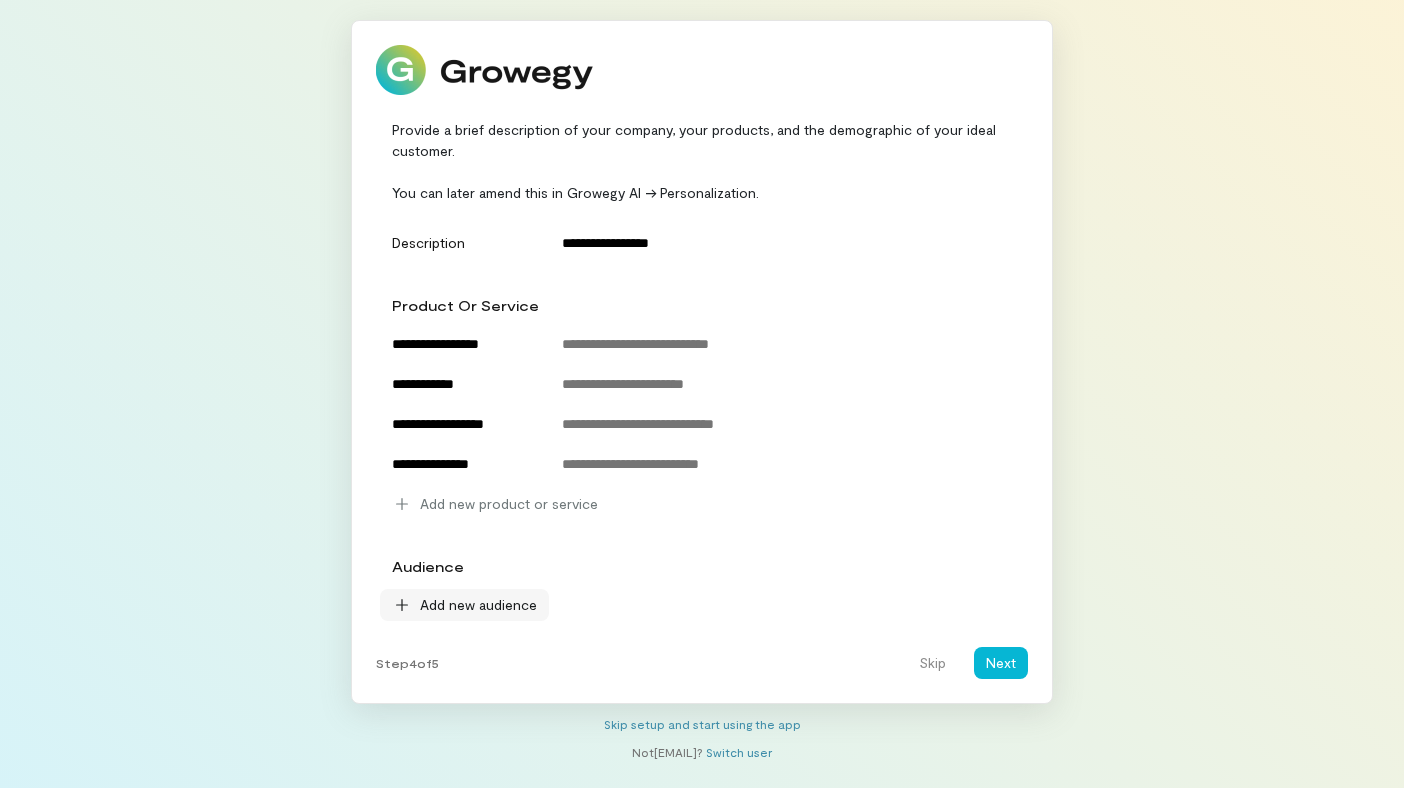 click on "Add new audience" at bounding box center (478, 605) 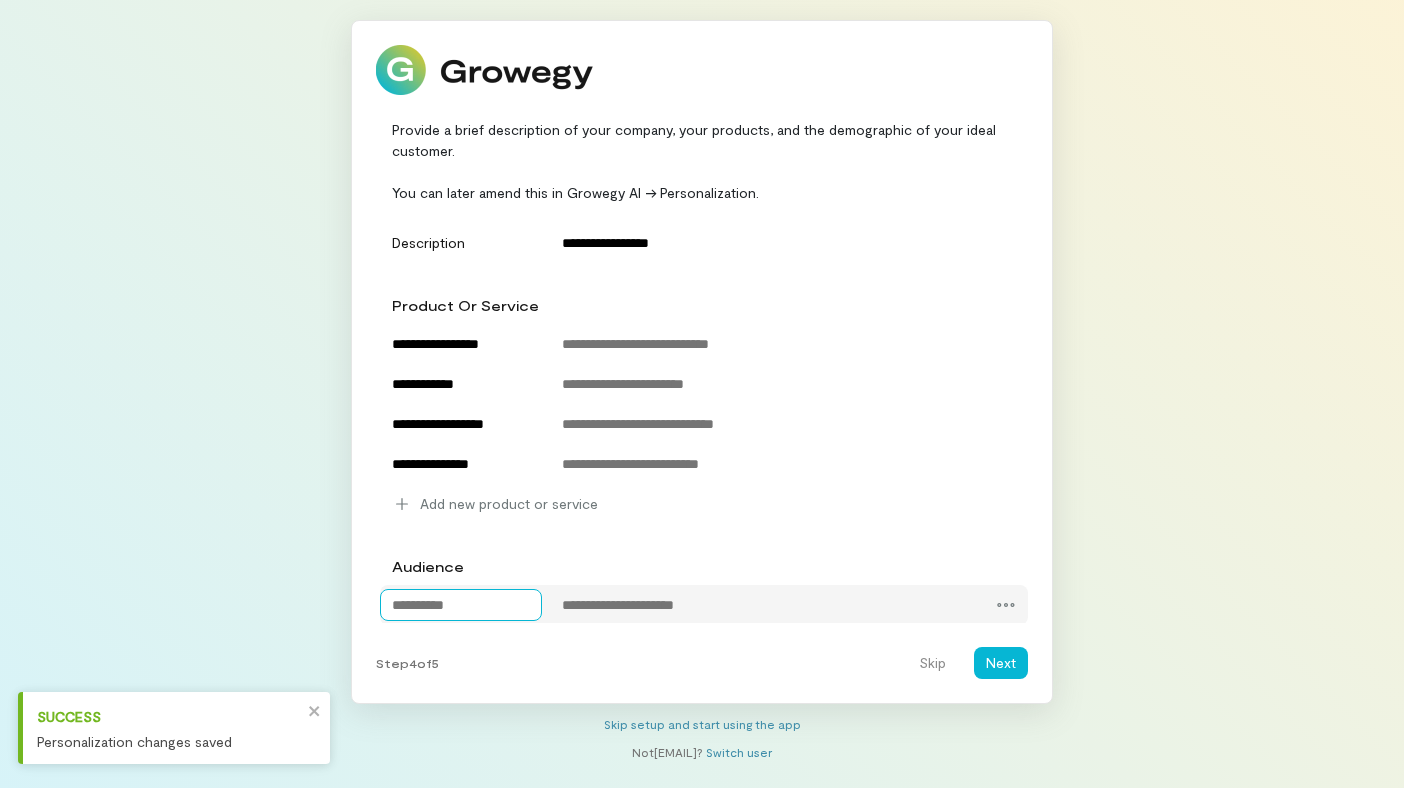 click at bounding box center (461, 605) 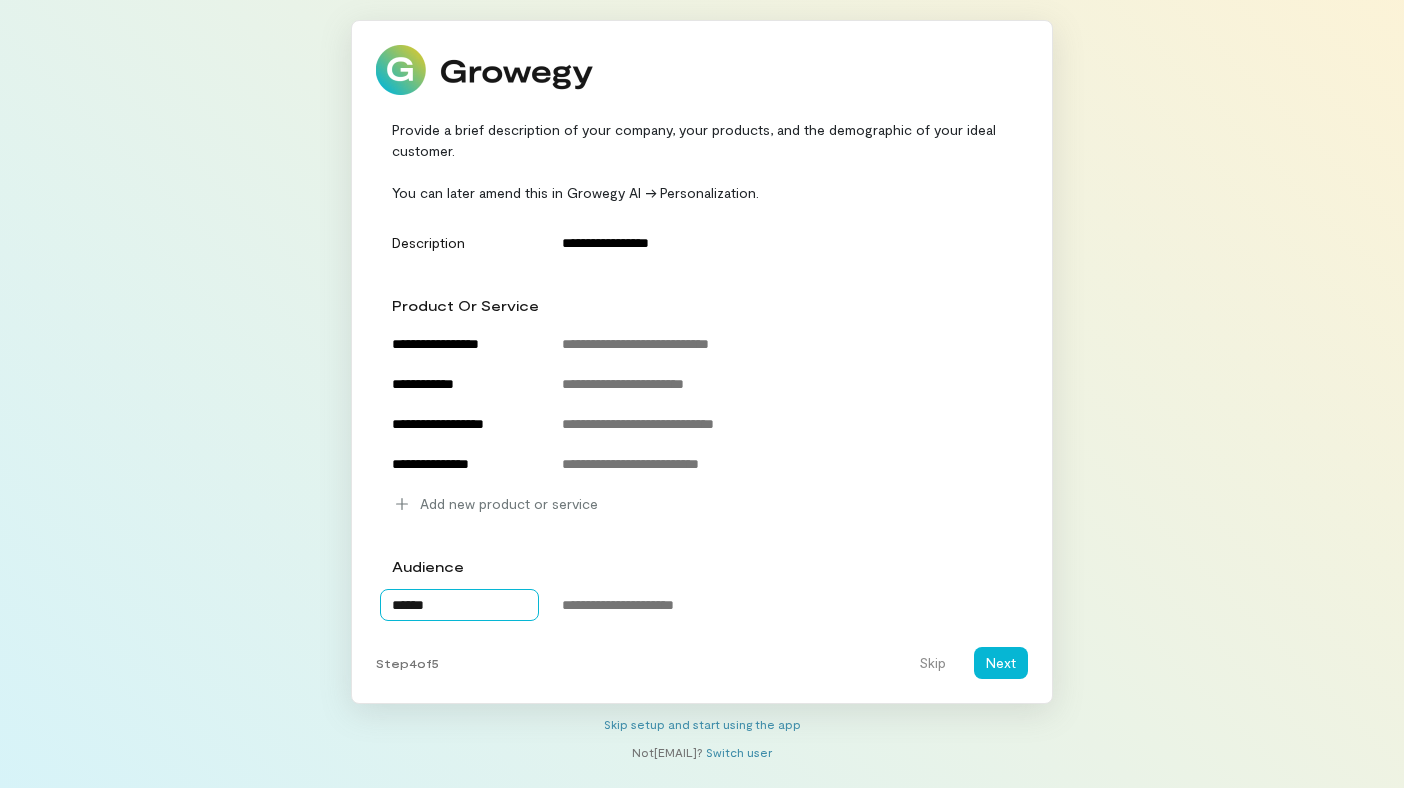 type on "*******" 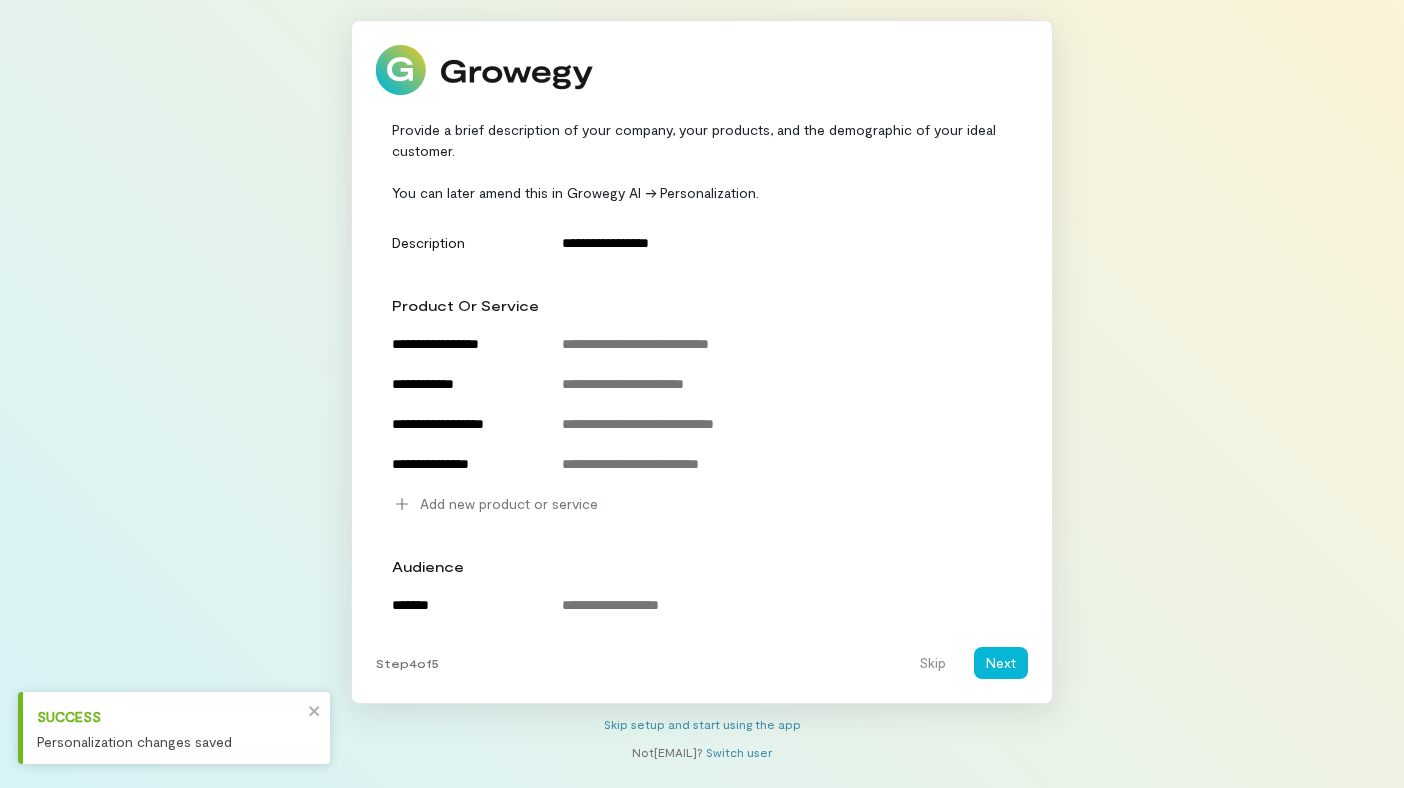 scroll, scrollTop: 81, scrollLeft: 0, axis: vertical 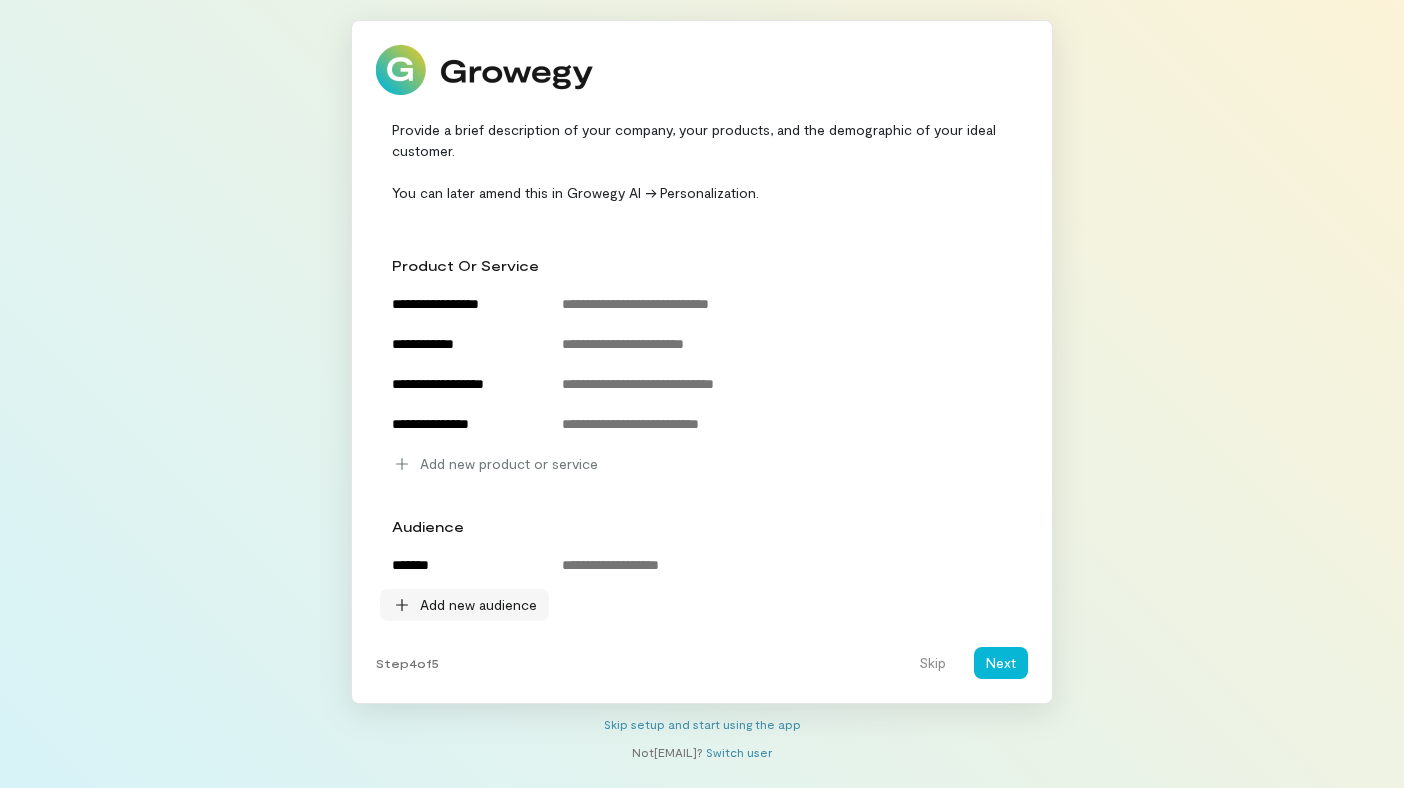 click on "Add new audience" at bounding box center (478, 605) 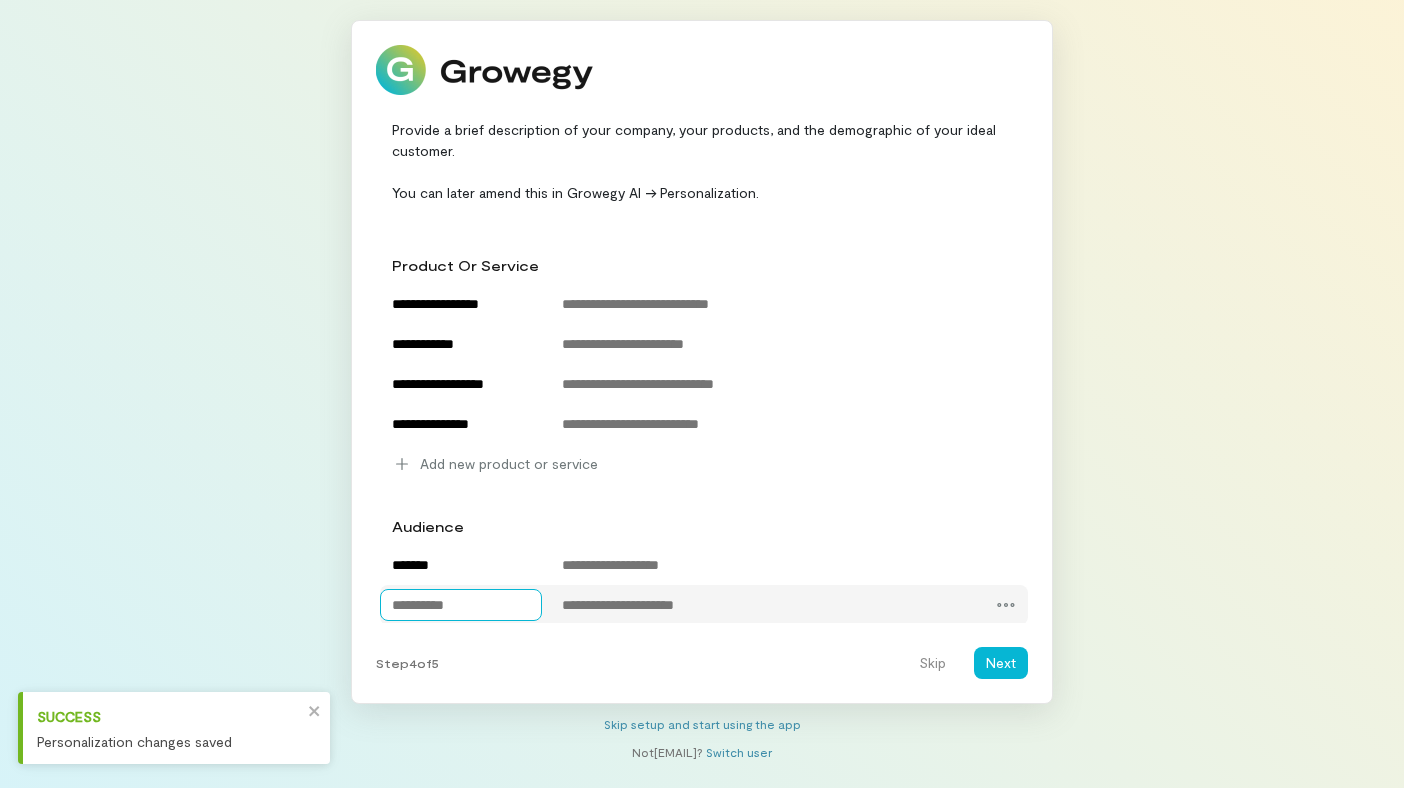 click at bounding box center [461, 605] 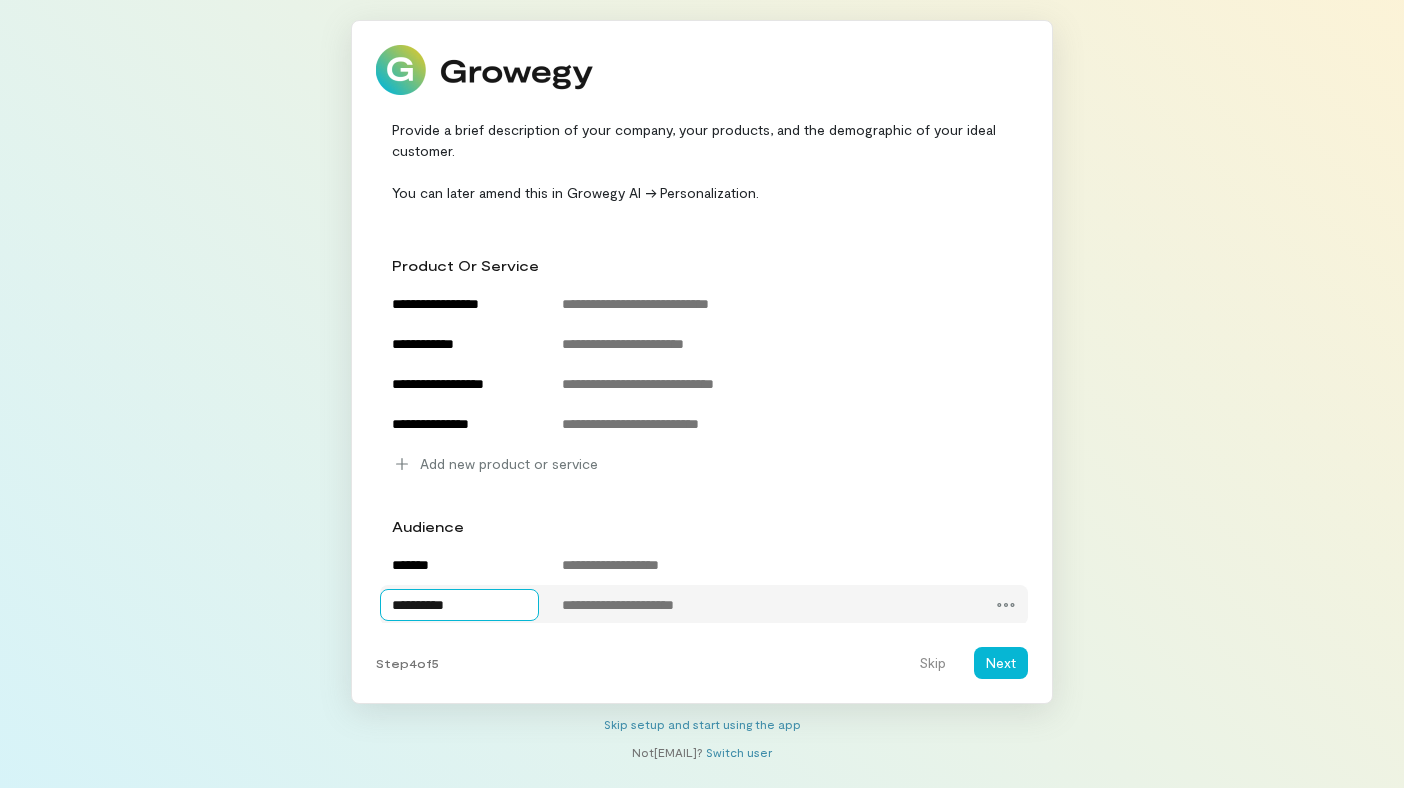 type on "**********" 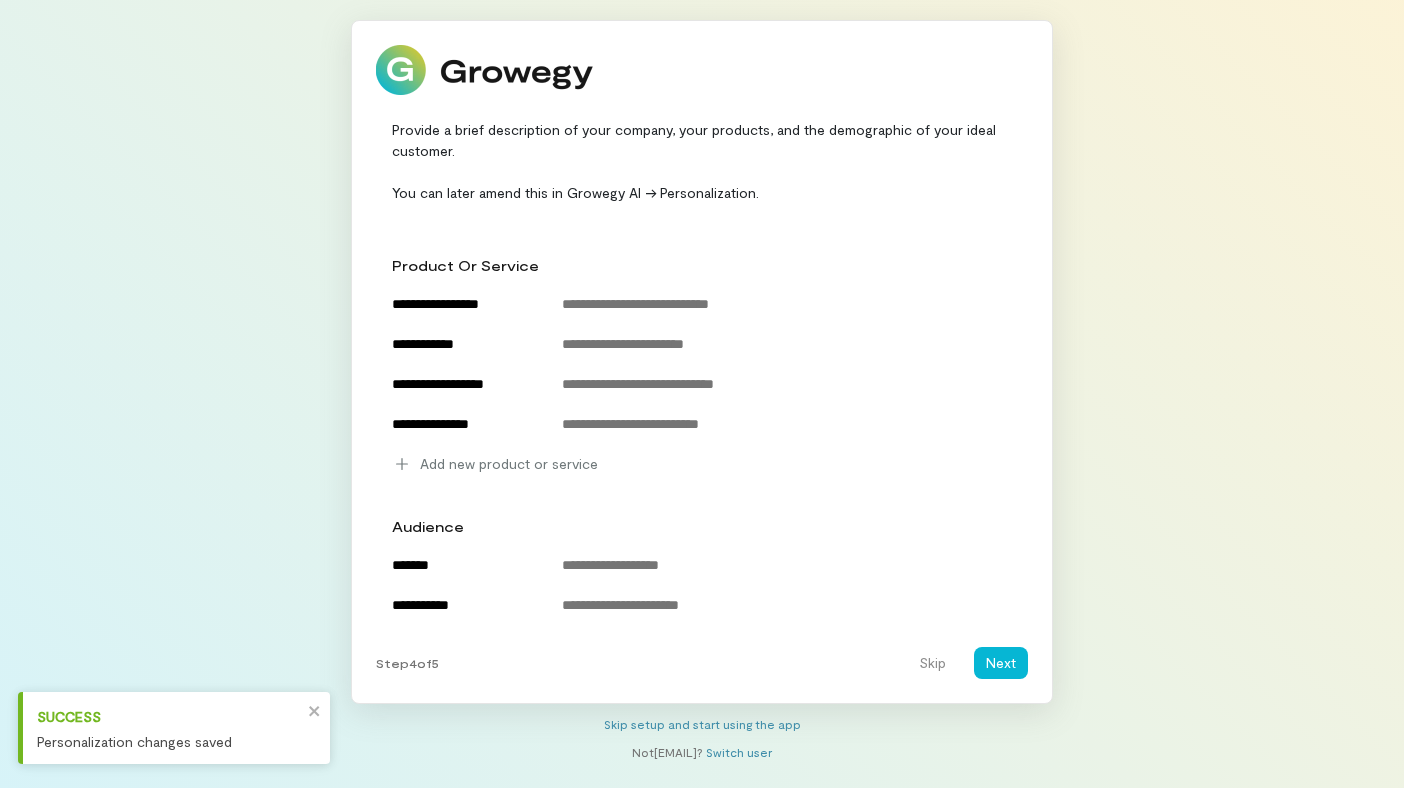 scroll, scrollTop: 121, scrollLeft: 0, axis: vertical 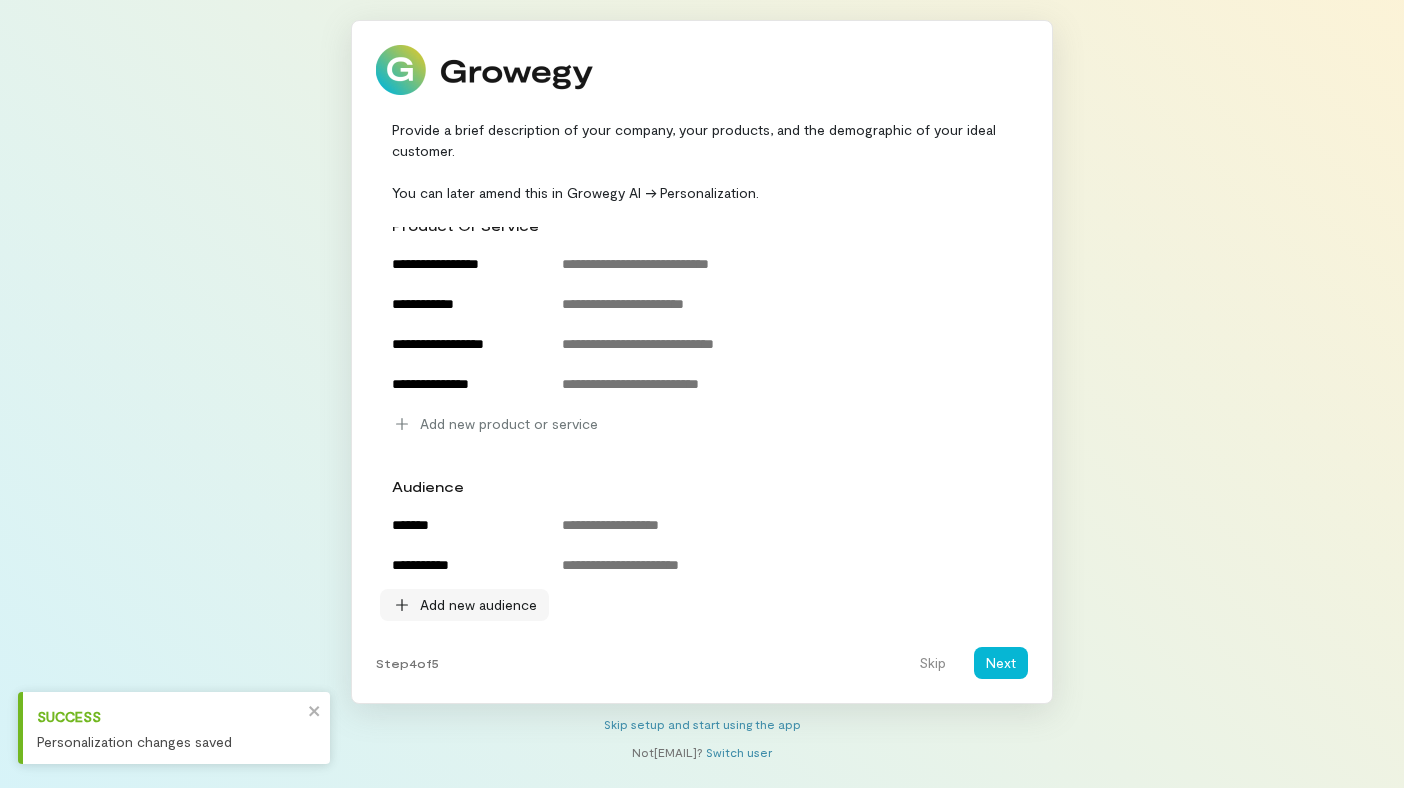 click on "Add new audience" at bounding box center (478, 605) 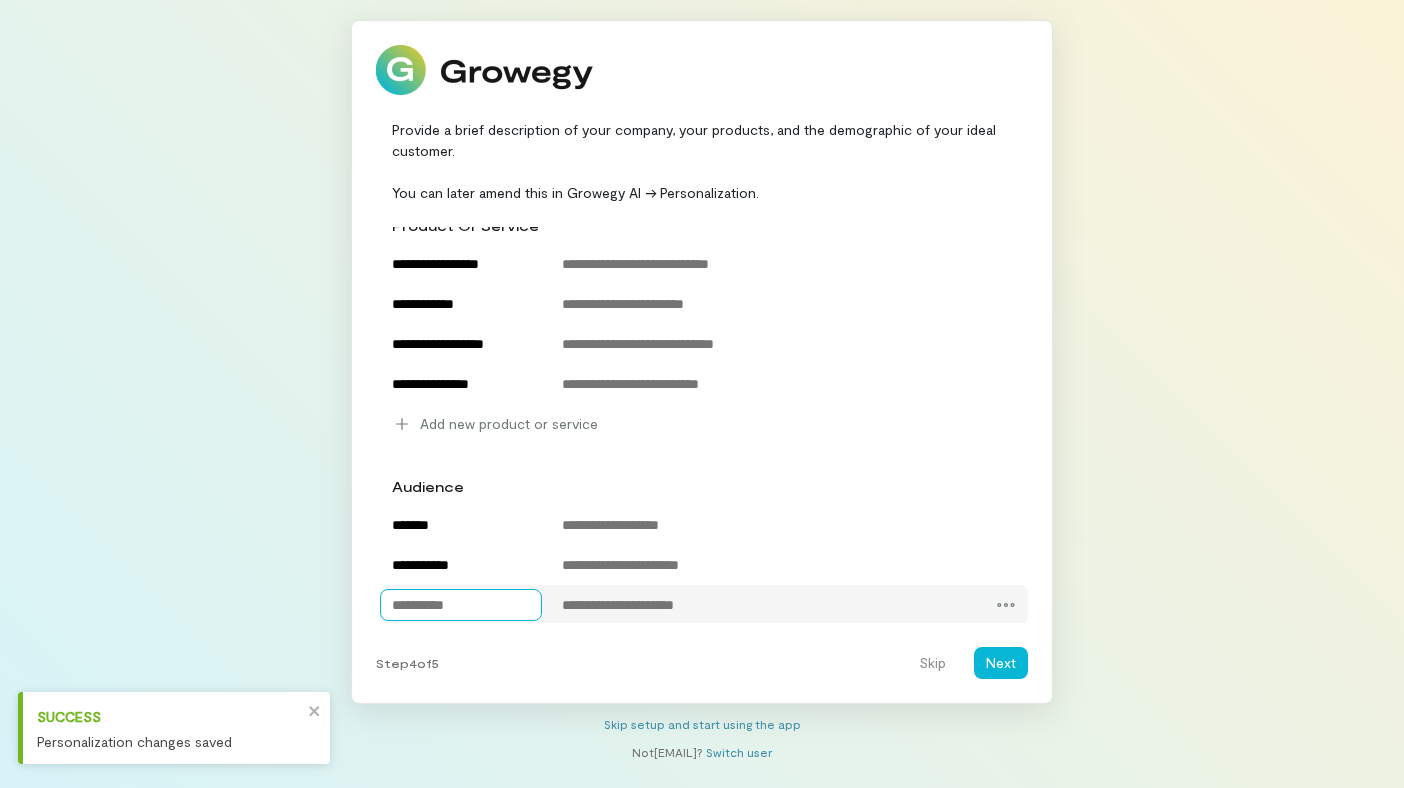 click at bounding box center [461, 605] 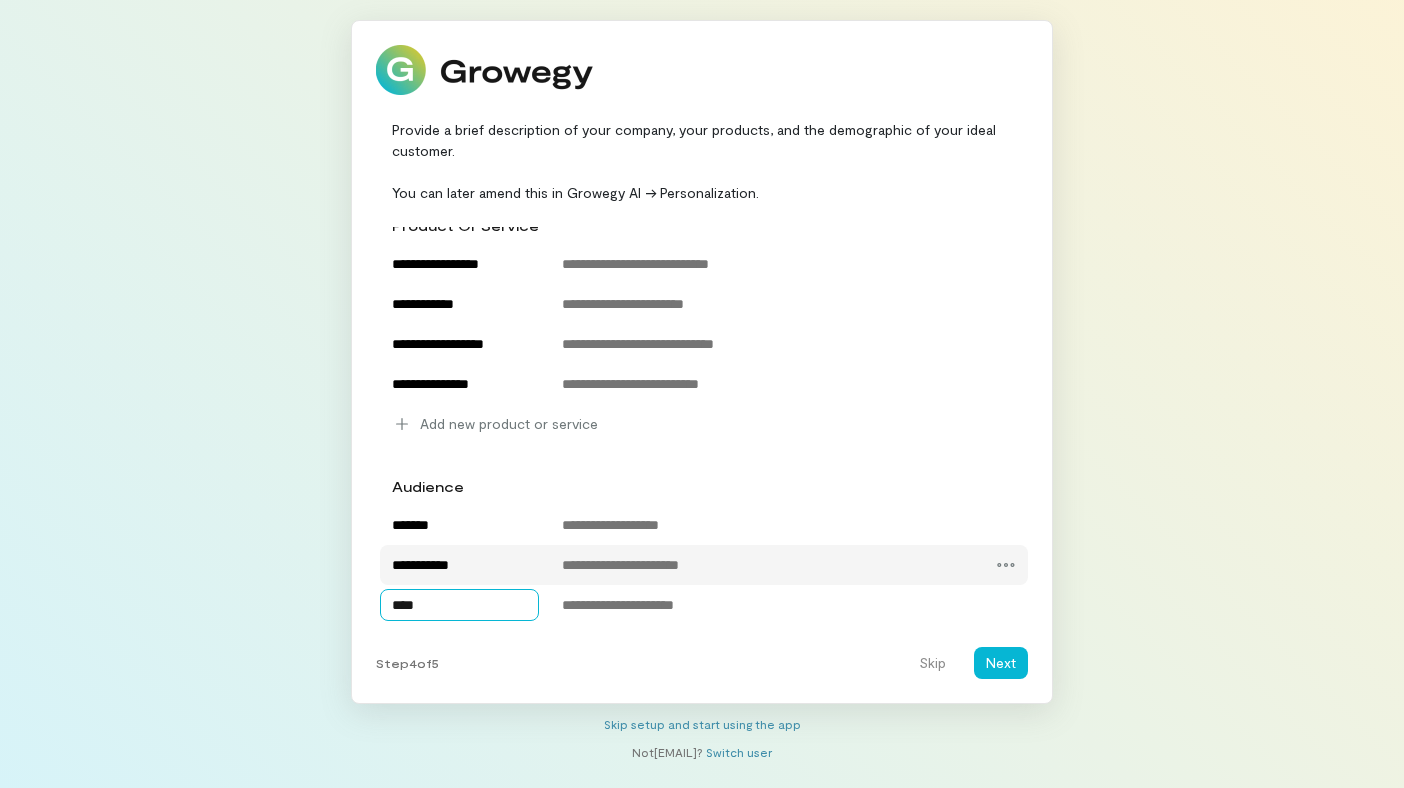 type on "***" 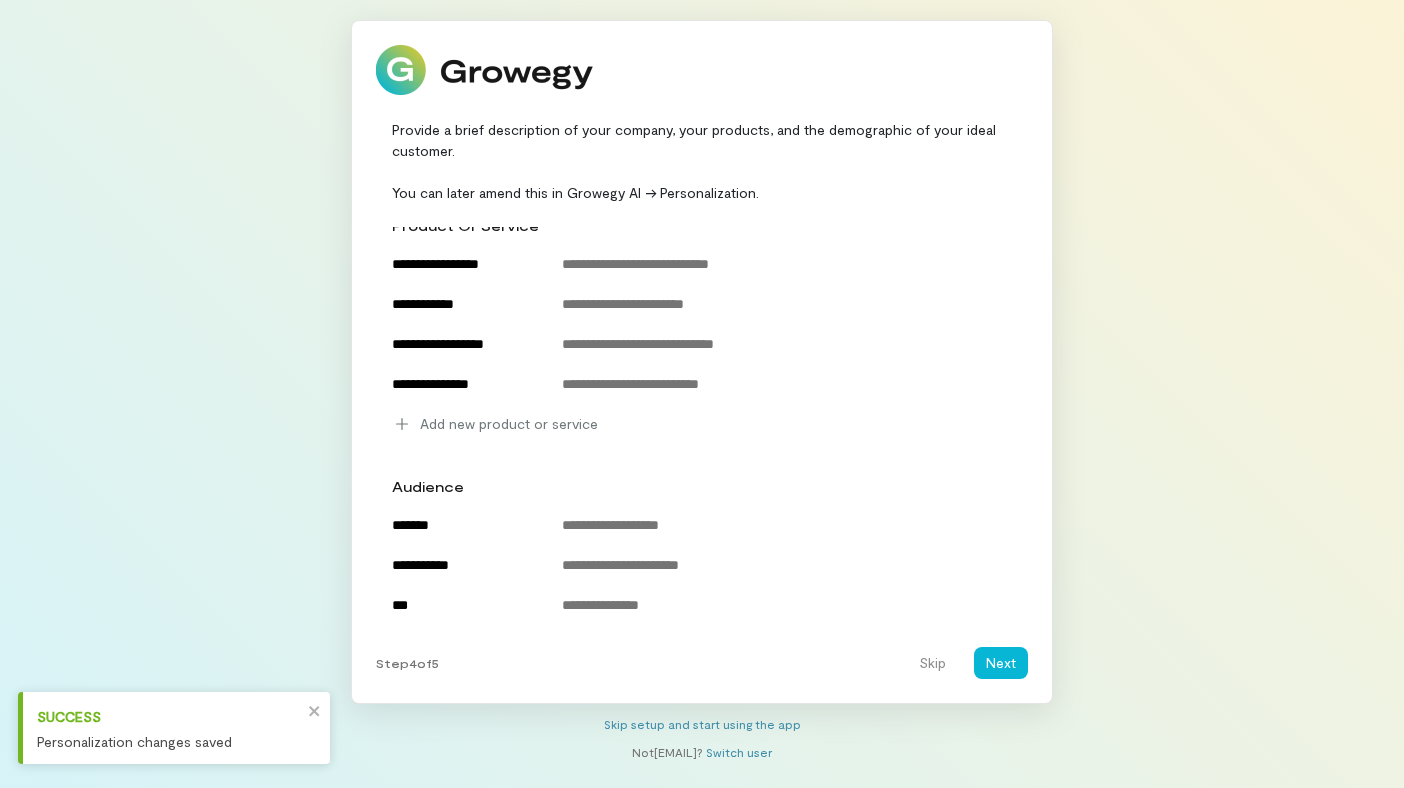 scroll, scrollTop: 161, scrollLeft: 0, axis: vertical 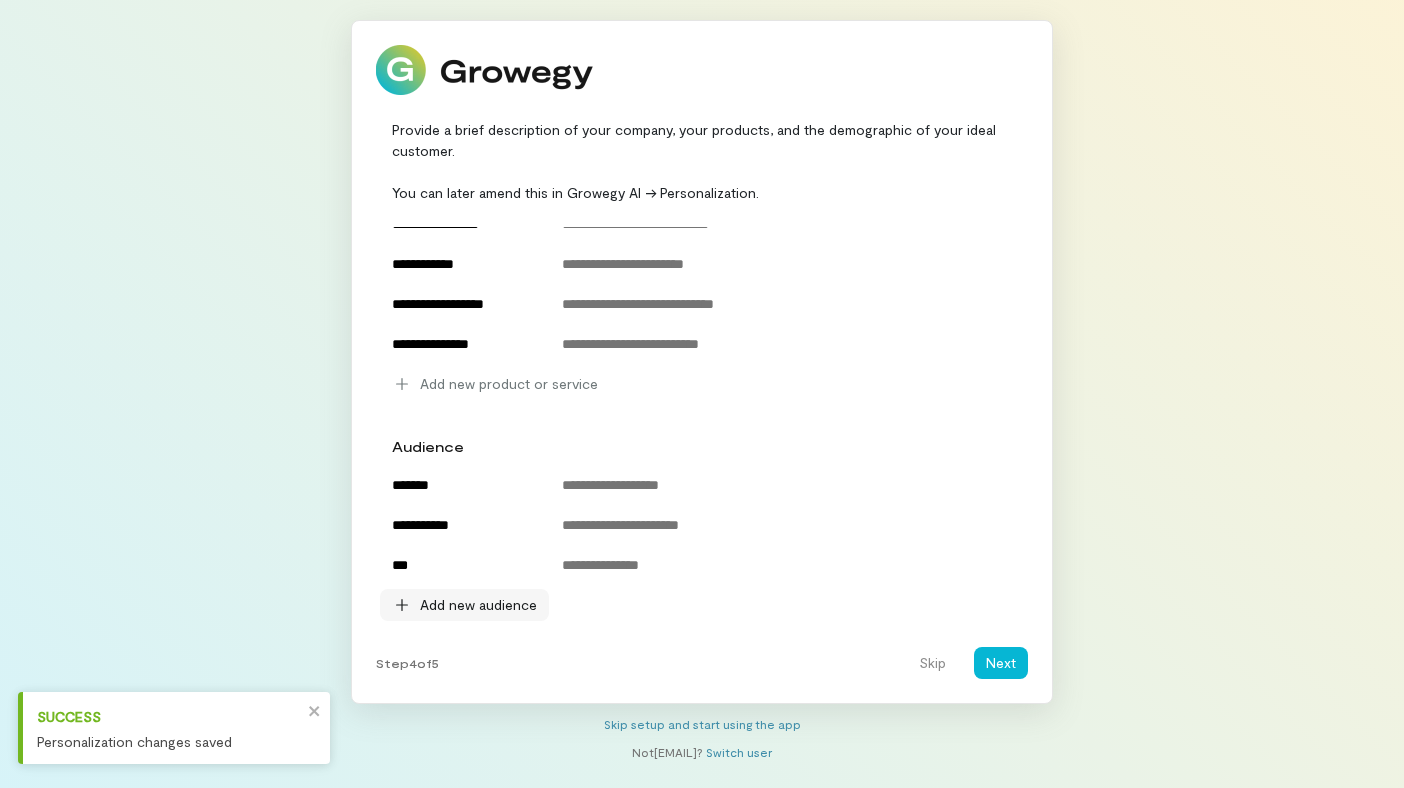 click on "Add new audience" at bounding box center [478, 605] 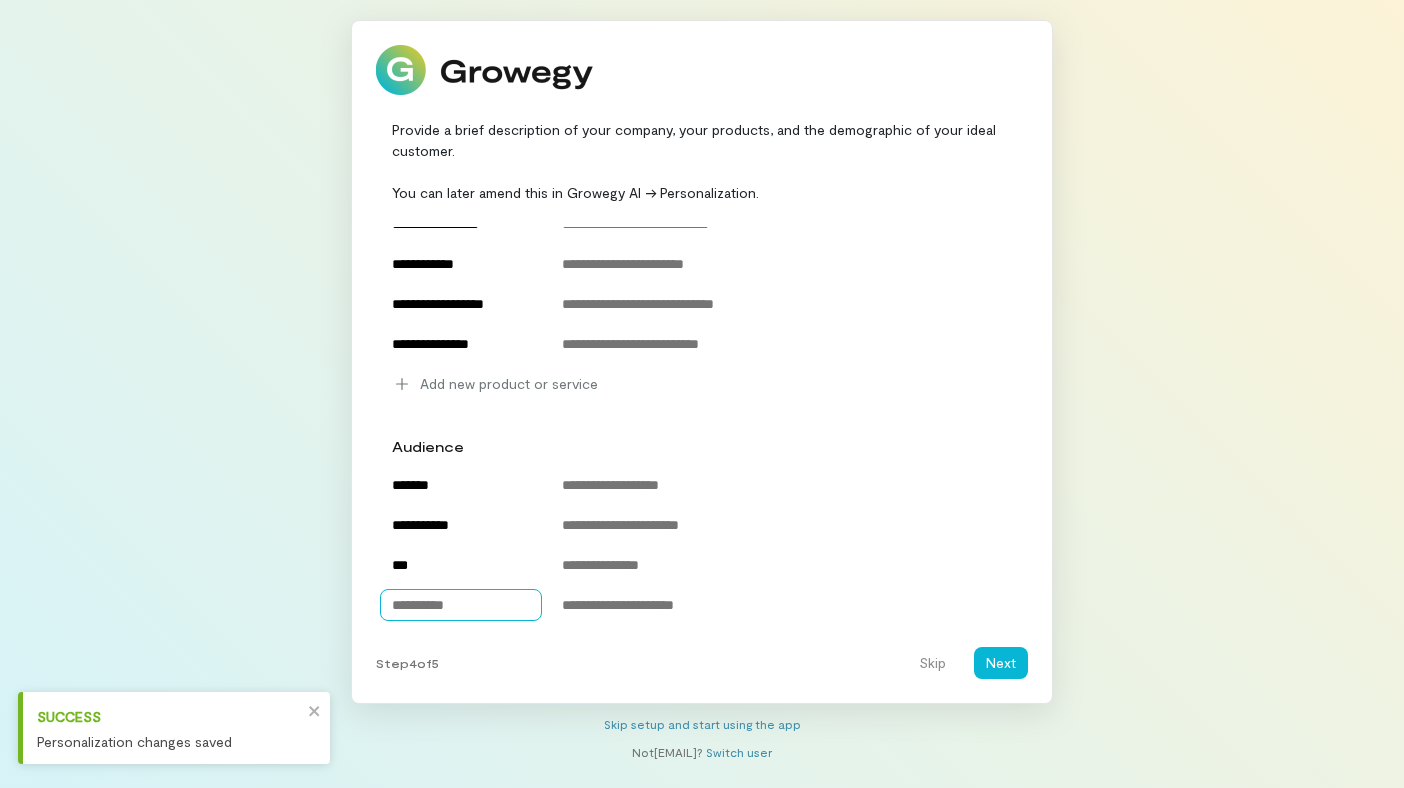 click at bounding box center [461, 605] 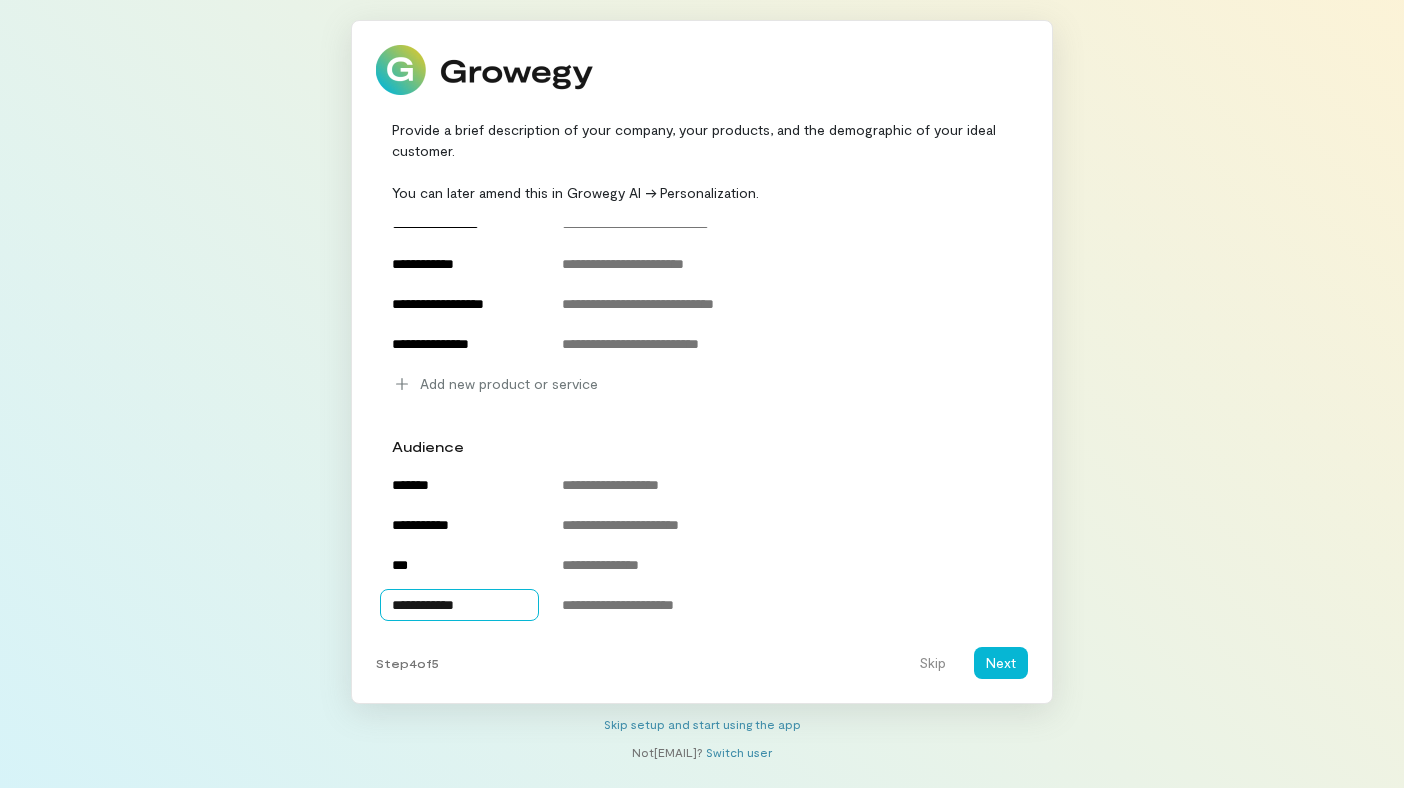 type on "**********" 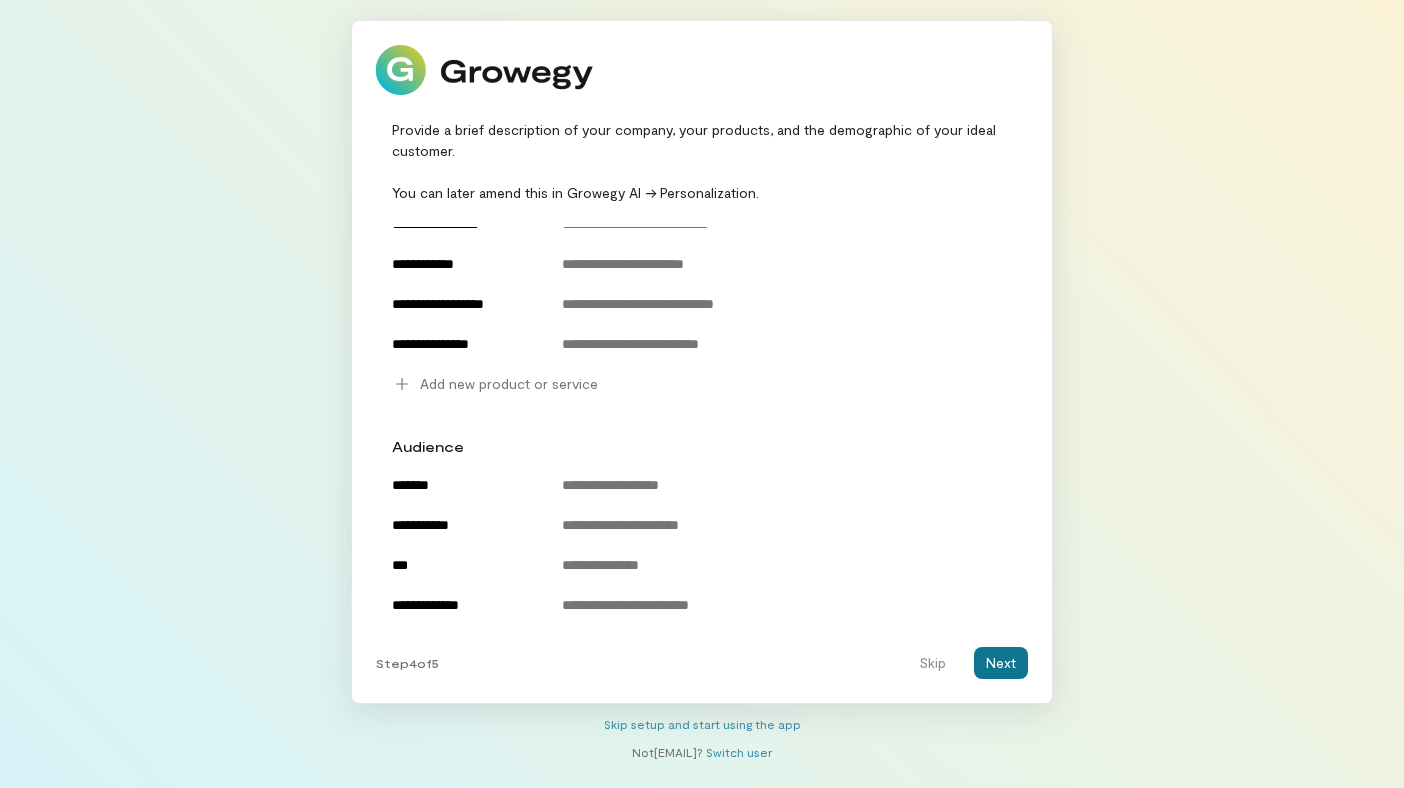 click on "Next" at bounding box center (1001, 663) 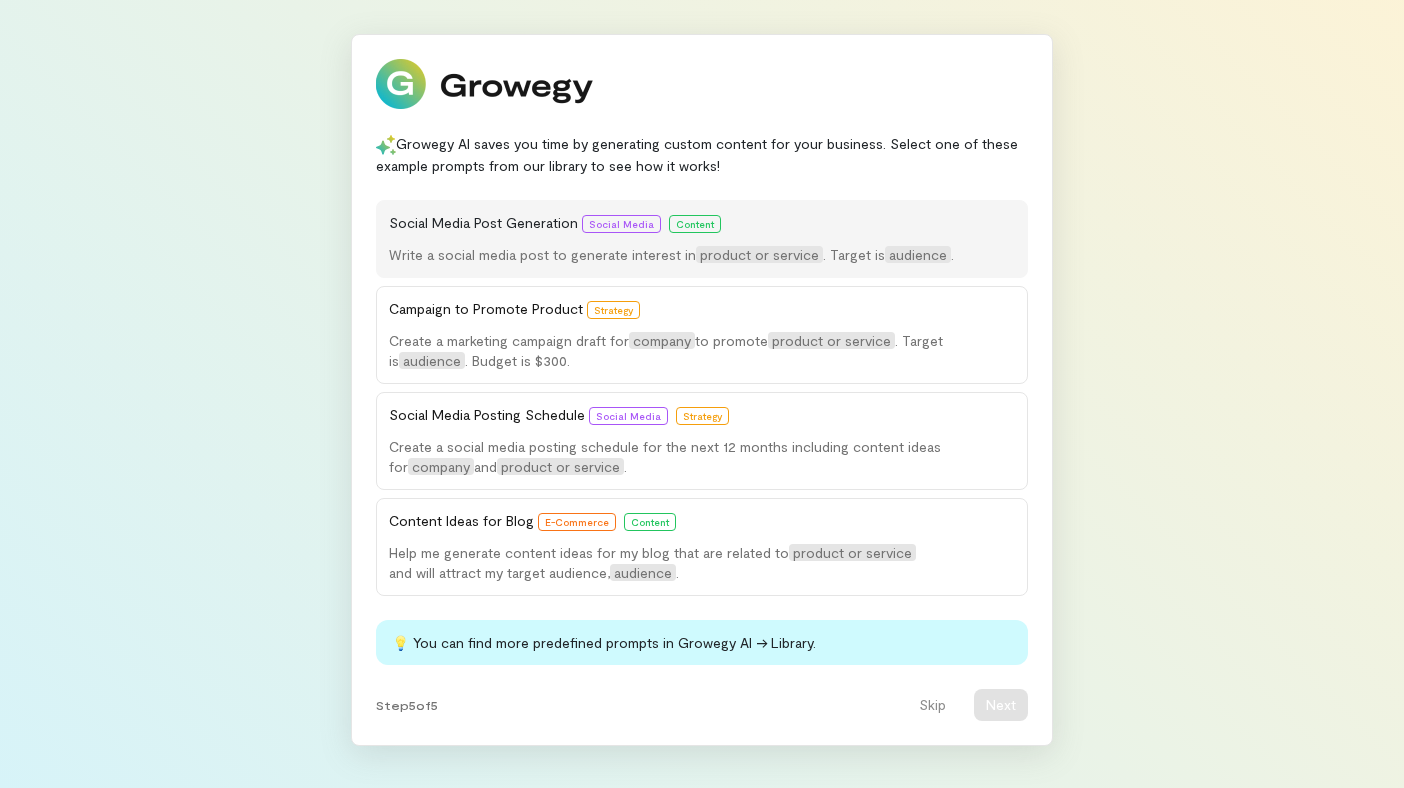 click on "Write a social media post to generate interest in" at bounding box center [542, 254] 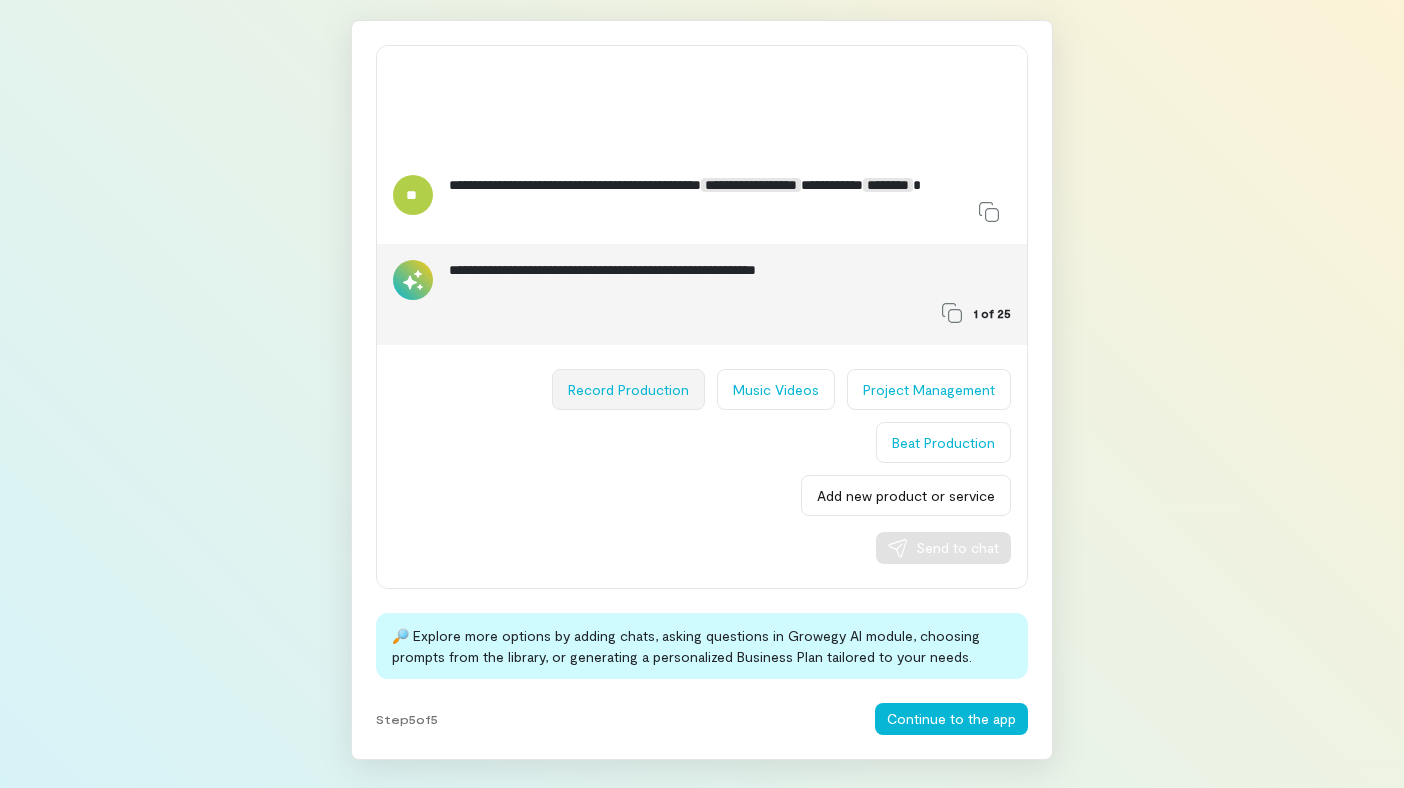 click on "Record Production" at bounding box center (628, 389) 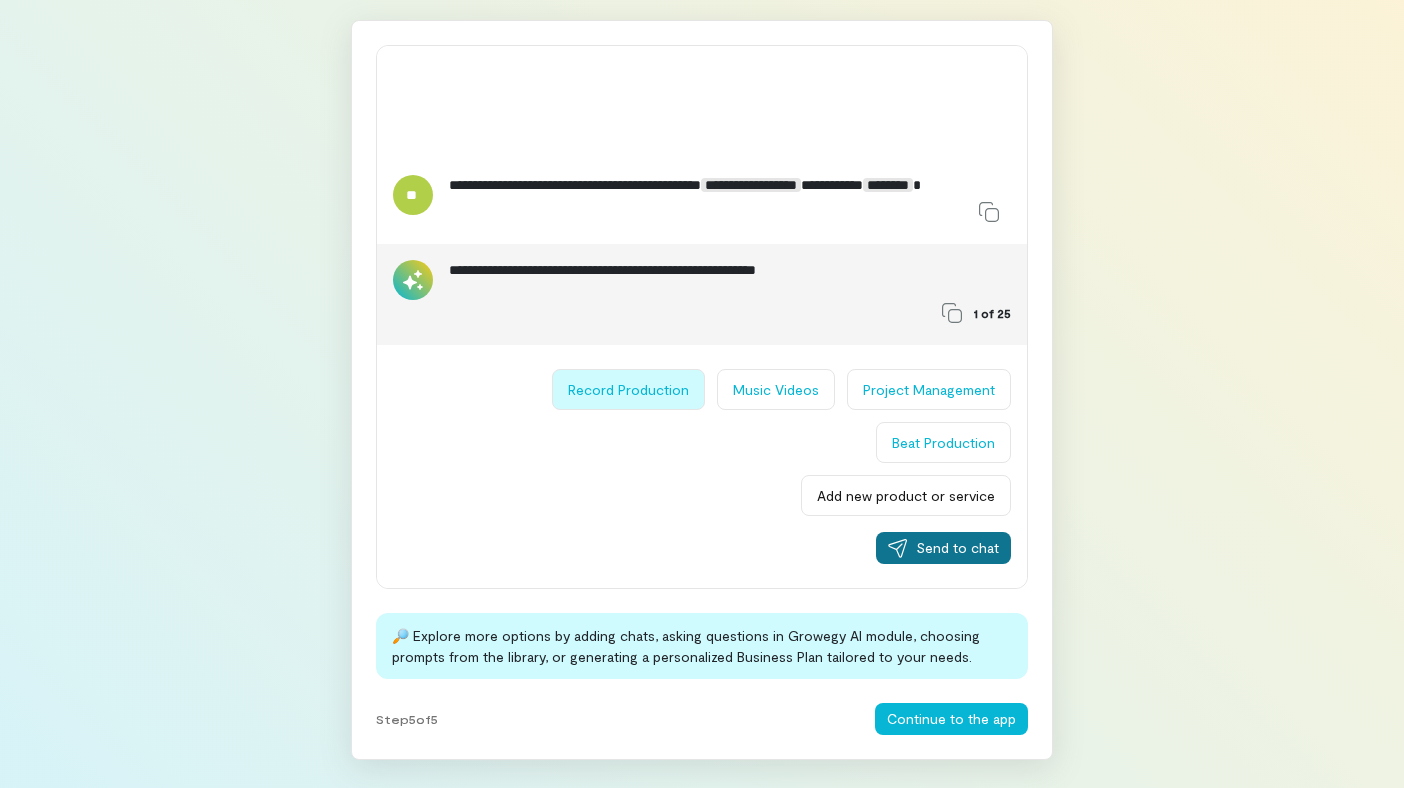 click on "Send to chat" at bounding box center [957, 548] 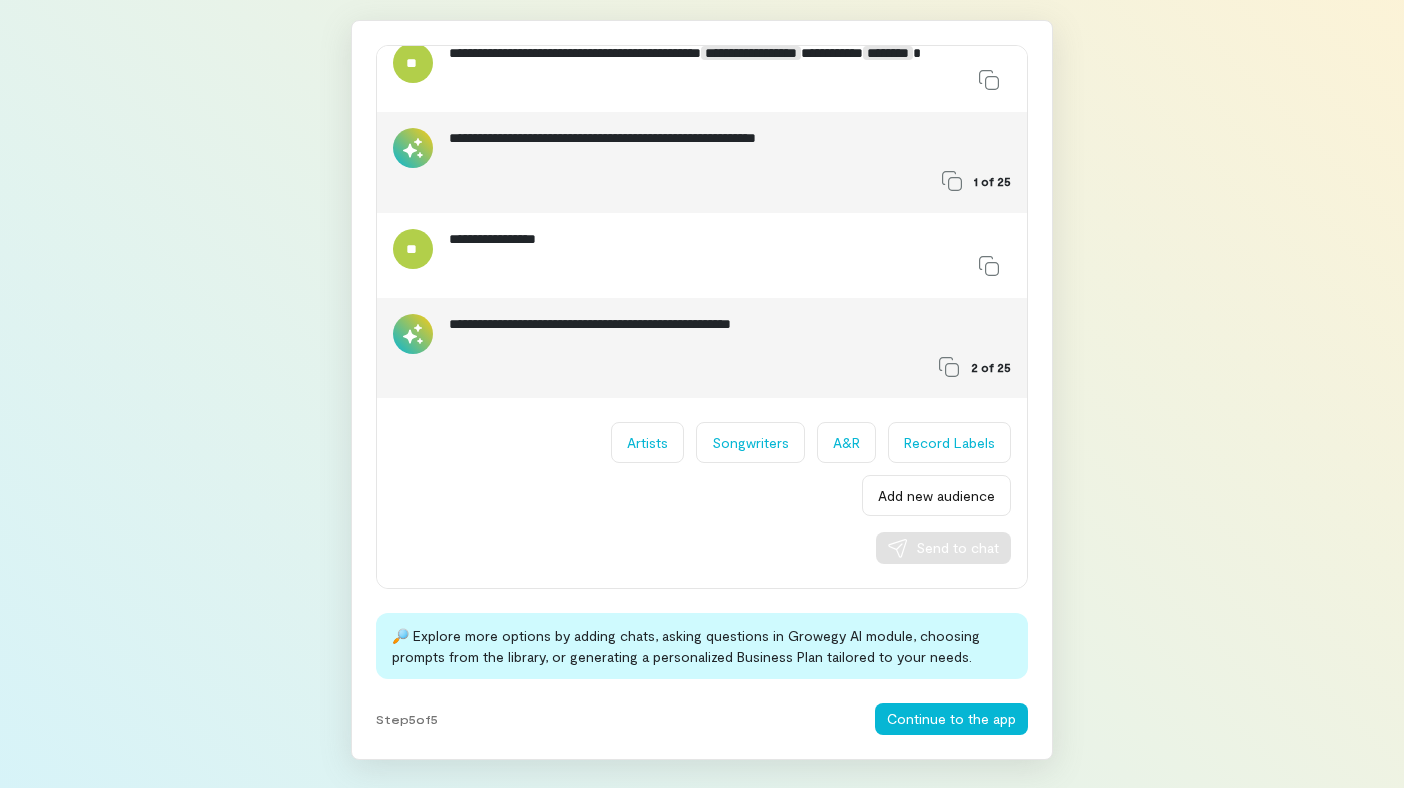 scroll, scrollTop: 39, scrollLeft: 0, axis: vertical 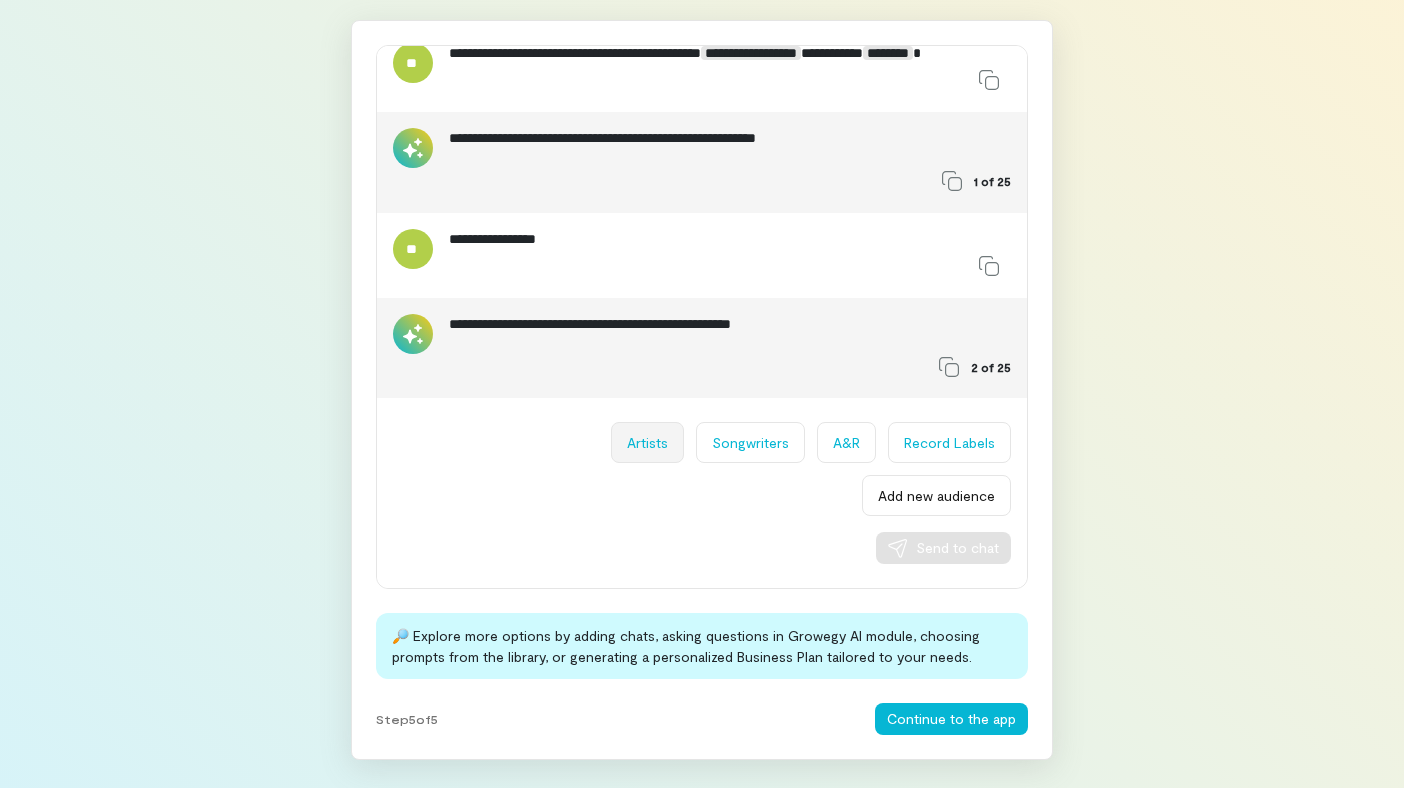 click on "Artists" at bounding box center (647, 442) 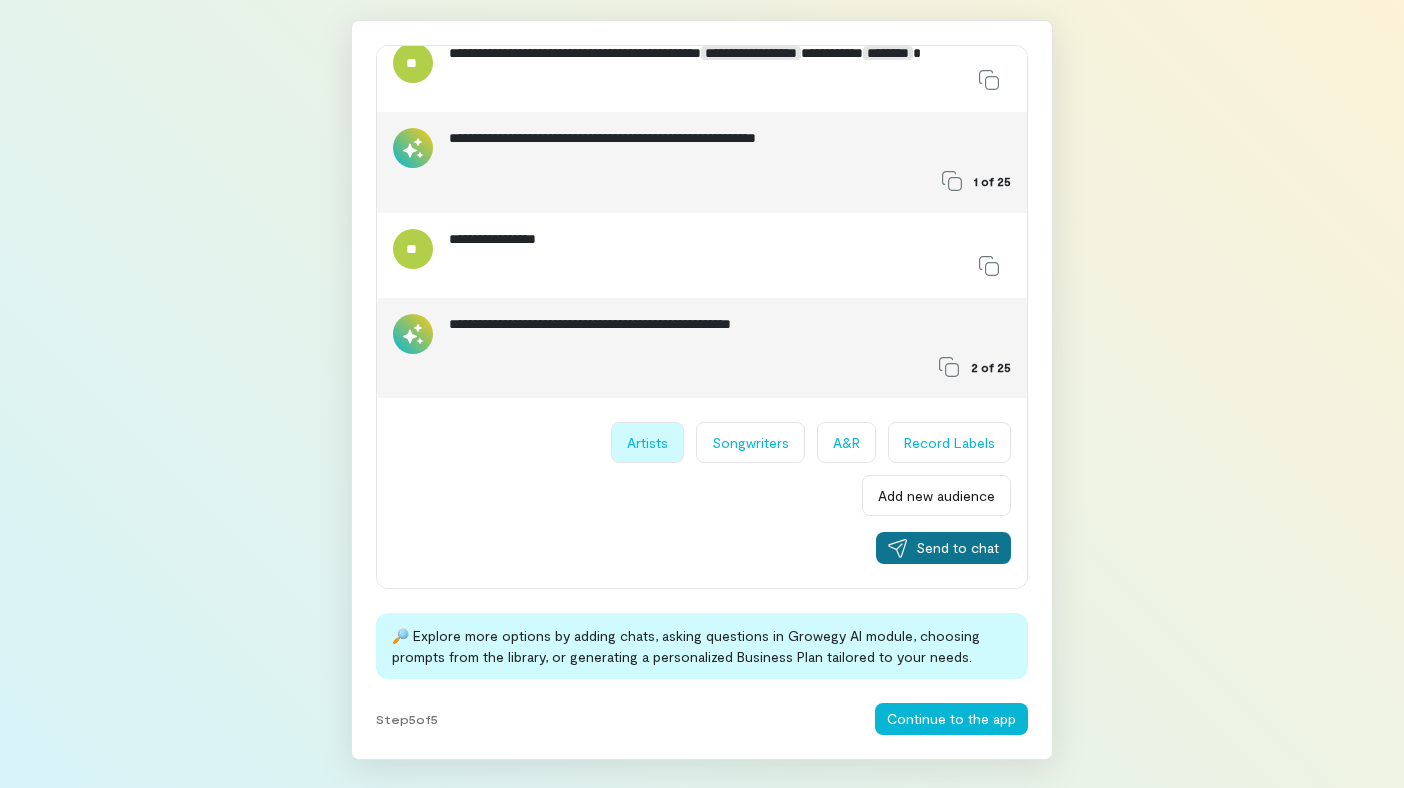 click on "Send to chat" at bounding box center [957, 548] 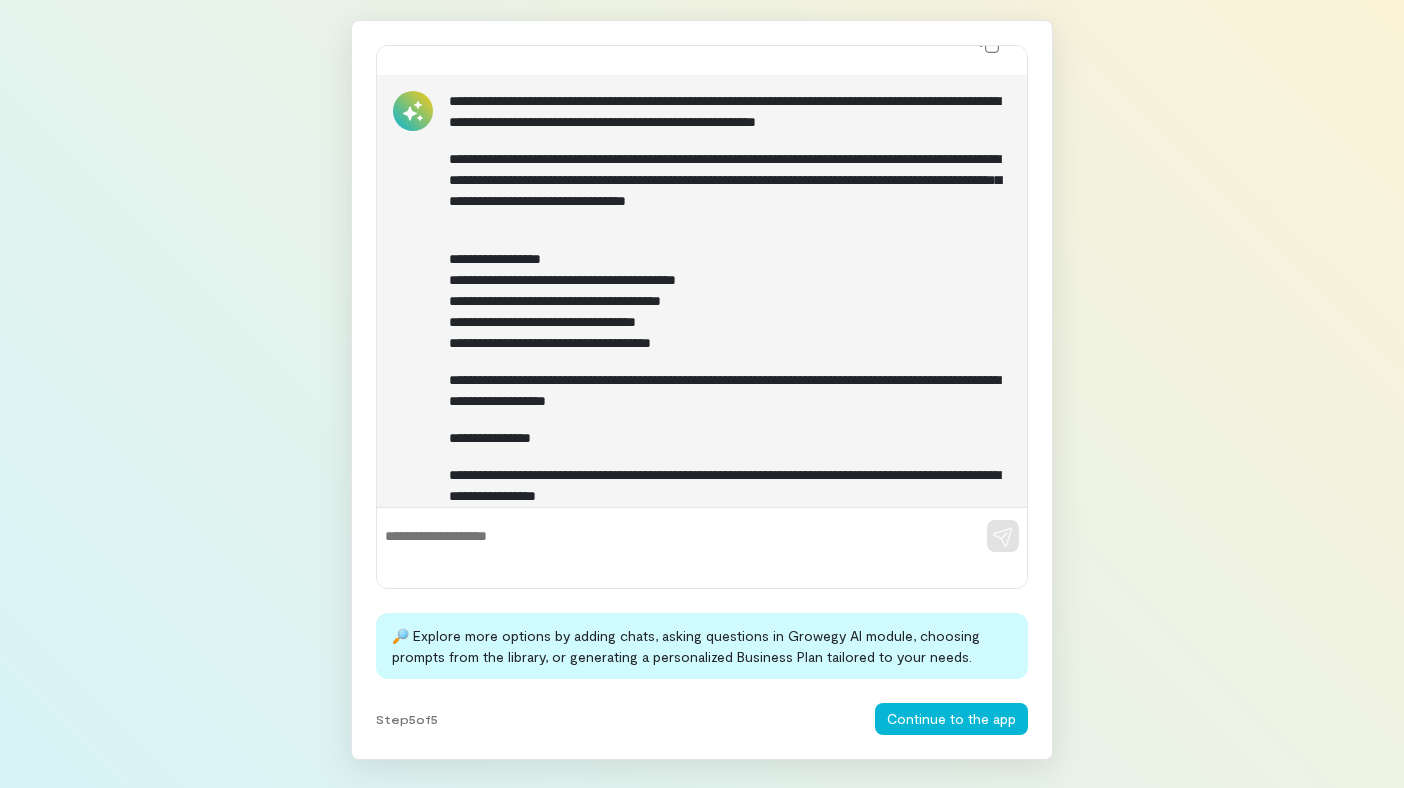 scroll, scrollTop: 664, scrollLeft: 0, axis: vertical 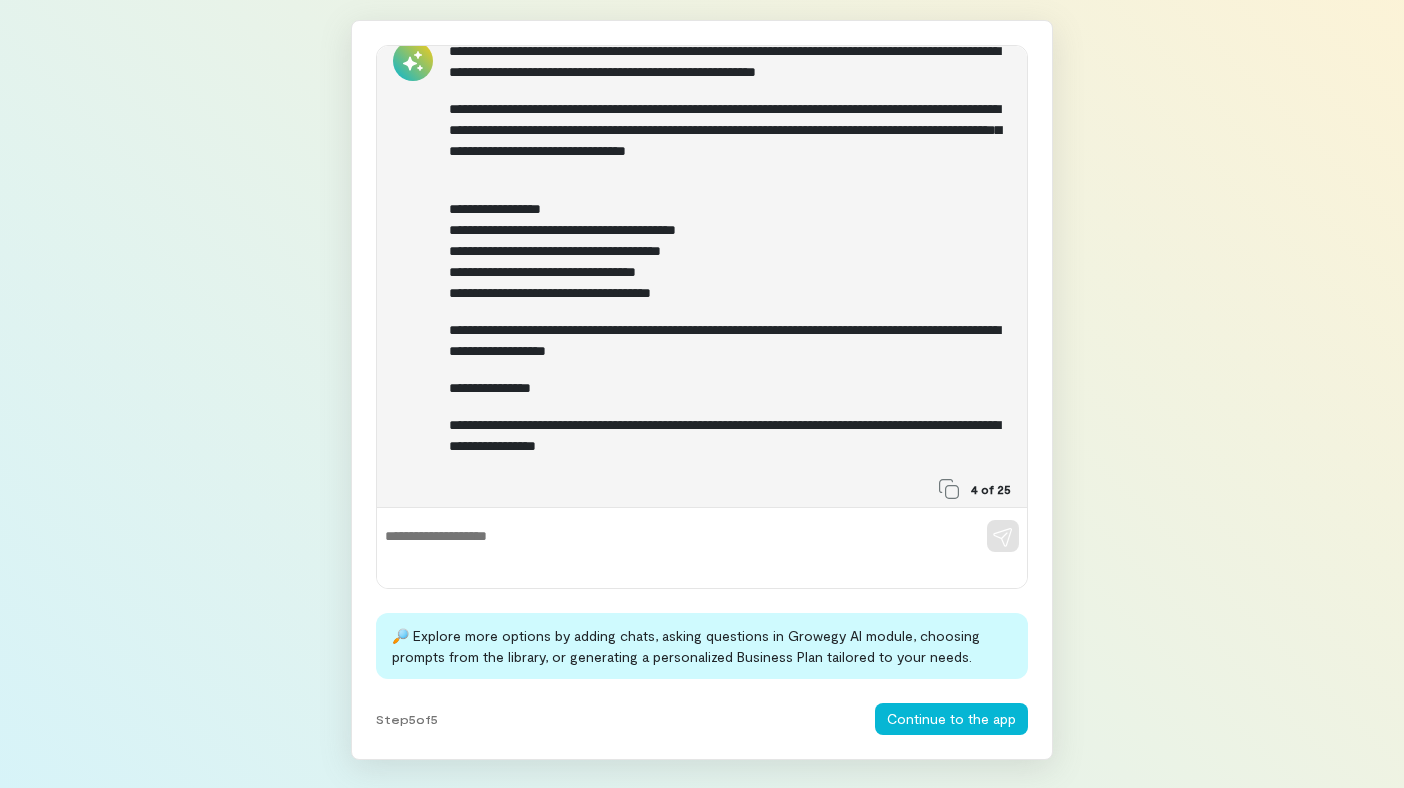 drag, startPoint x: 1010, startPoint y: 436, endPoint x: 1010, endPoint y: 454, distance: 18 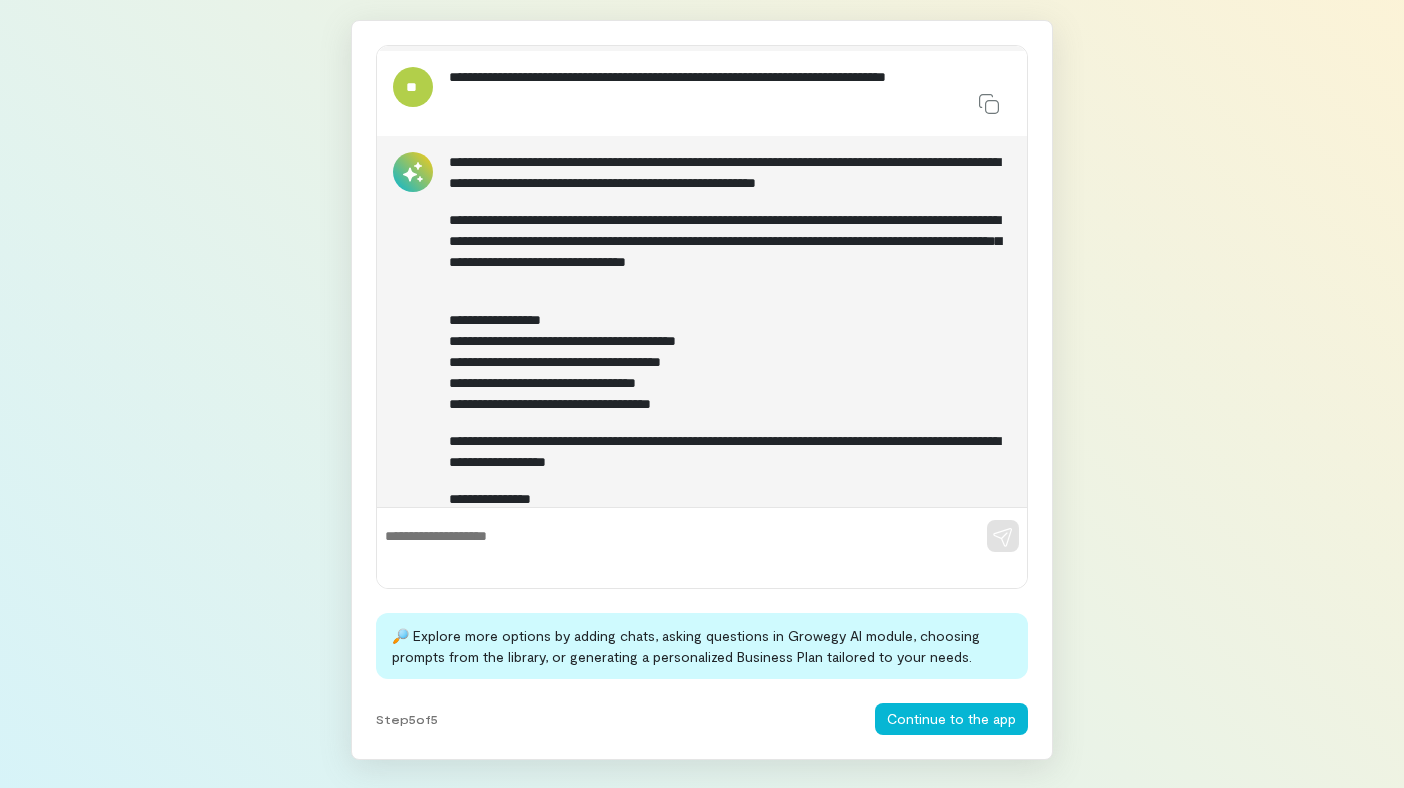 scroll, scrollTop: 697, scrollLeft: 0, axis: vertical 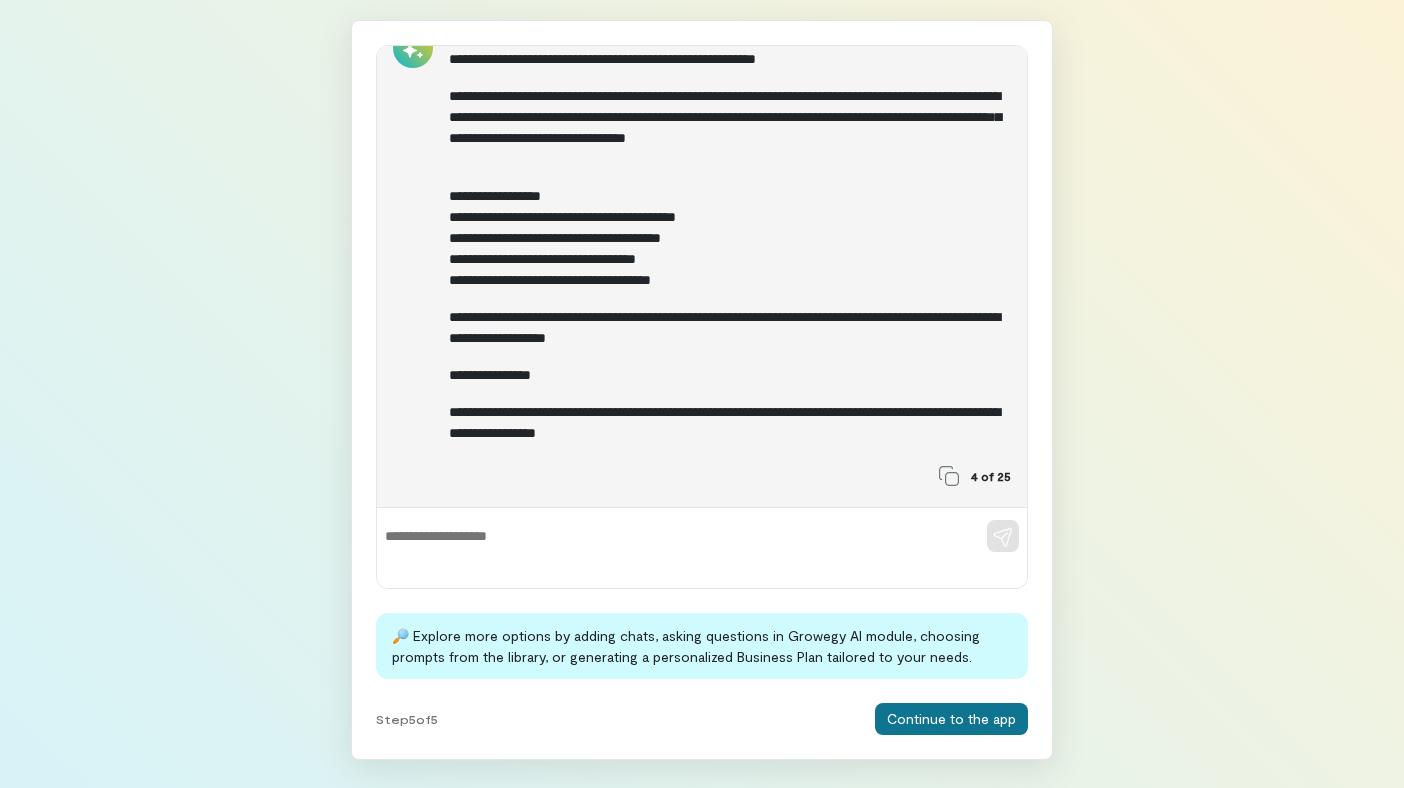 click on "Continue to the app" at bounding box center [951, 719] 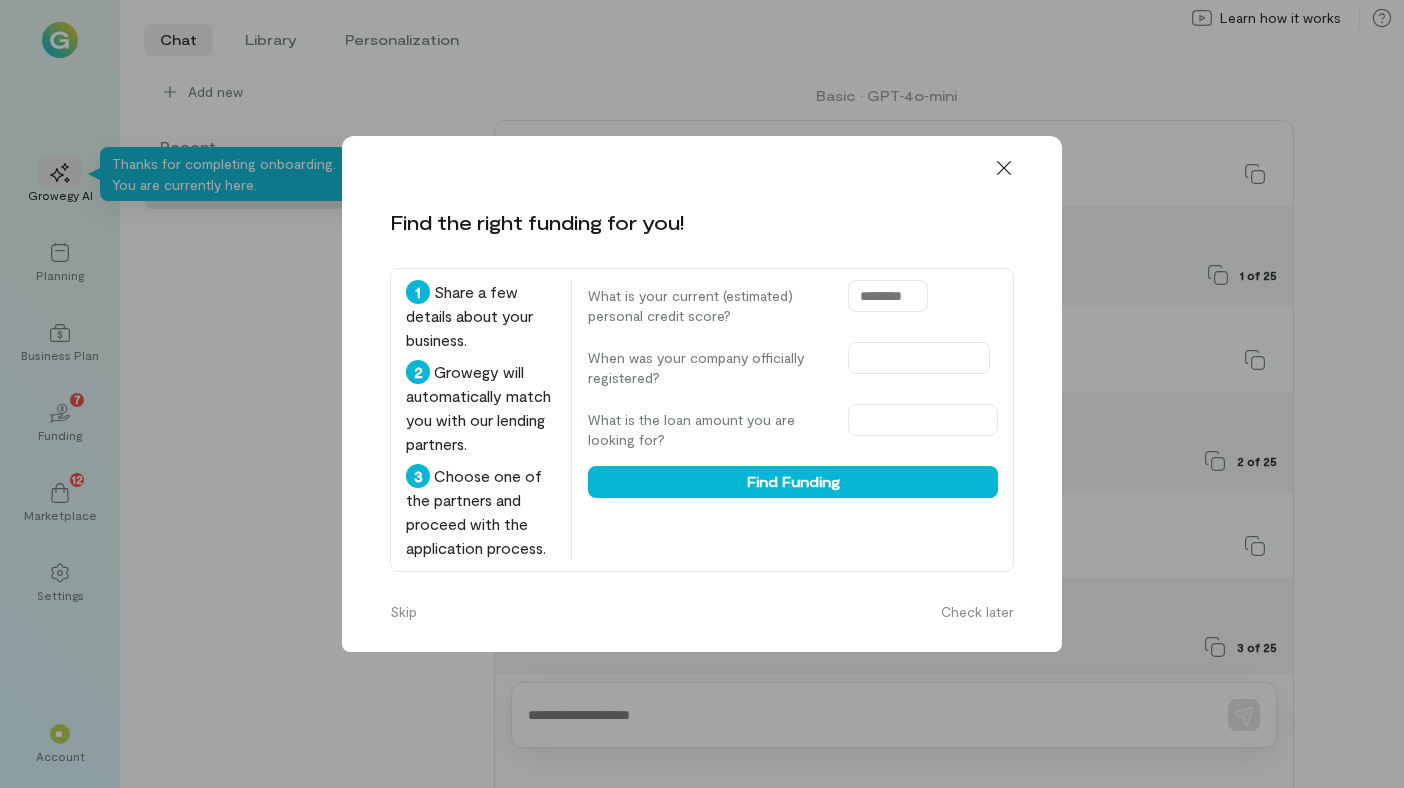 scroll, scrollTop: 550, scrollLeft: 0, axis: vertical 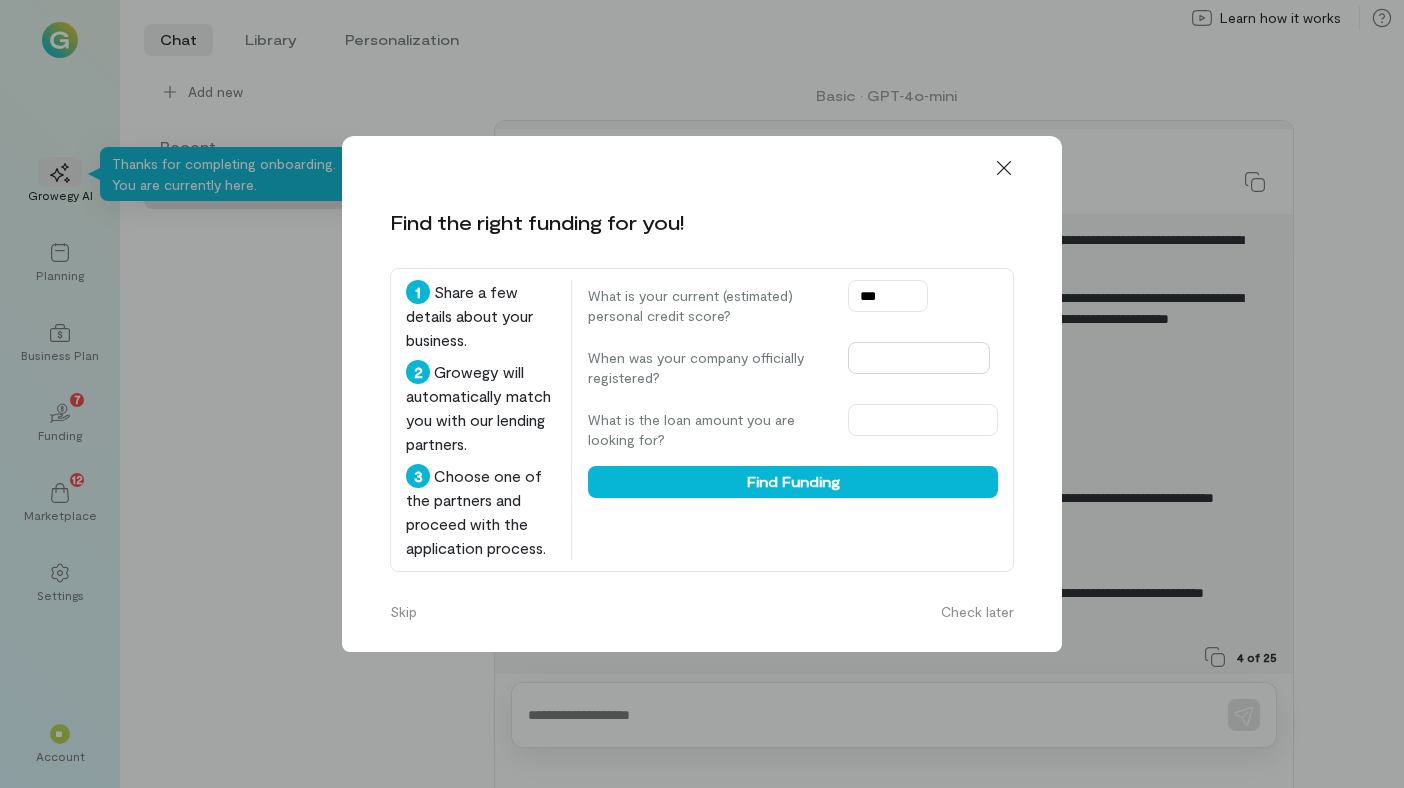 type on "***" 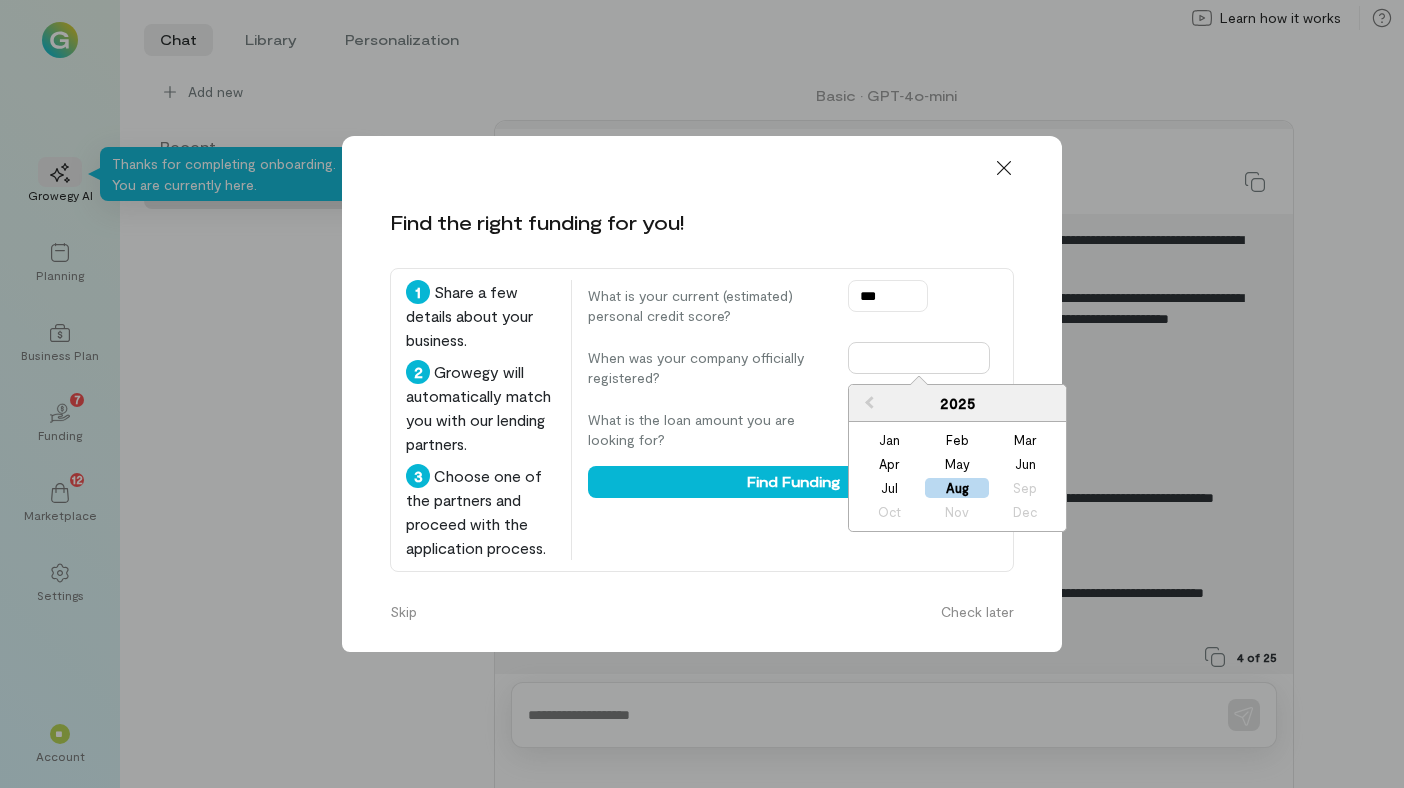 click at bounding box center [919, 358] 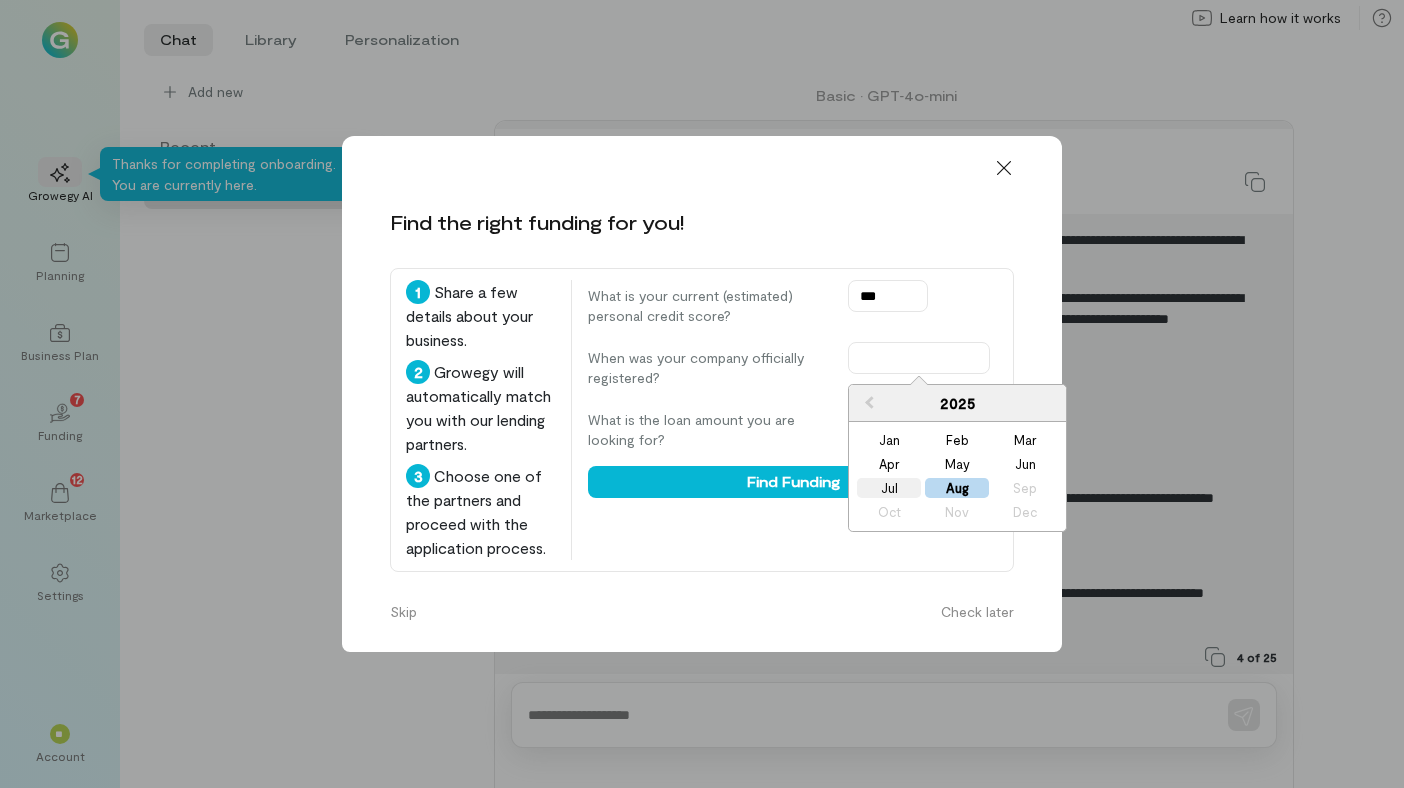 click on "Jul" at bounding box center (889, 488) 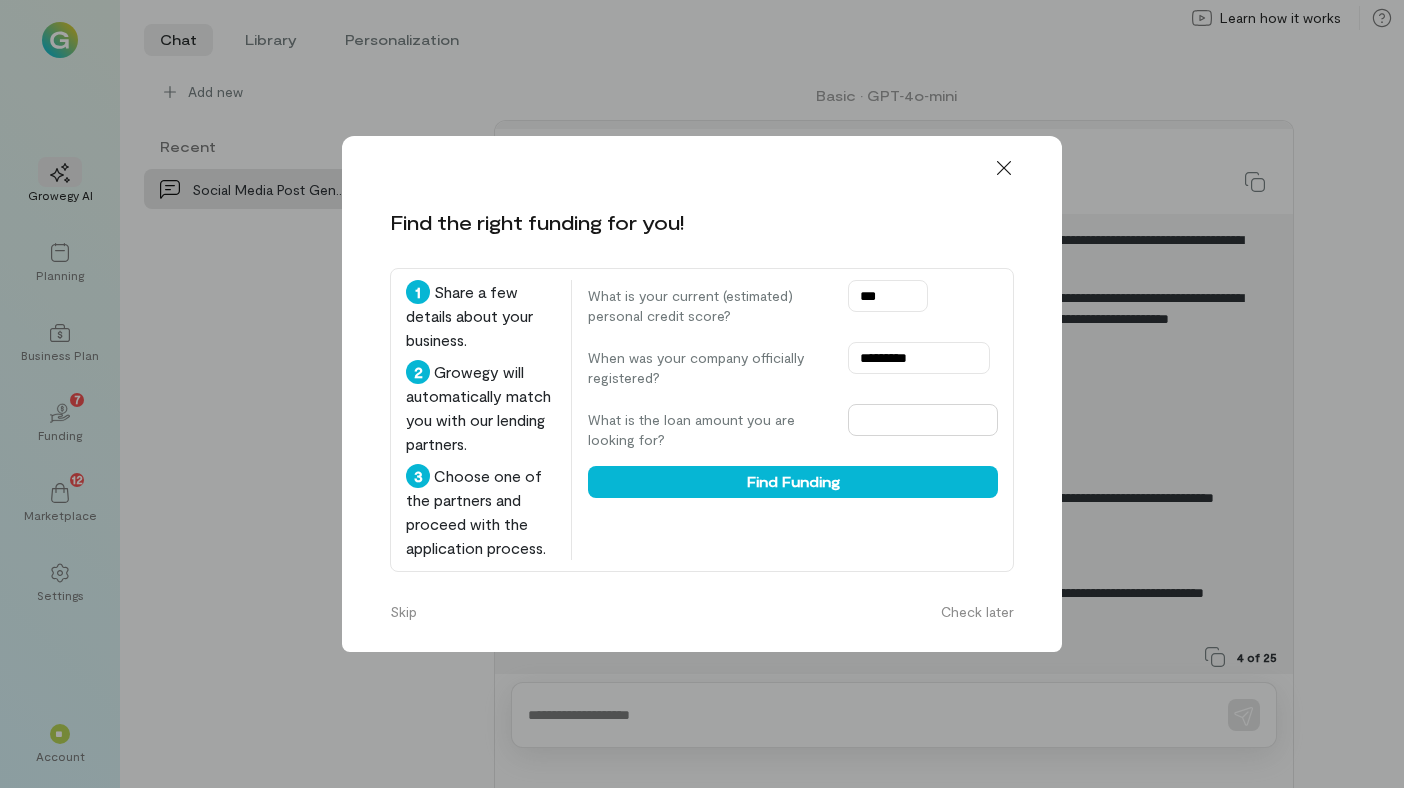 click at bounding box center [923, 420] 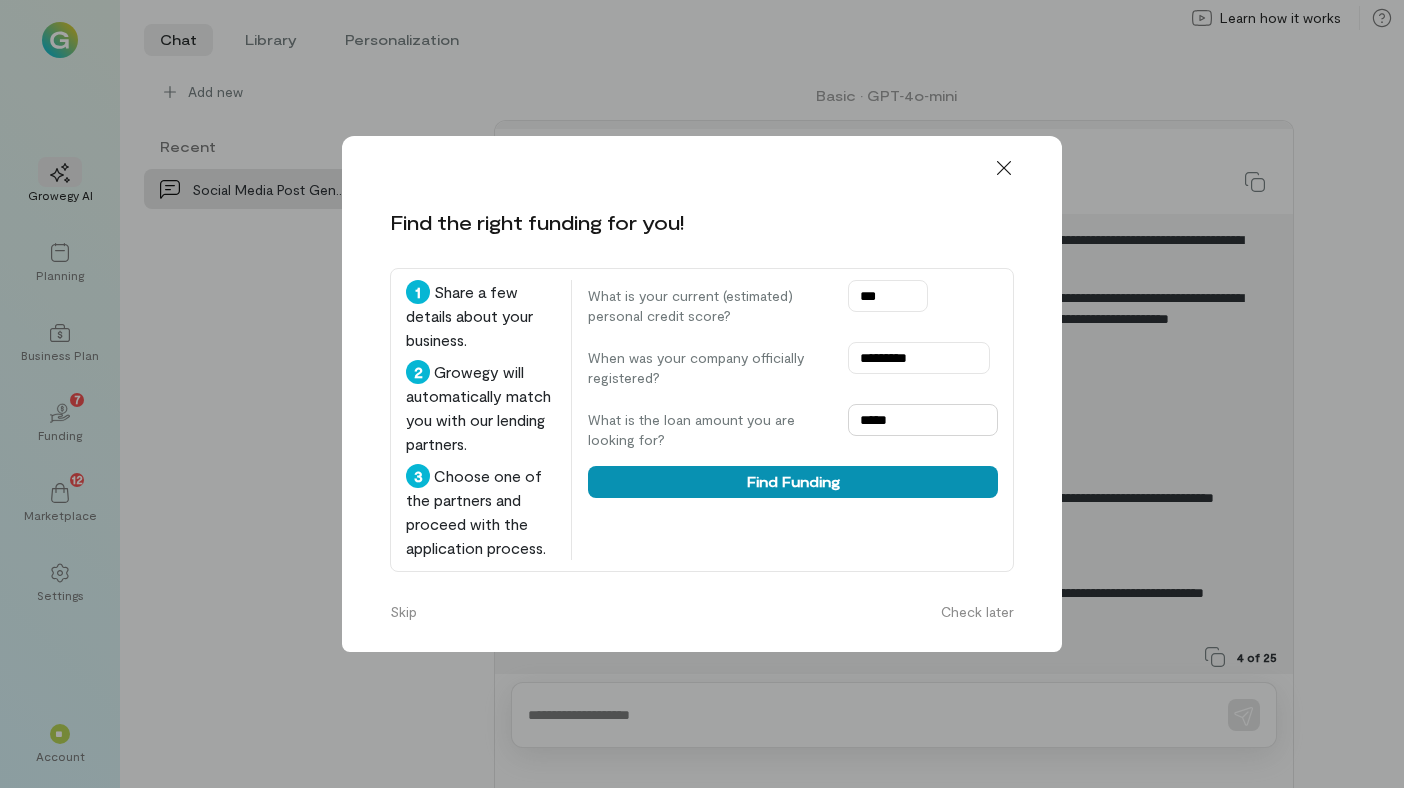 type on "*****" 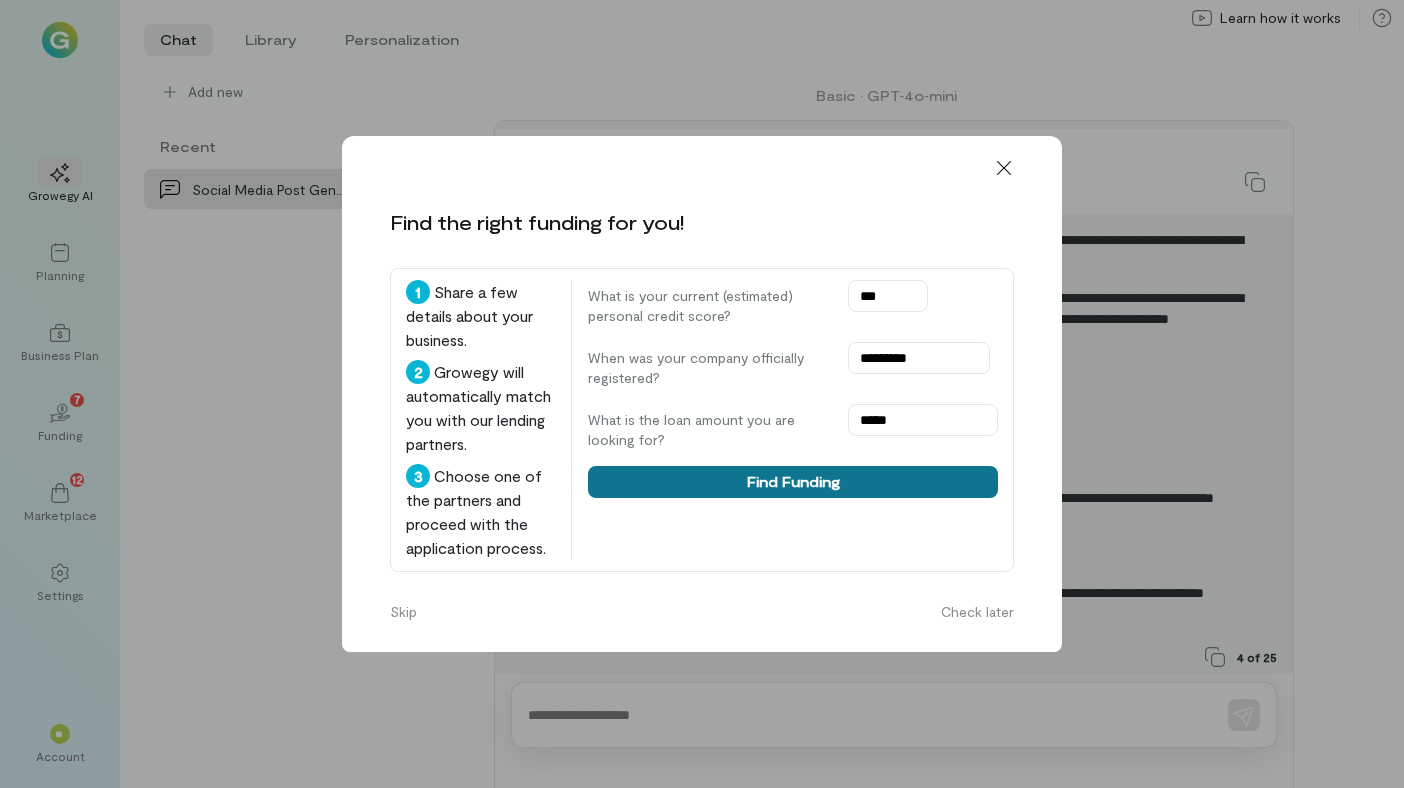 click on "Find Funding" at bounding box center [793, 482] 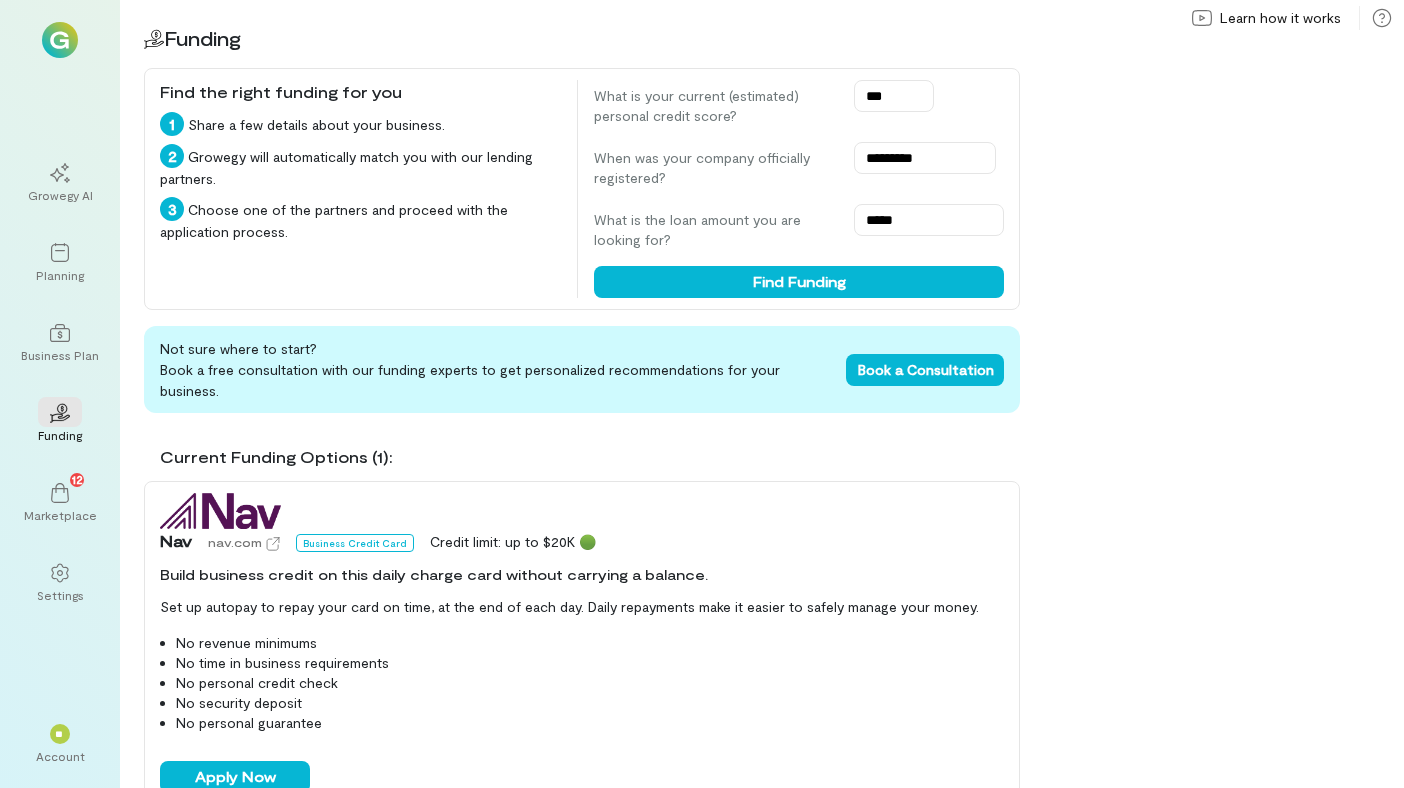 click on "02 Funding Find the right funding for you 1 Share a few details about your business. 2 Growegy will automatically match you with our lending partners. 3 Choose one of the partners and proceed with the application process. What is your current (estimated) personal credit score? *** When was your company officially registered? ********* What is the loan amount you are looking for? ***** Find Funding Not sure where to start? Book a free consultation with our funding experts to get personalized recommendations for your business. Book a Consultation Current Funding Options (1): Nav nav.com Business Credit Card Credit limit: up to $20K 🟢 Build business credit on this daily charge card without carrying a balance. Set up autopay to repay your card on time, at the end of each day. Daily repayments make it easier to safely manage your money. No revenue minimums No time in business requirements No personal credit check No security deposit No personal guarantee Apply Now Wealthy Results" at bounding box center (762, 394) 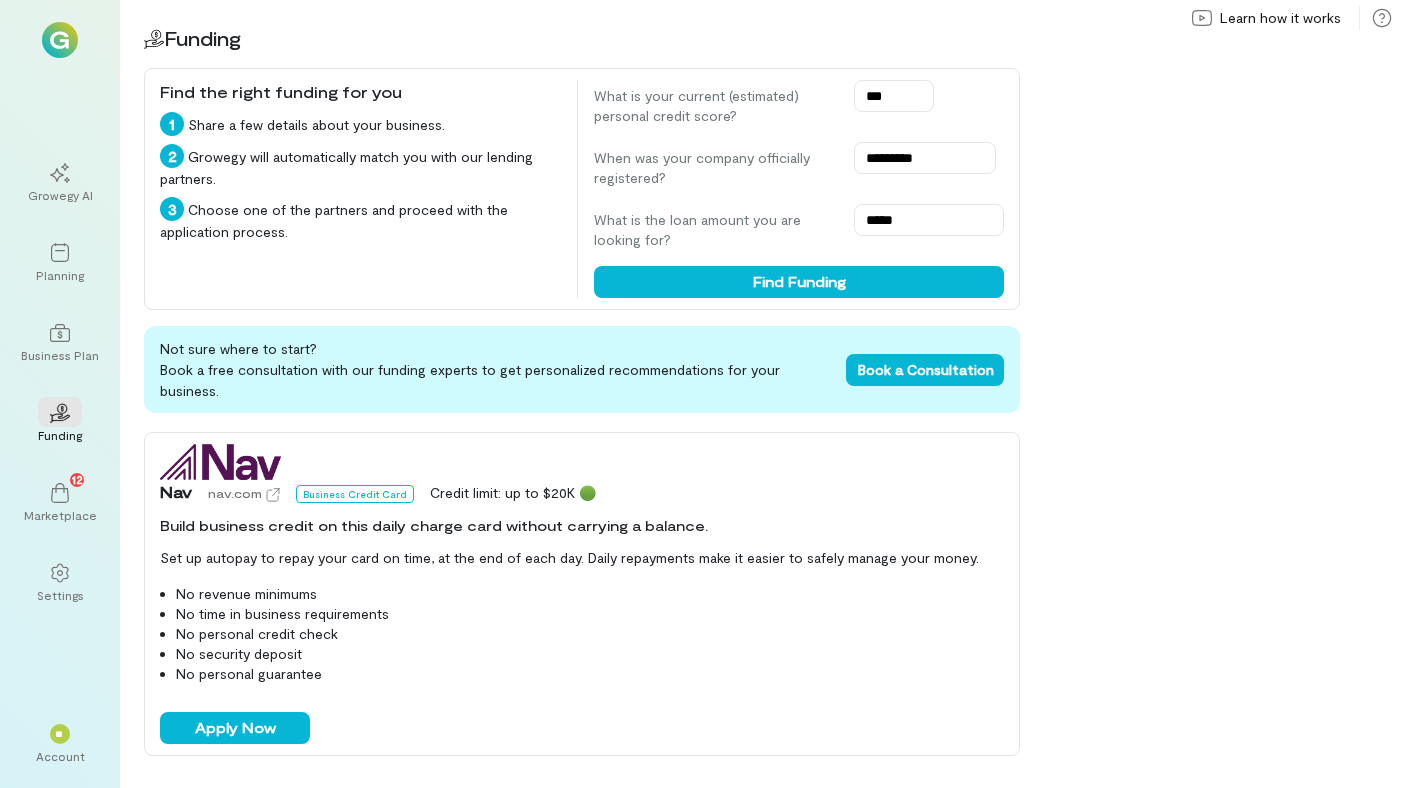 scroll, scrollTop: 55, scrollLeft: 0, axis: vertical 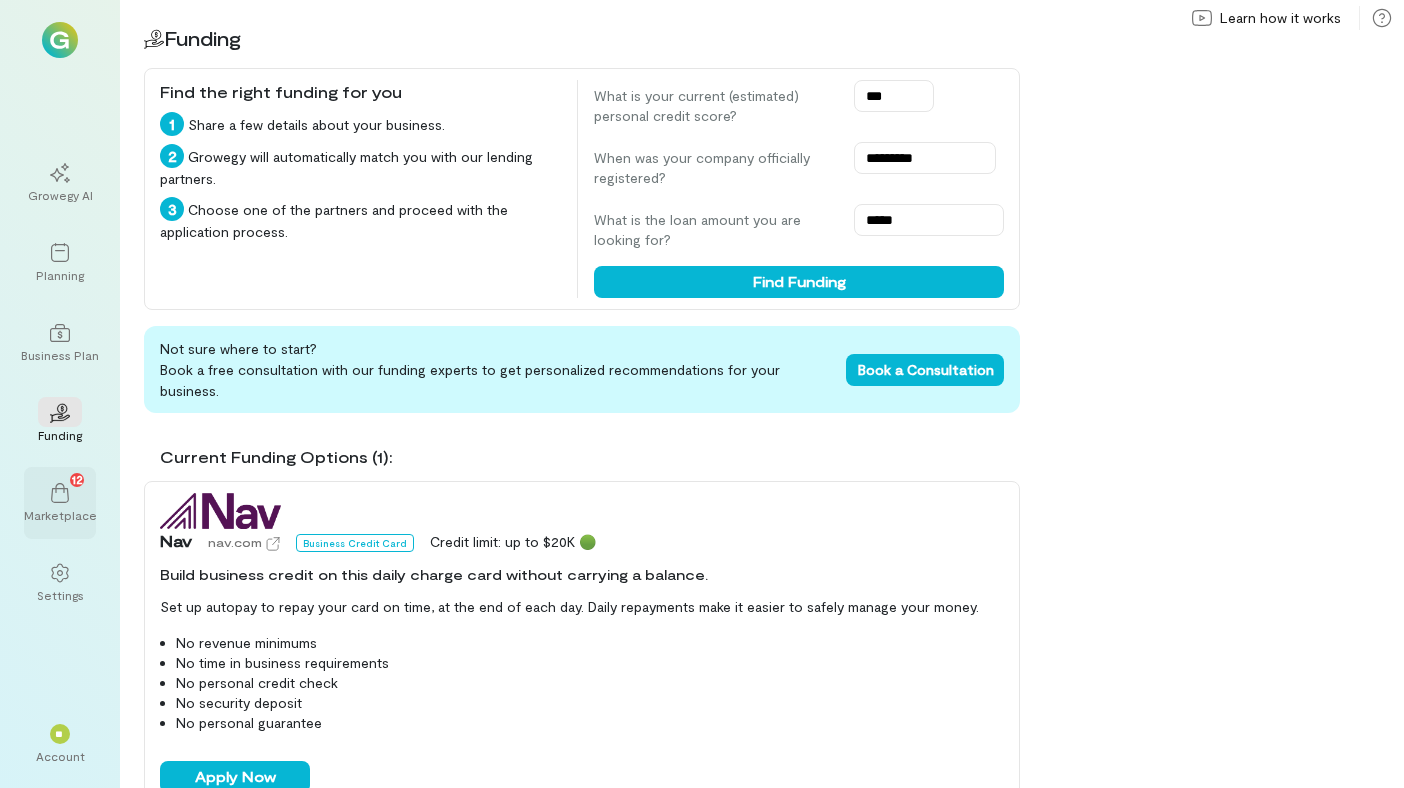click 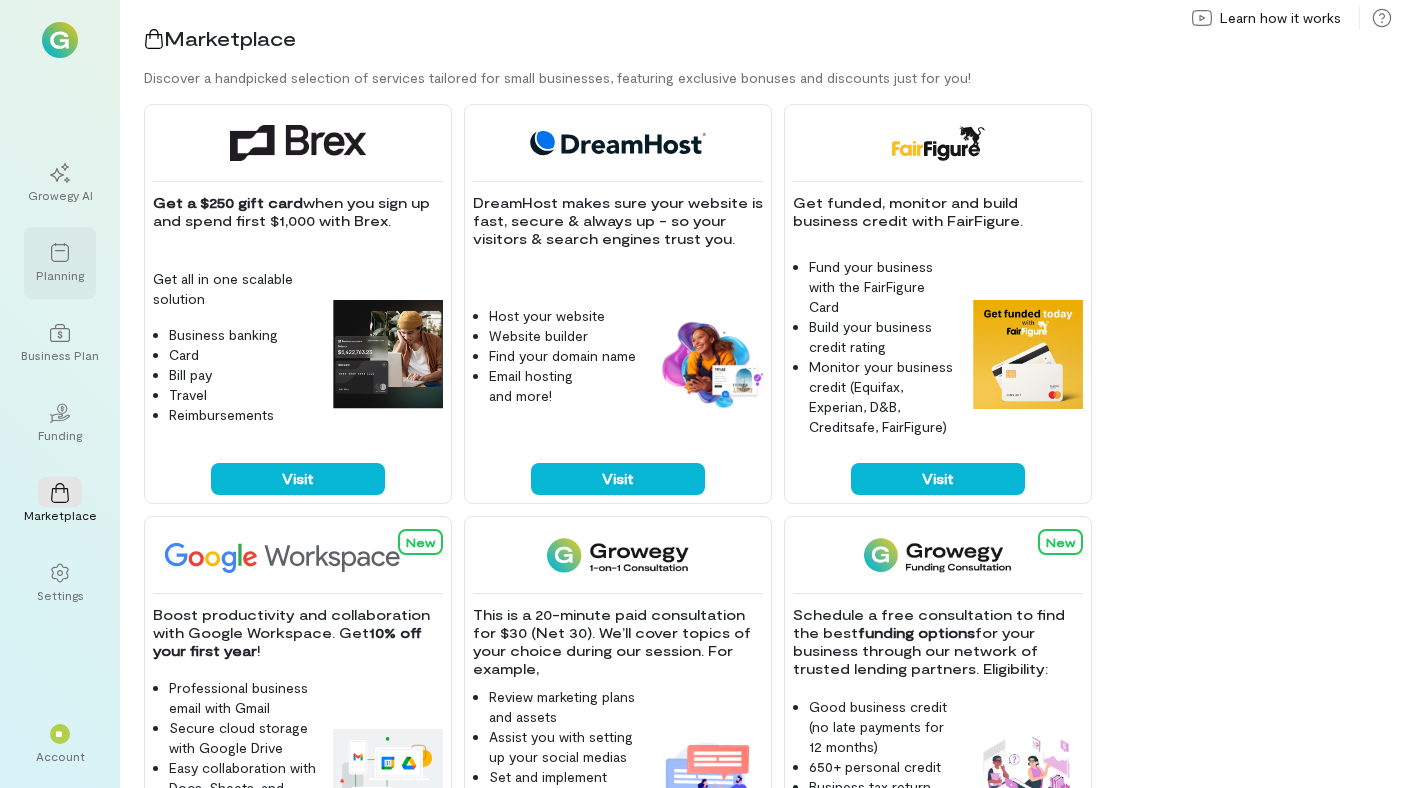 click on "Planning" at bounding box center [60, 263] 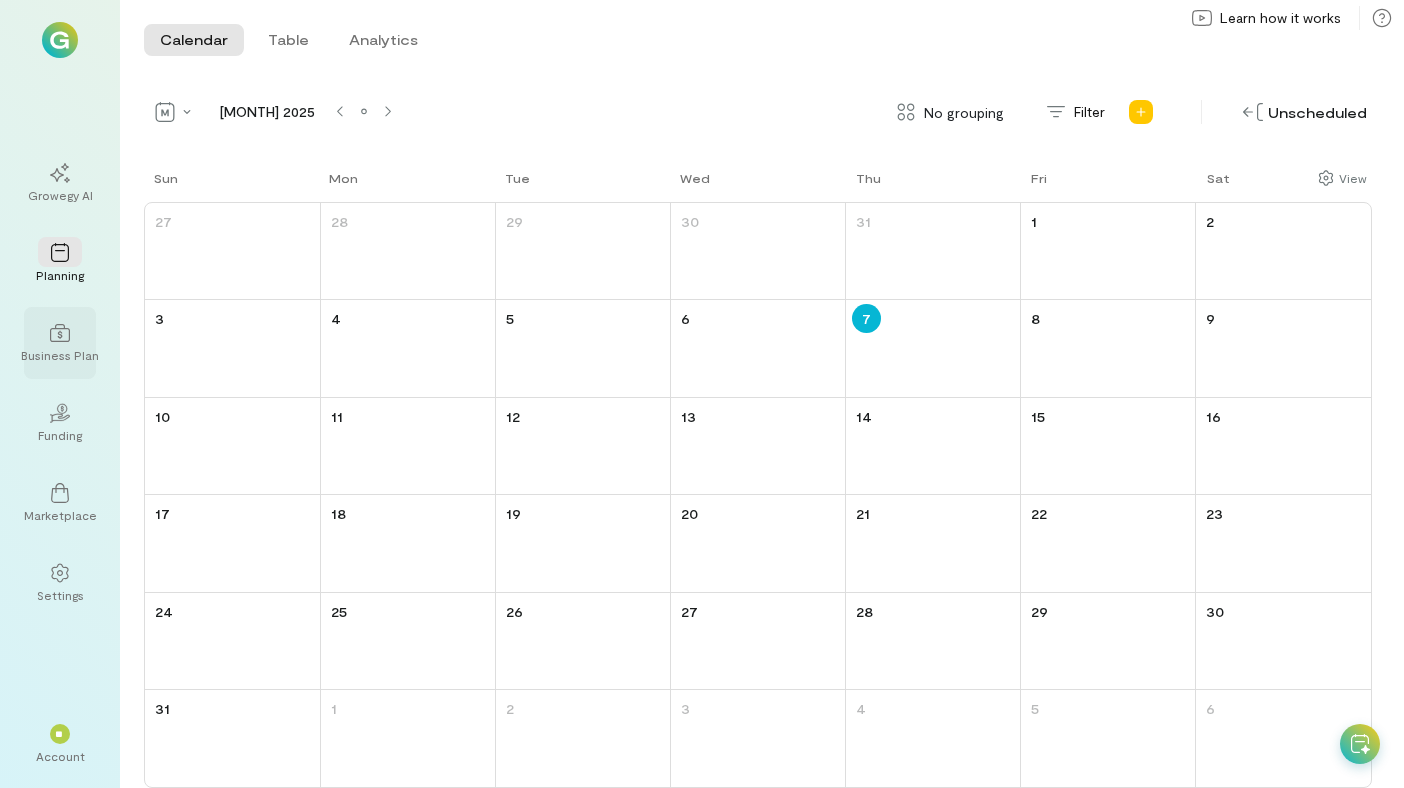 click 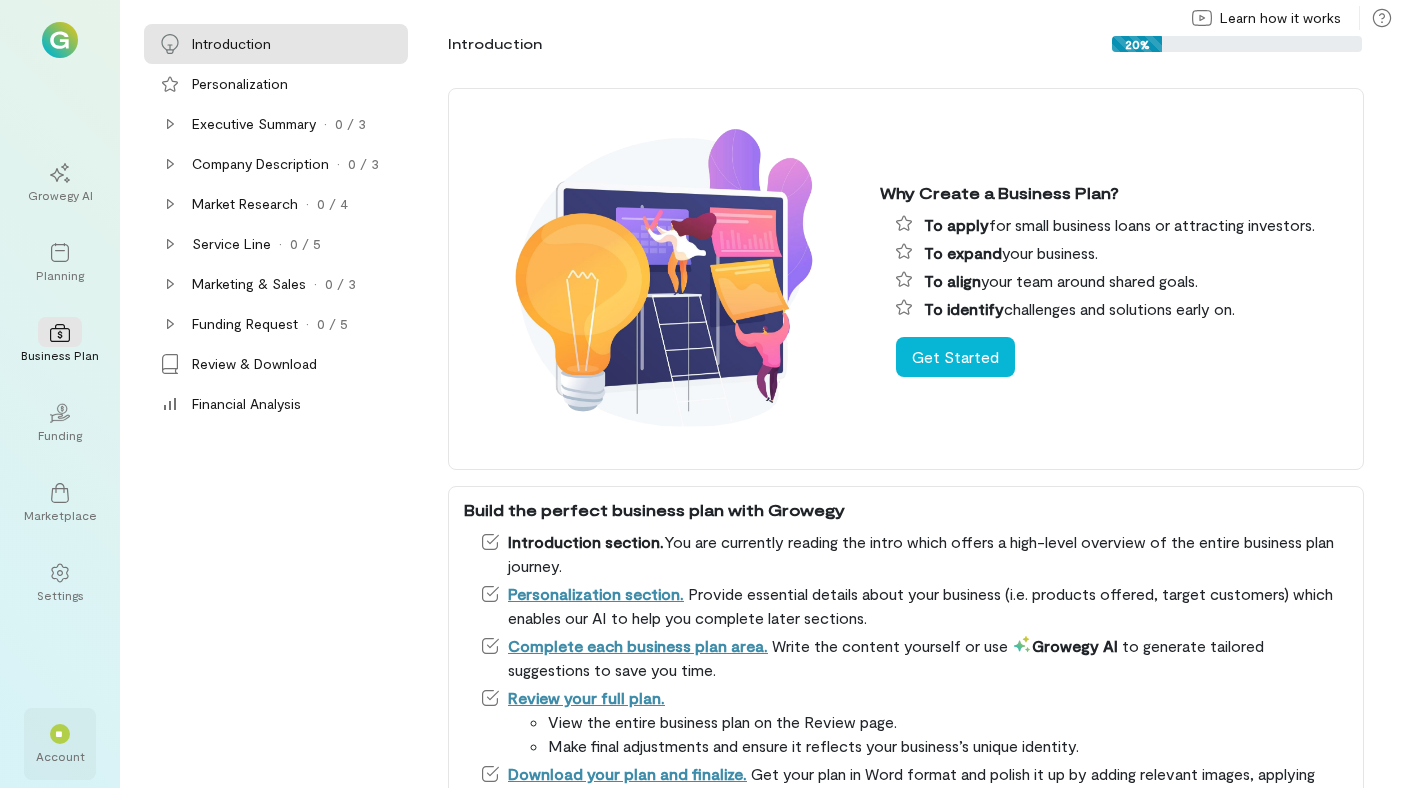 click on "**" at bounding box center (60, 734) 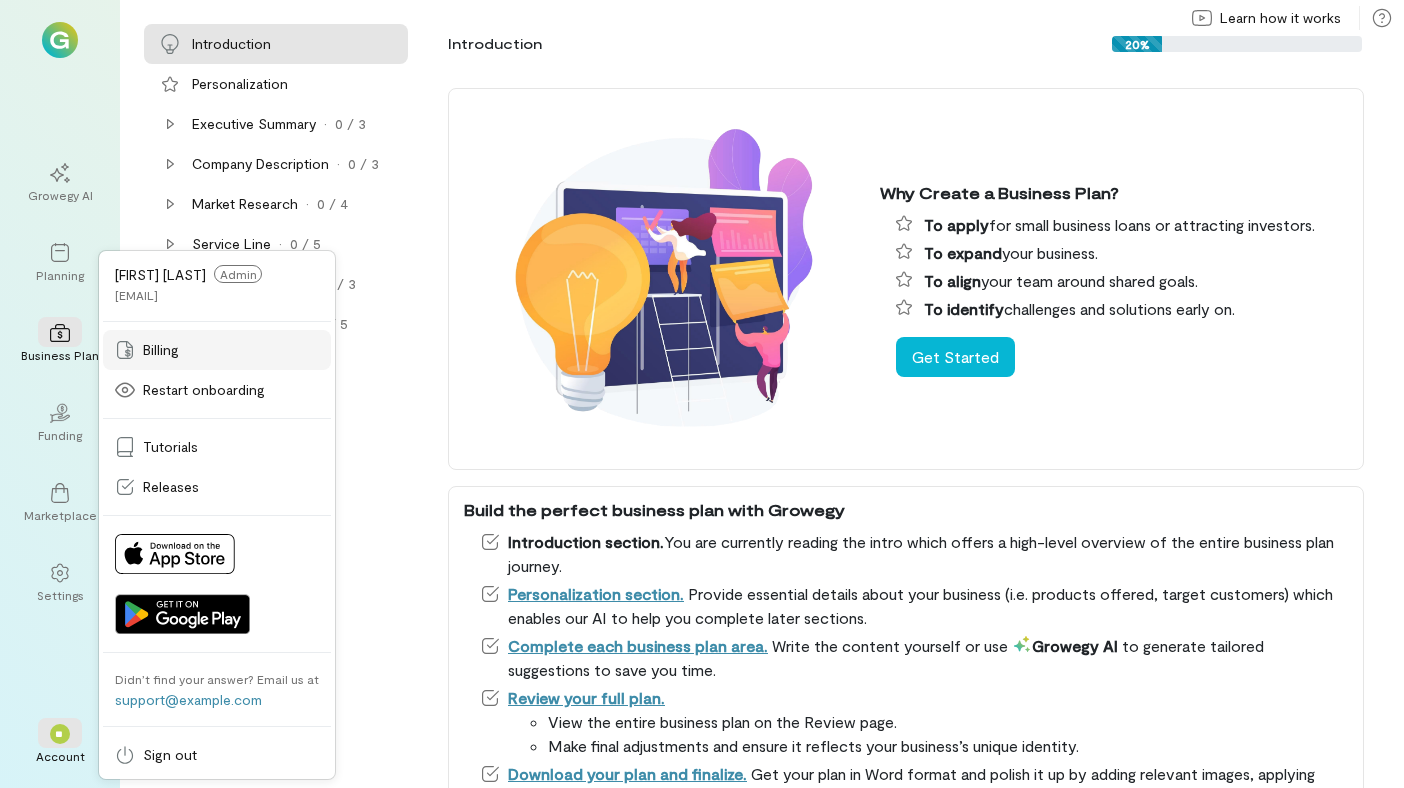 click on "Billing" at bounding box center [217, 350] 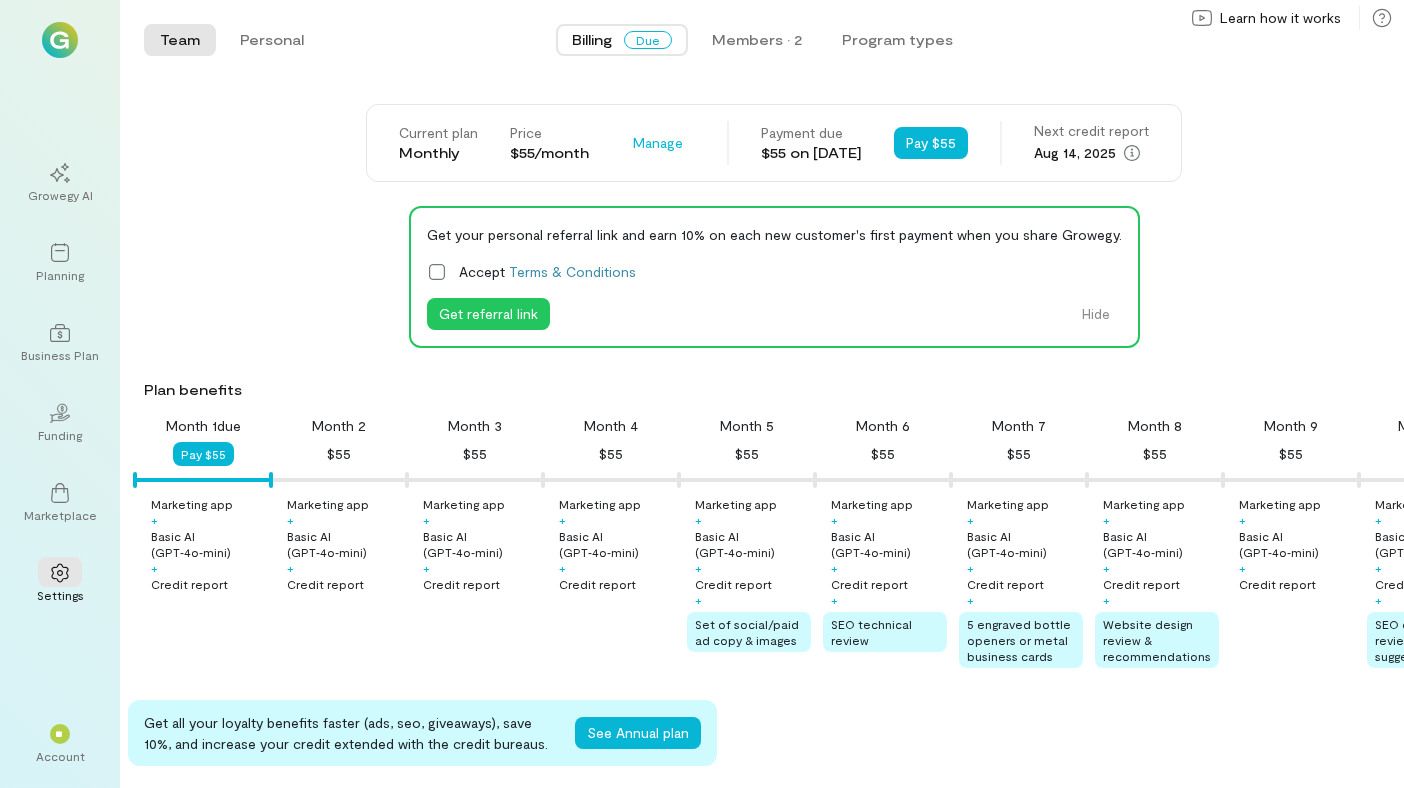 scroll, scrollTop: 0, scrollLeft: 0, axis: both 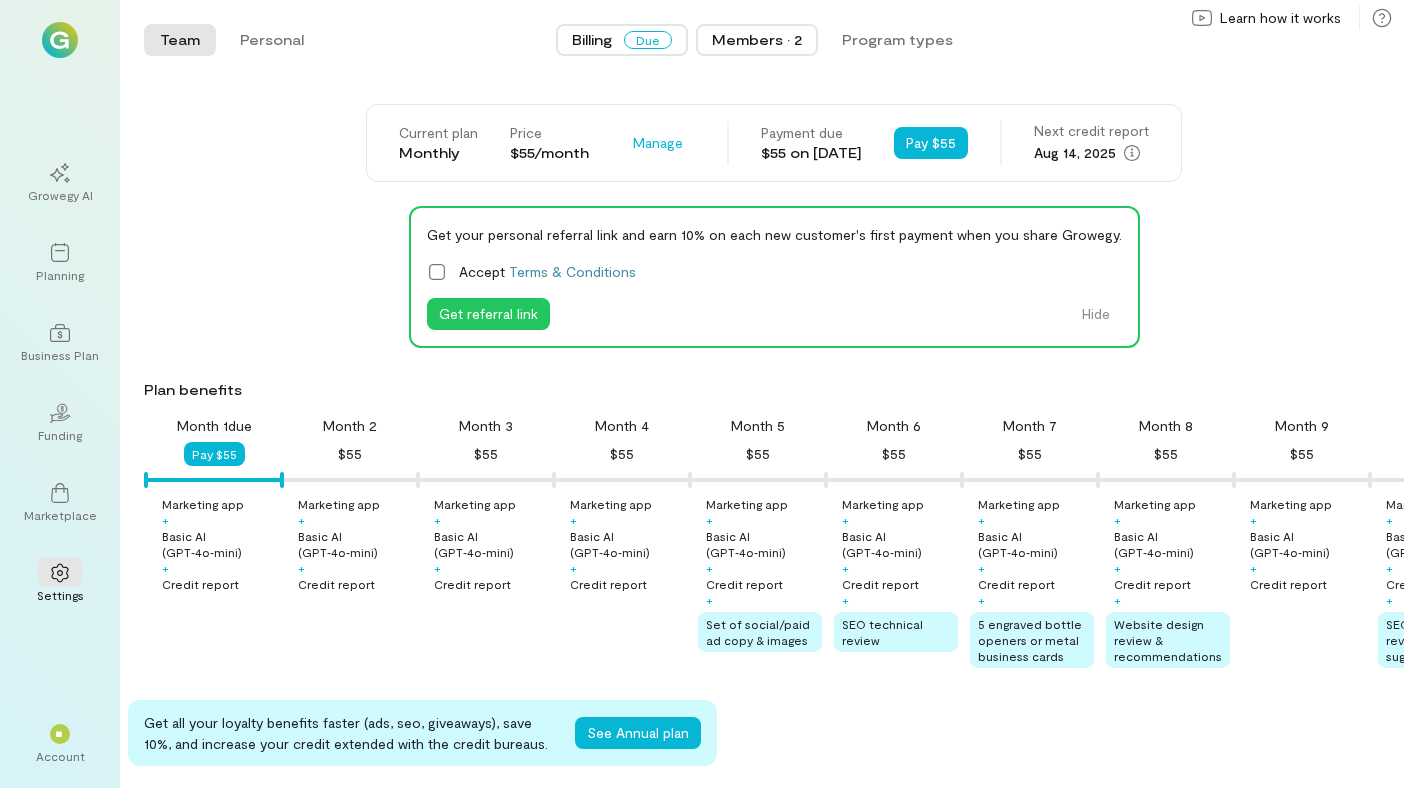 click on "Members · 2" at bounding box center [757, 40] 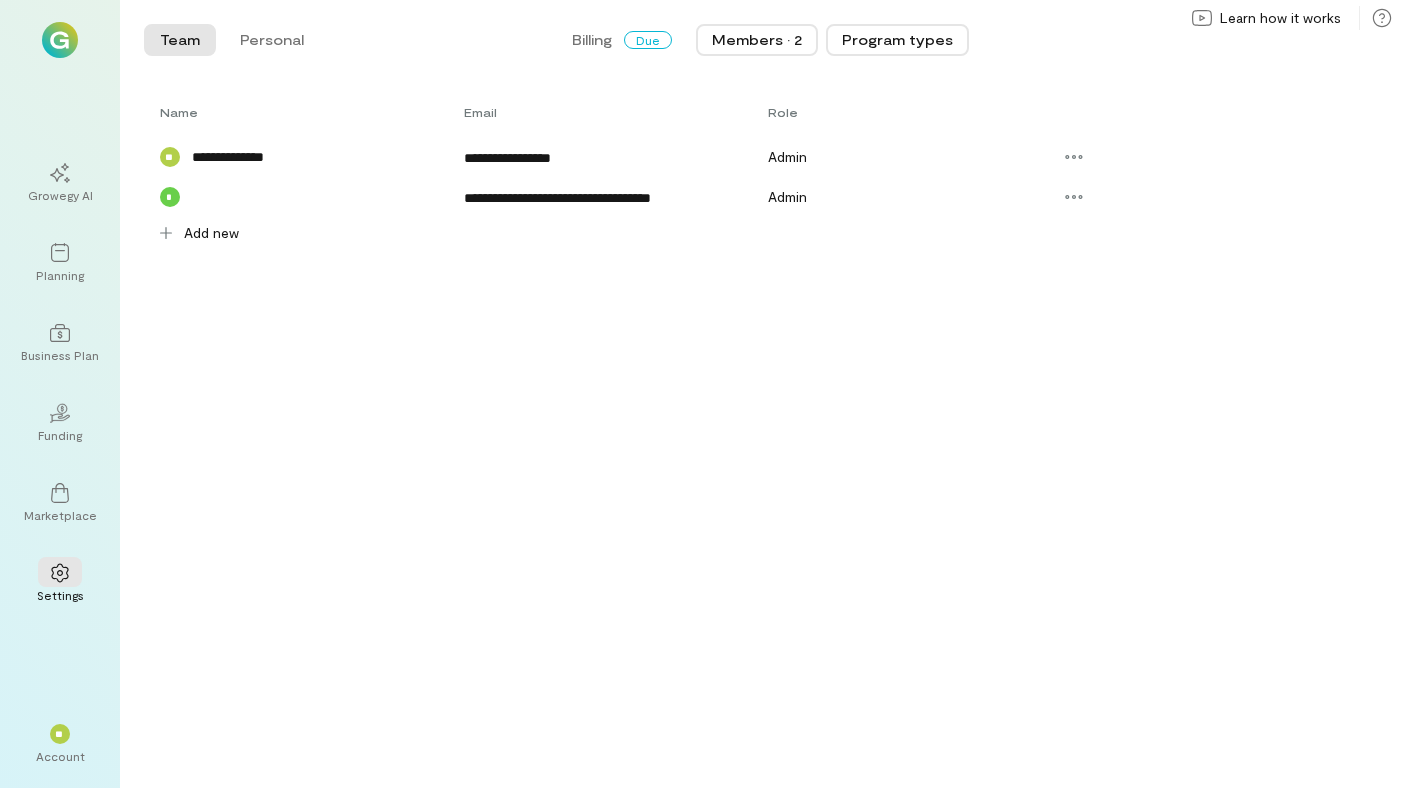 click on "Program types" at bounding box center [897, 40] 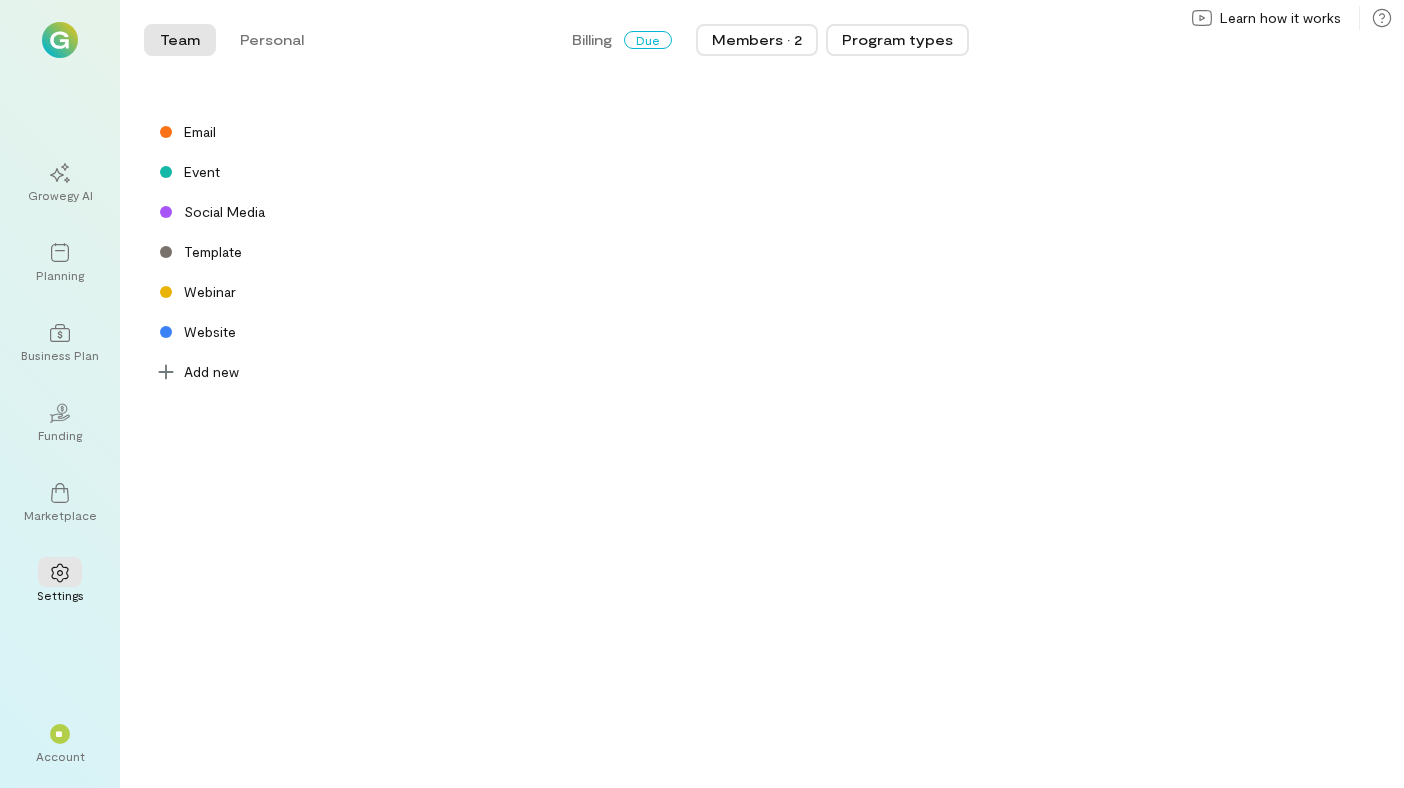 click on "Members · 2" at bounding box center [757, 40] 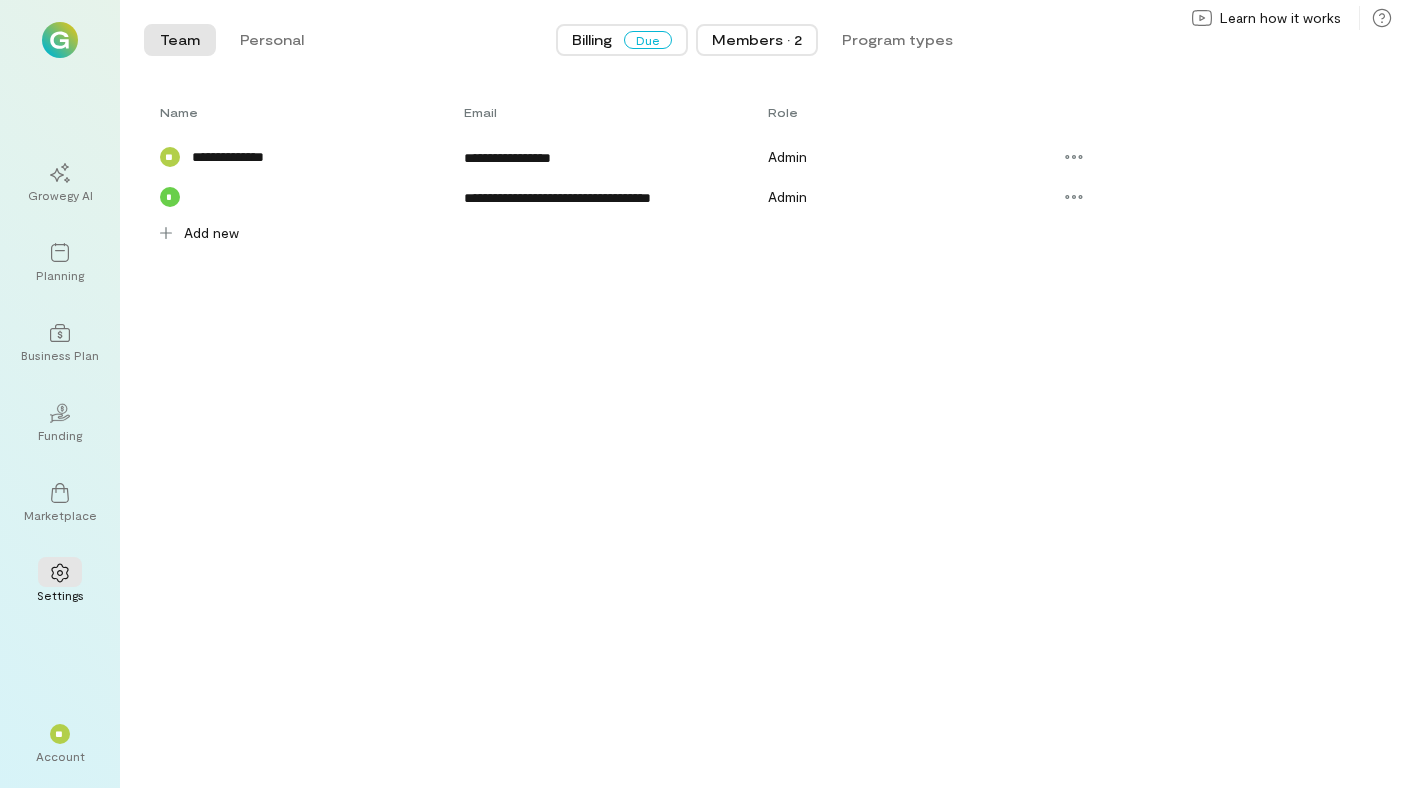 click on "Due" at bounding box center [648, 40] 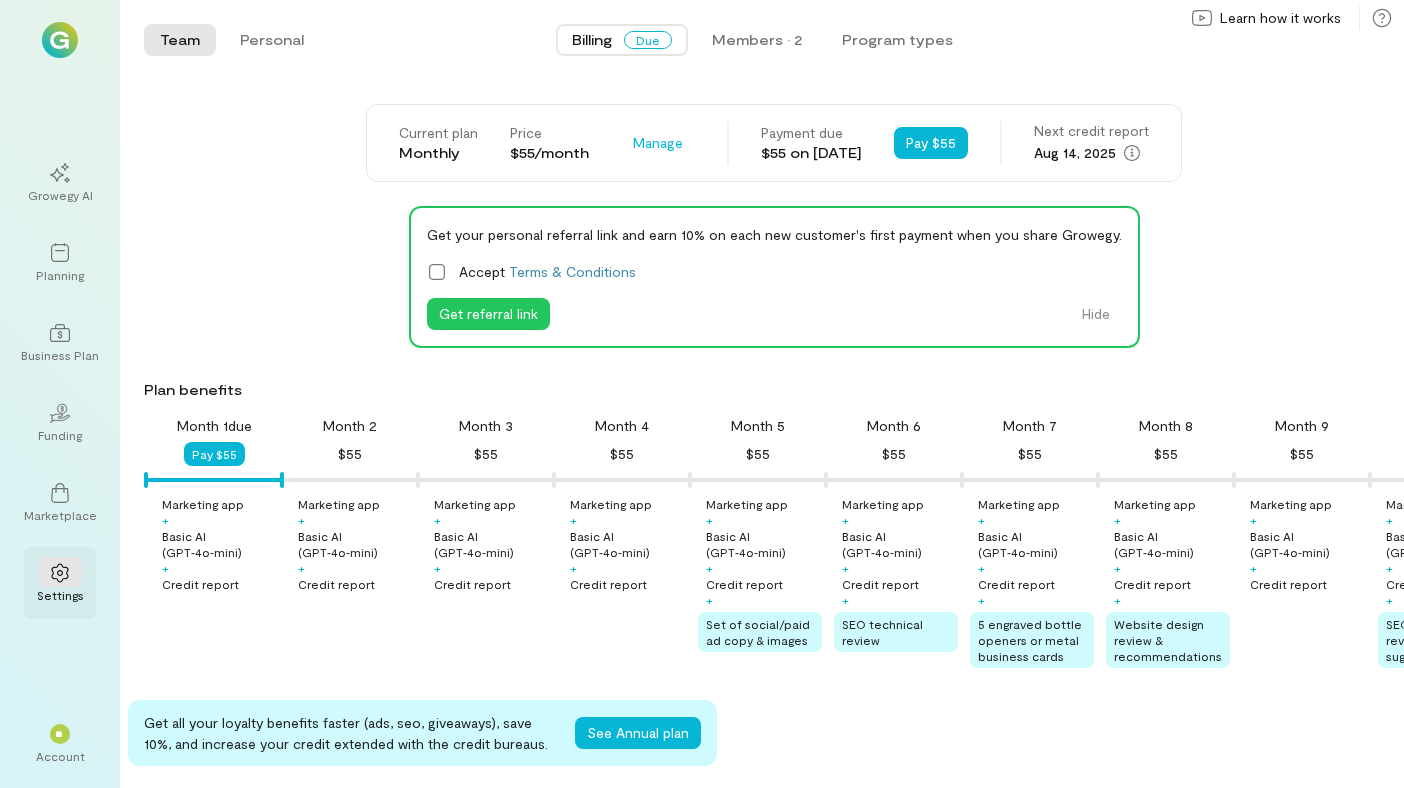 click on "Settings" at bounding box center [60, 595] 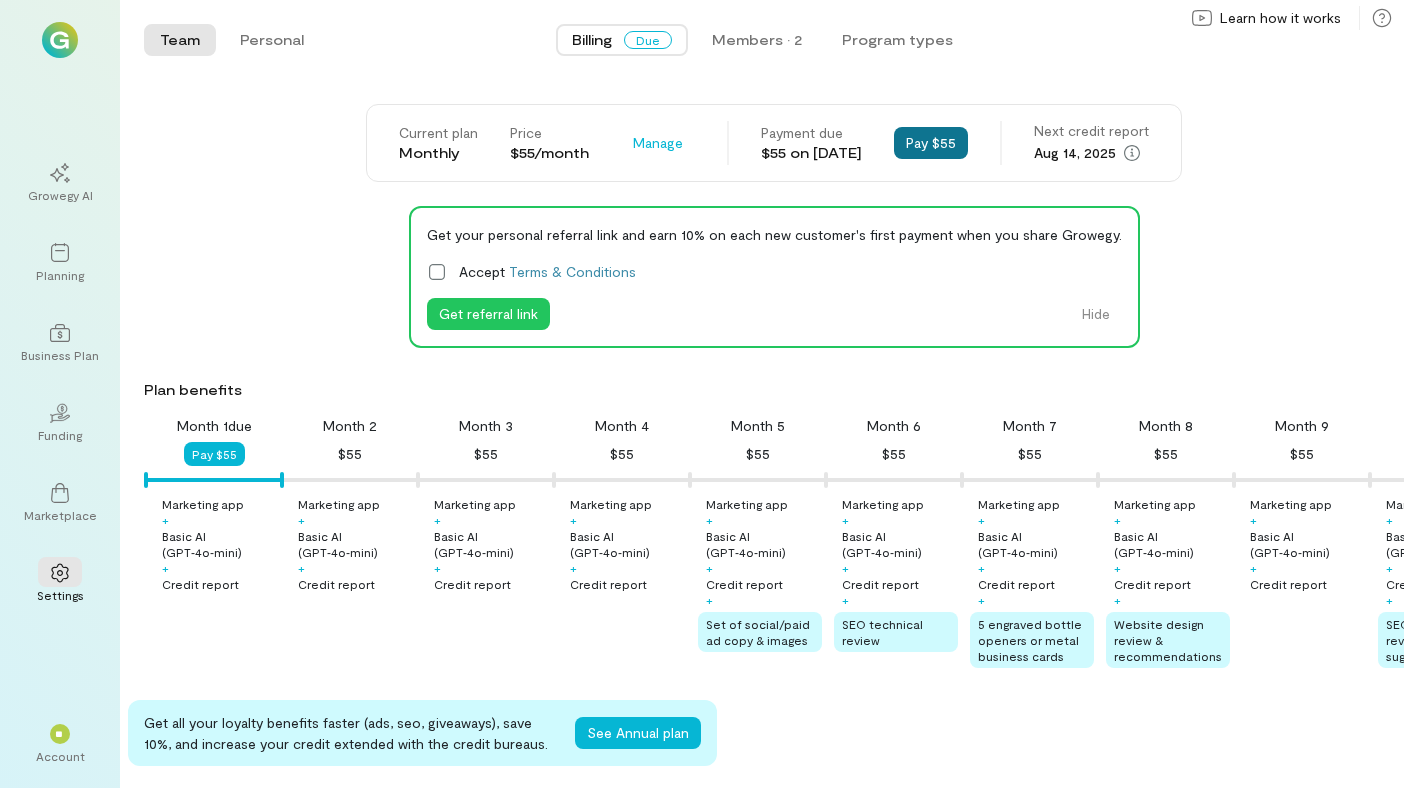 click on "Pay $55" at bounding box center [931, 143] 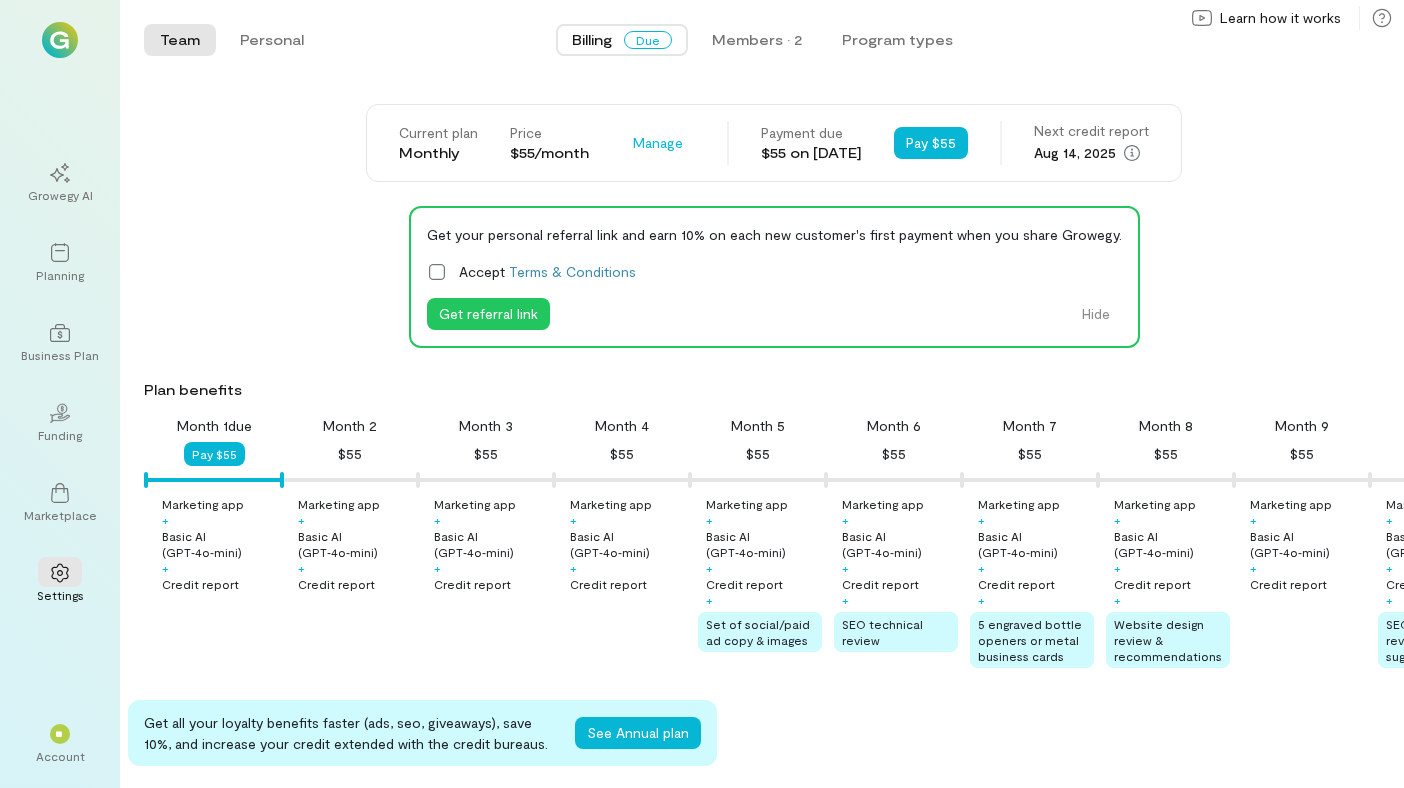 click on "Get your personal referral link and earn 10% on each new customer's first payment when you share Growegy. Accept Terms & Conditions Get referral link Hide" at bounding box center [774, 277] 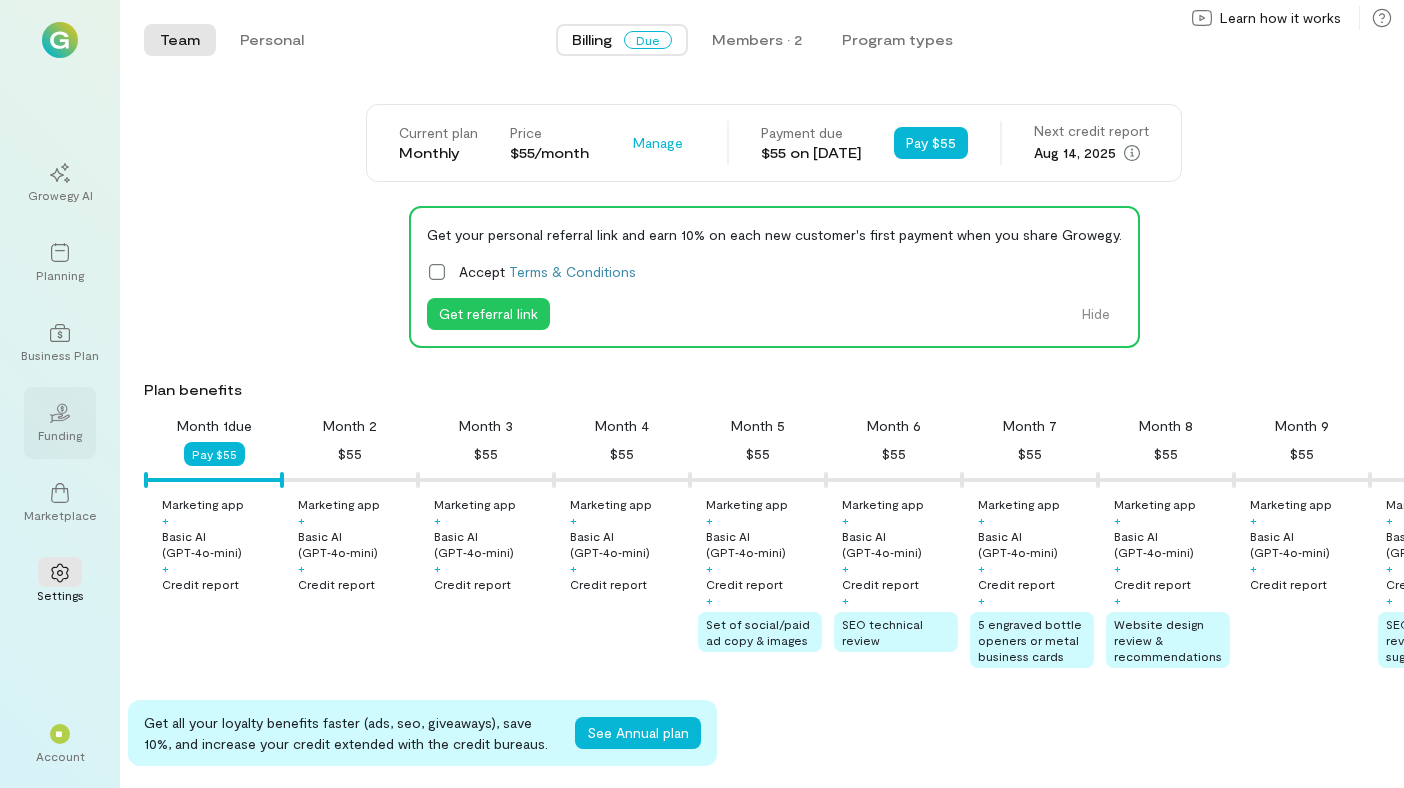 click on "02" at bounding box center [60, 412] 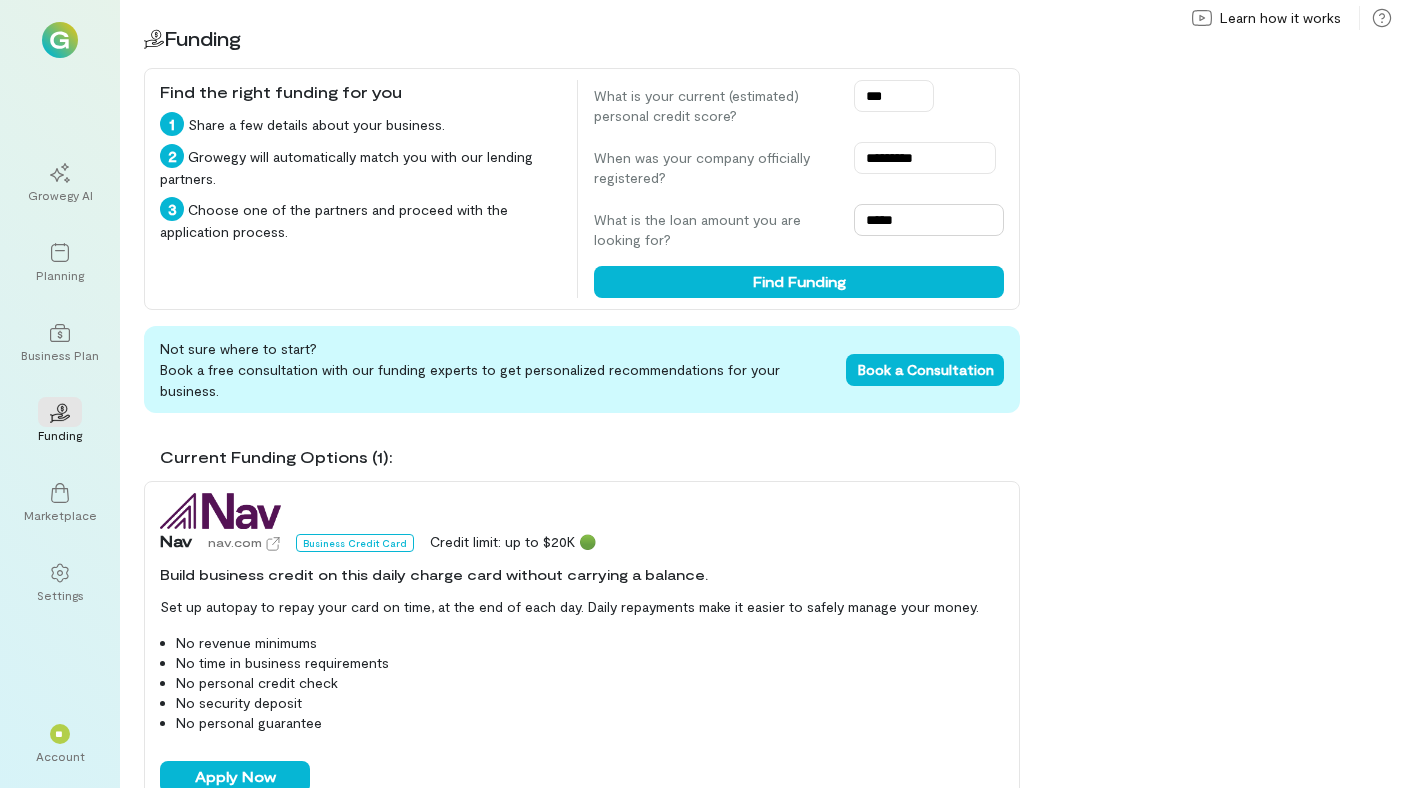 click on "*****" at bounding box center [929, 220] 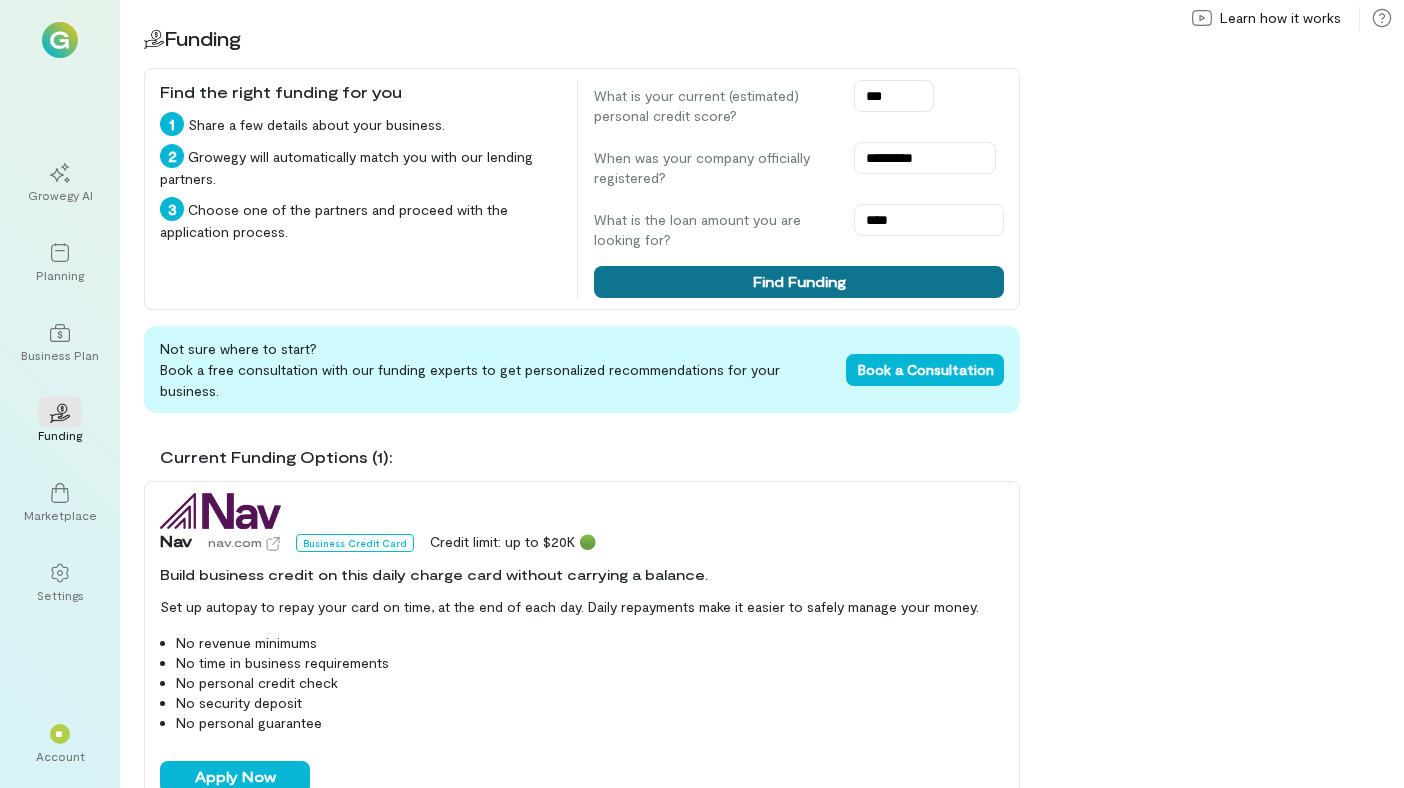 click on "Find Funding" at bounding box center (799, 282) 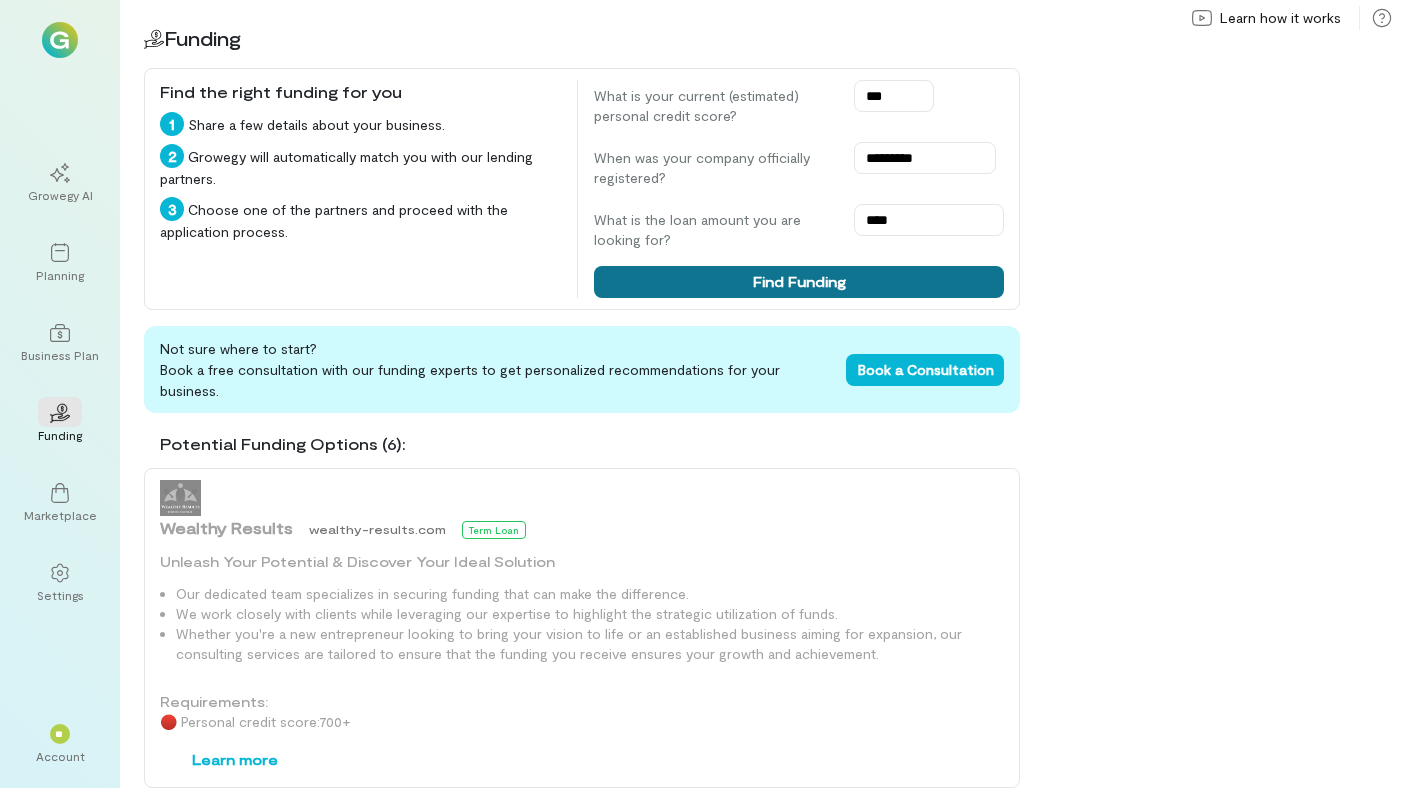 scroll, scrollTop: 0, scrollLeft: 0, axis: both 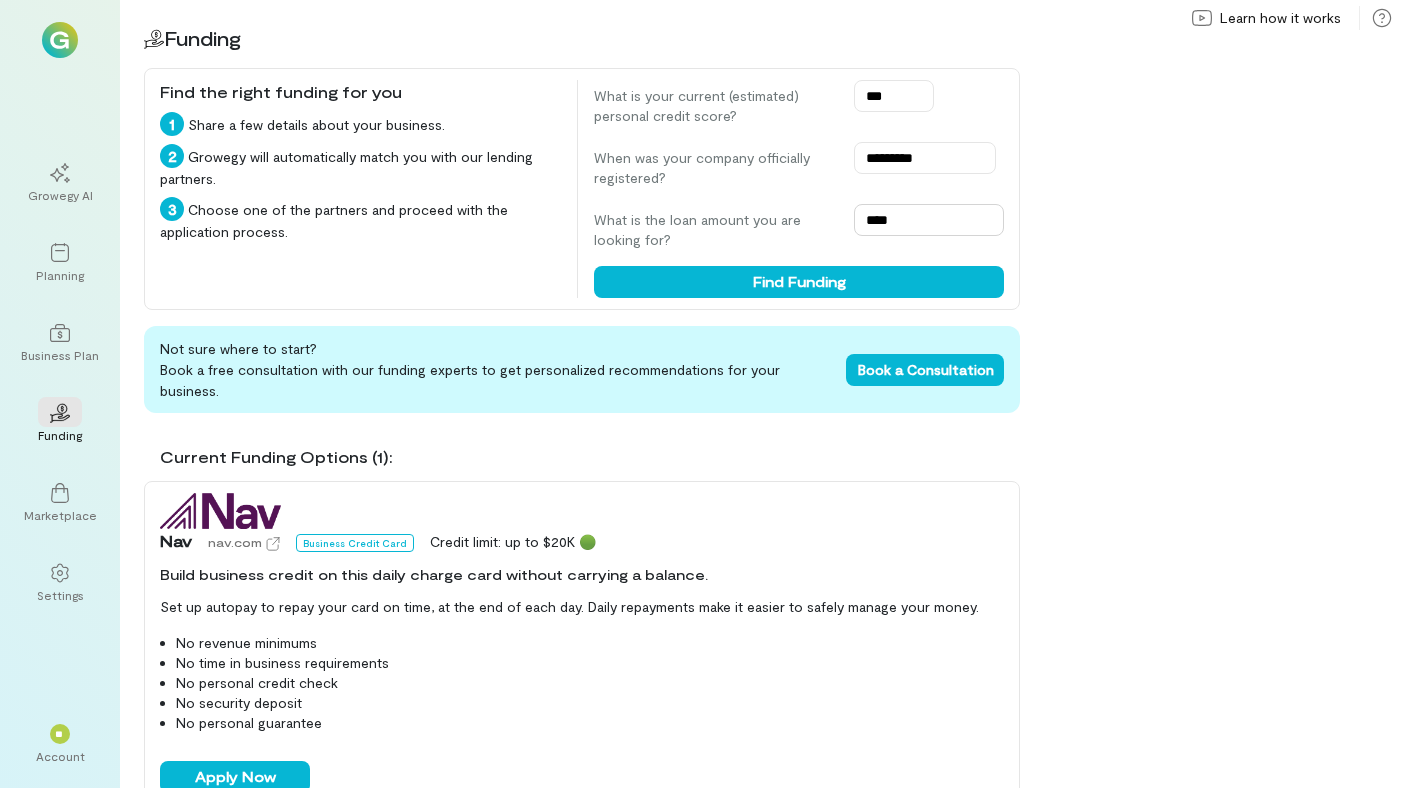 click on "****" at bounding box center (929, 220) 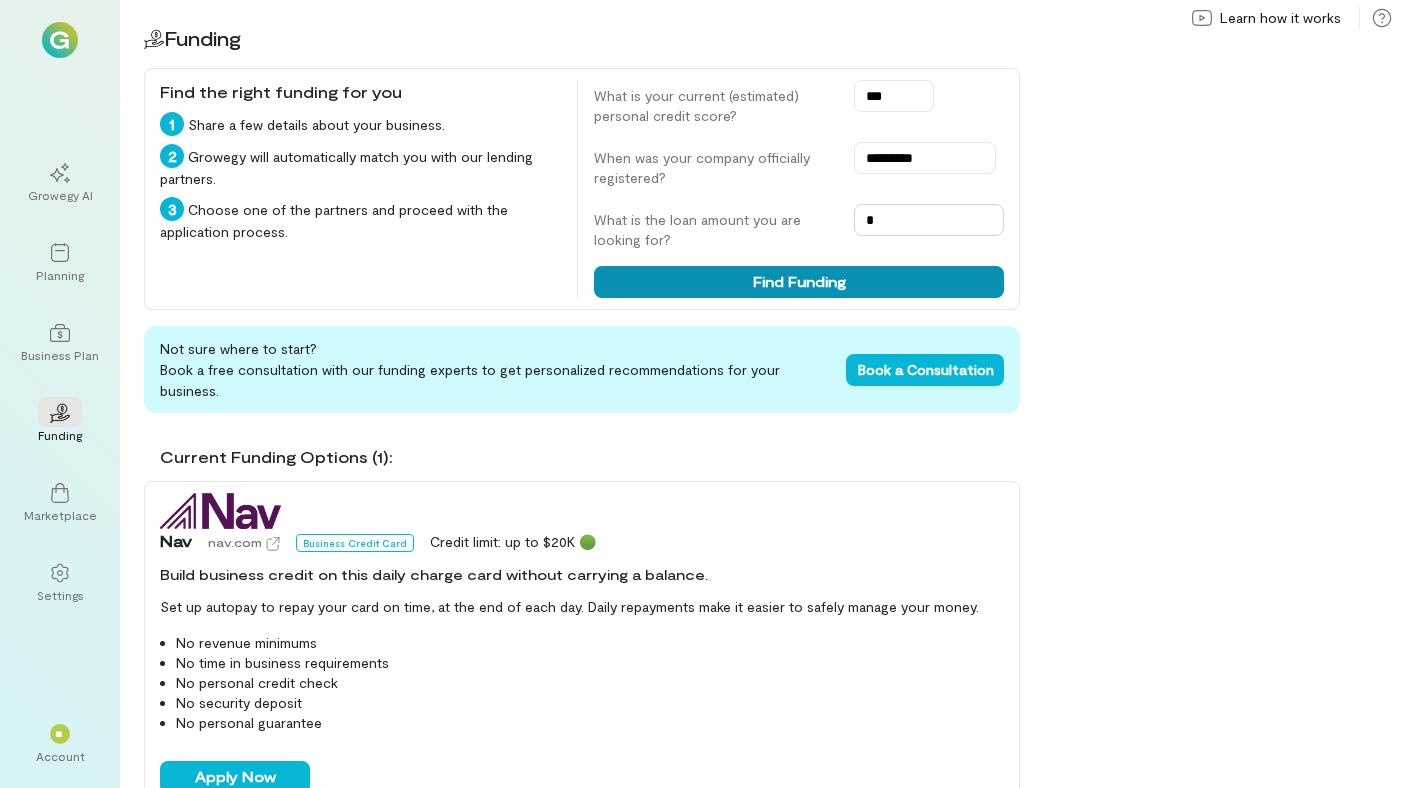 type on "*" 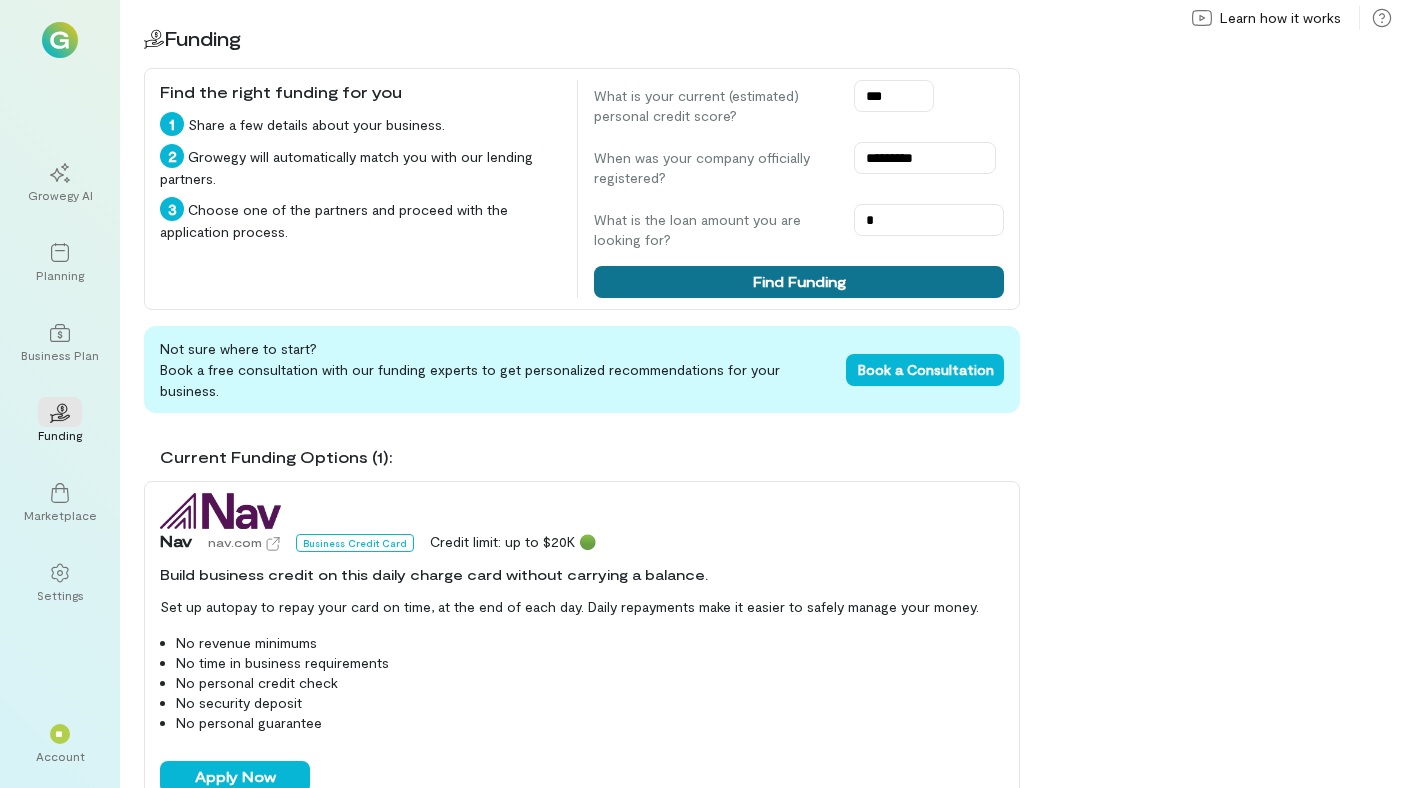 click on "Find Funding" at bounding box center [799, 282] 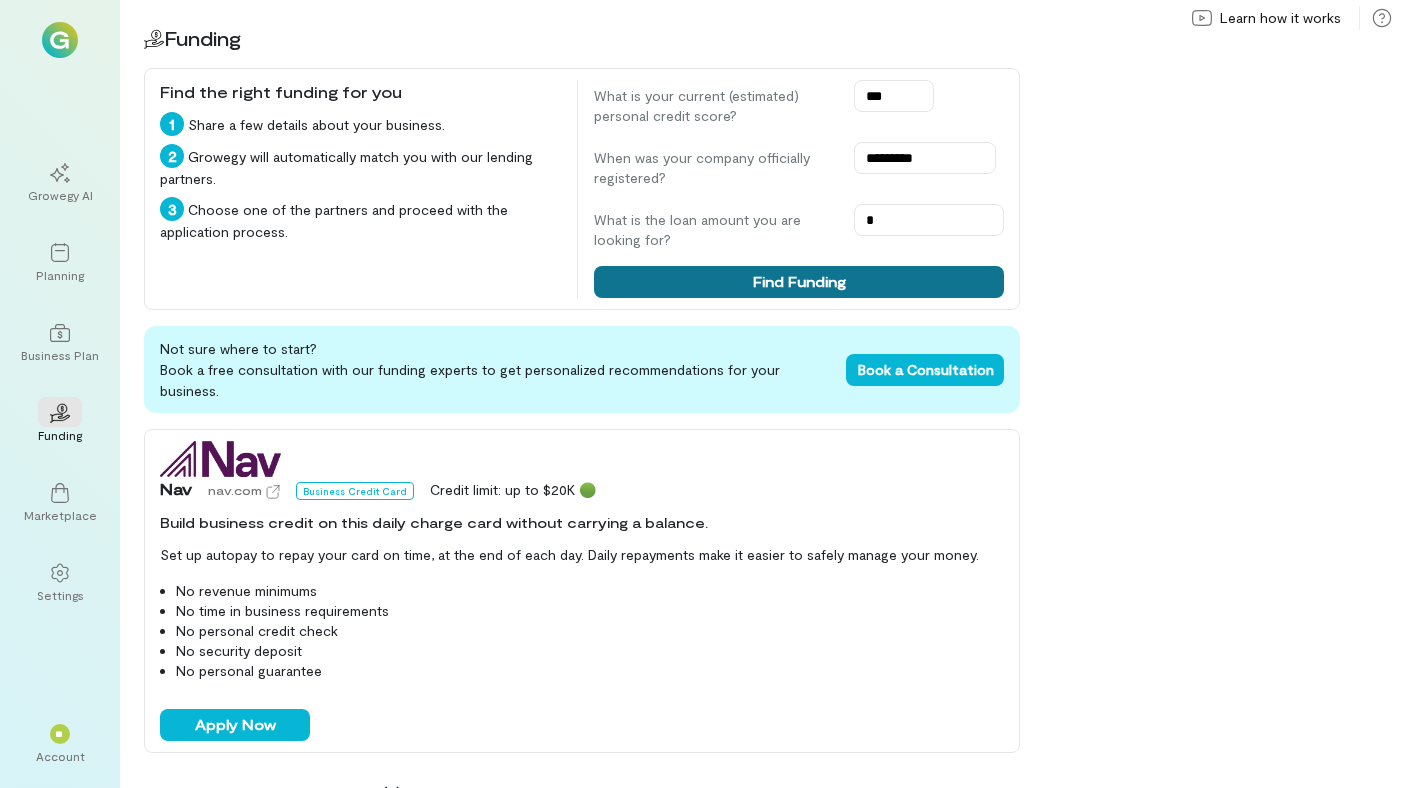 scroll, scrollTop: 32, scrollLeft: 0, axis: vertical 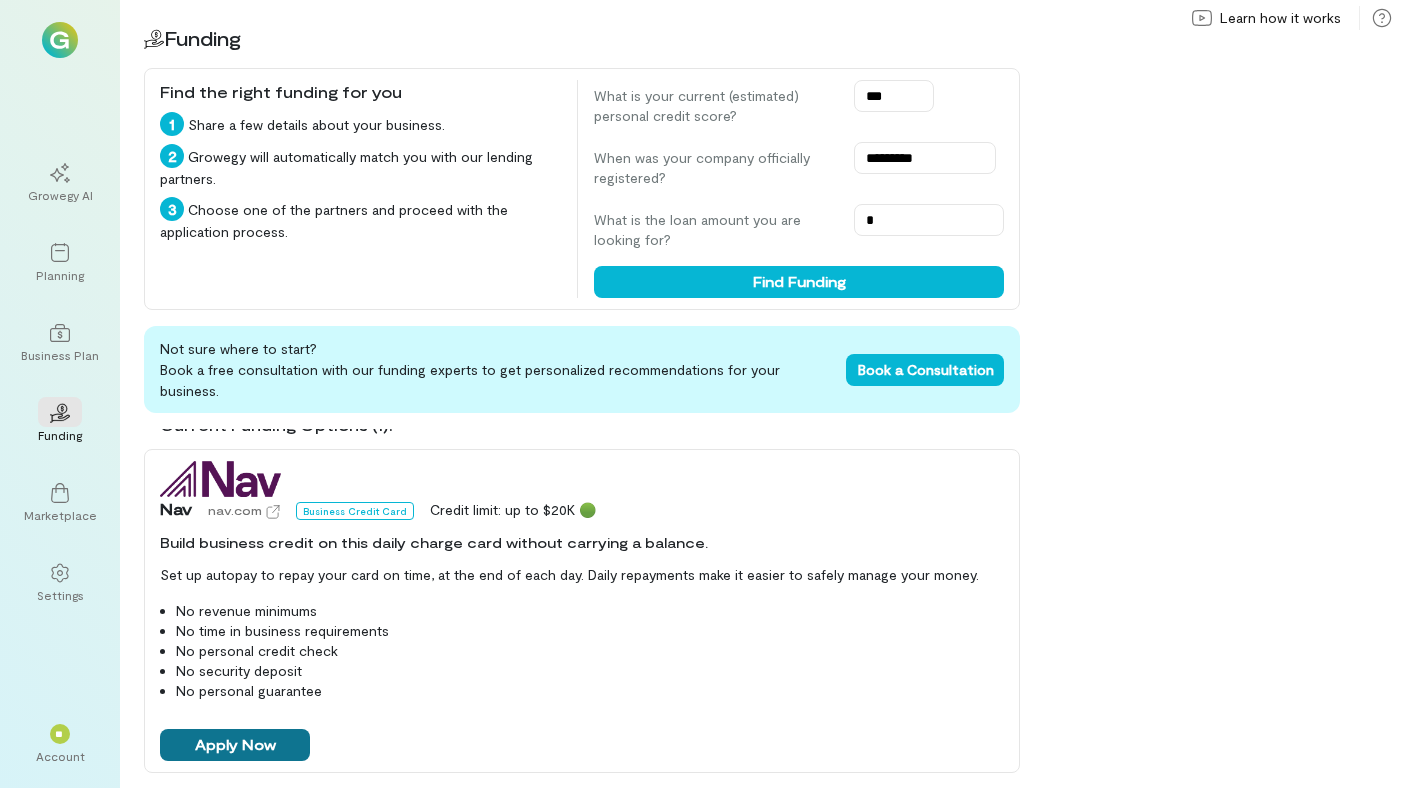 click on "Apply Now" at bounding box center (235, 745) 